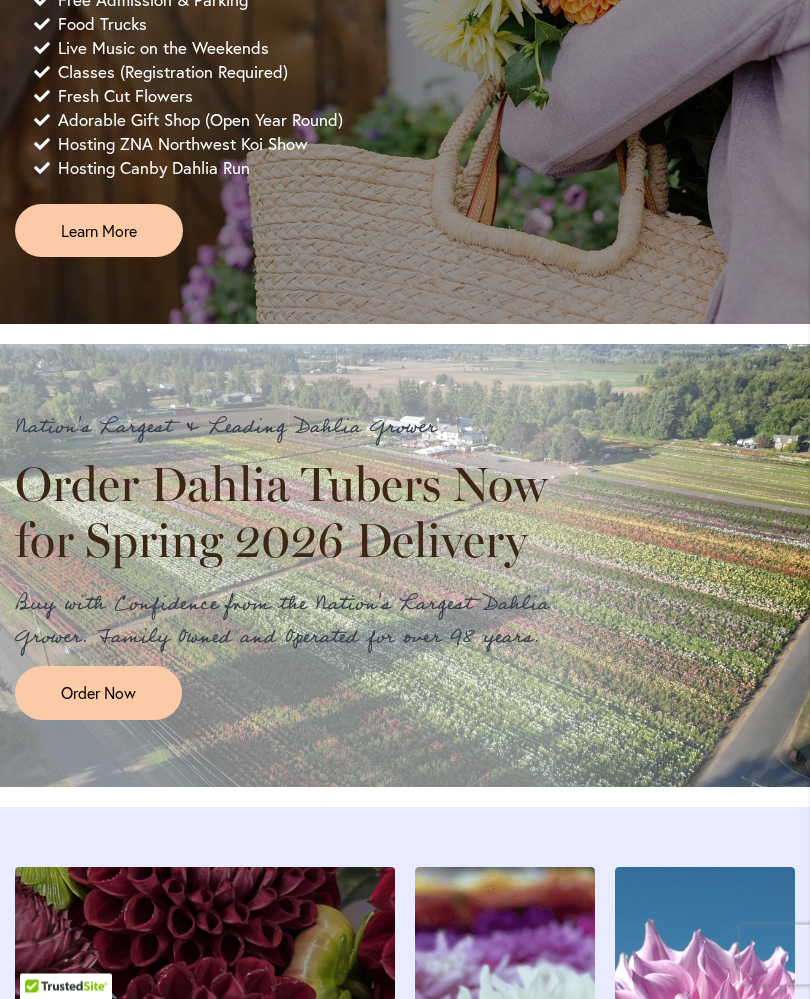 scroll, scrollTop: 1422, scrollLeft: 0, axis: vertical 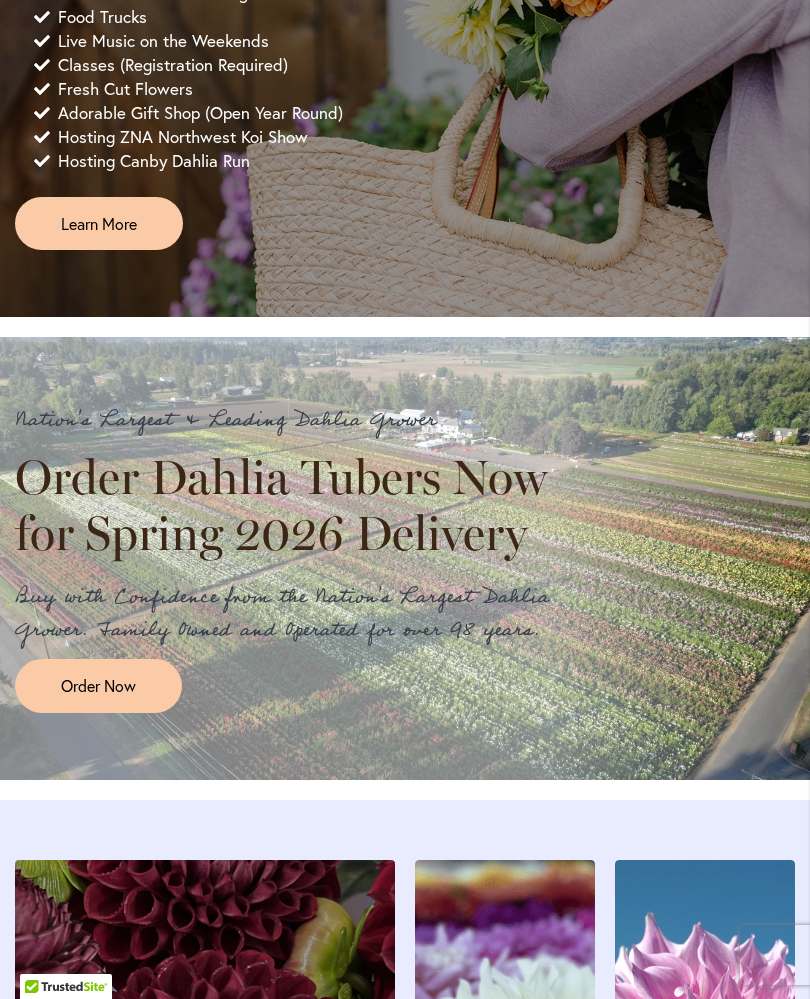 click on "Nation's Largest & Leading Dahlia Grower
Order Dahlia Tubers Now for Spring 2026 Delivery
Buy with Confidence from the Nation's Largest Dahlia Grower. Family Owned and Operated for over 98 years.
Order Now" at bounding box center (405, 558) 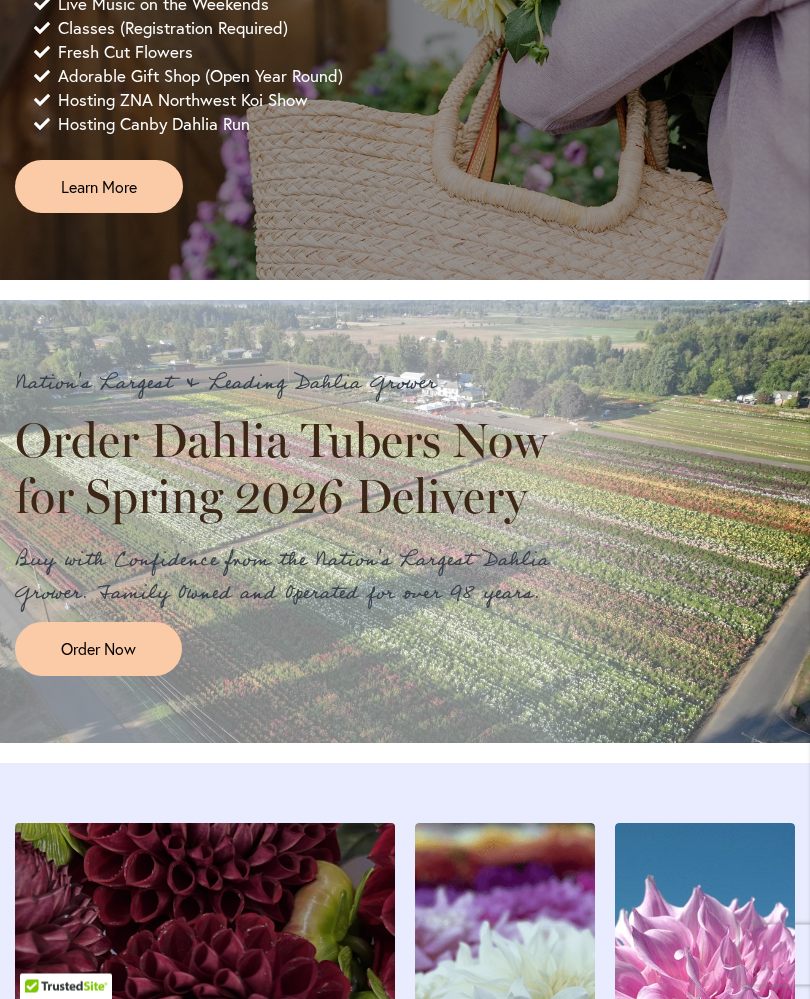 scroll, scrollTop: 1459, scrollLeft: 0, axis: vertical 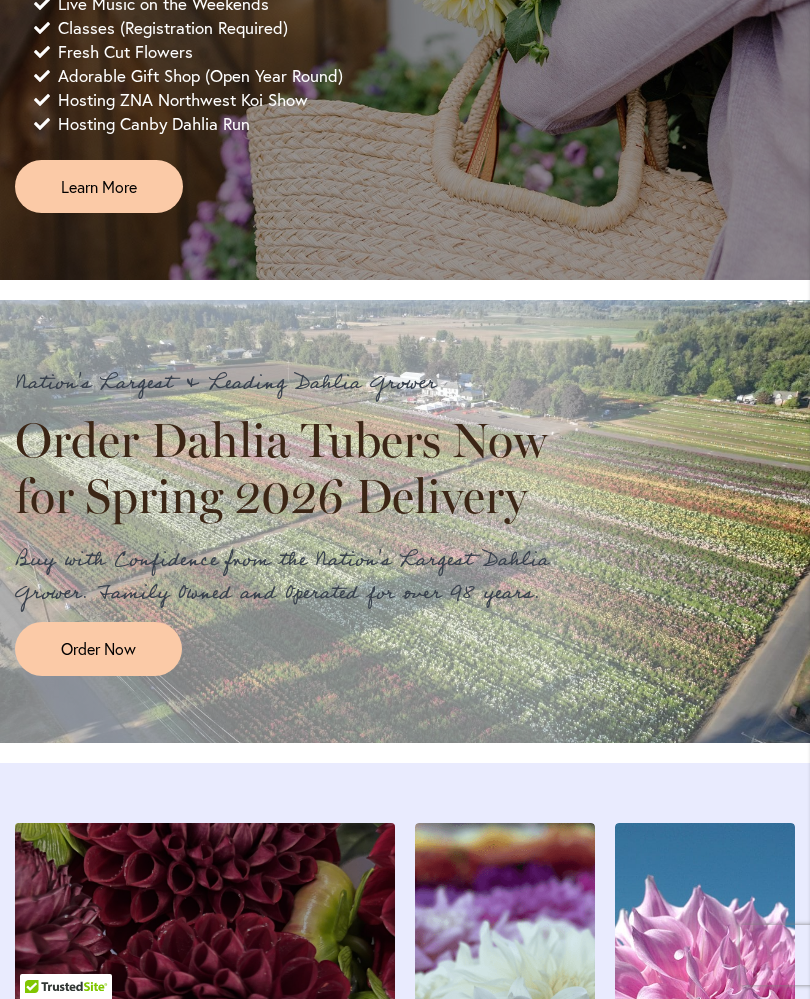 click on "Order Now" at bounding box center [98, 648] 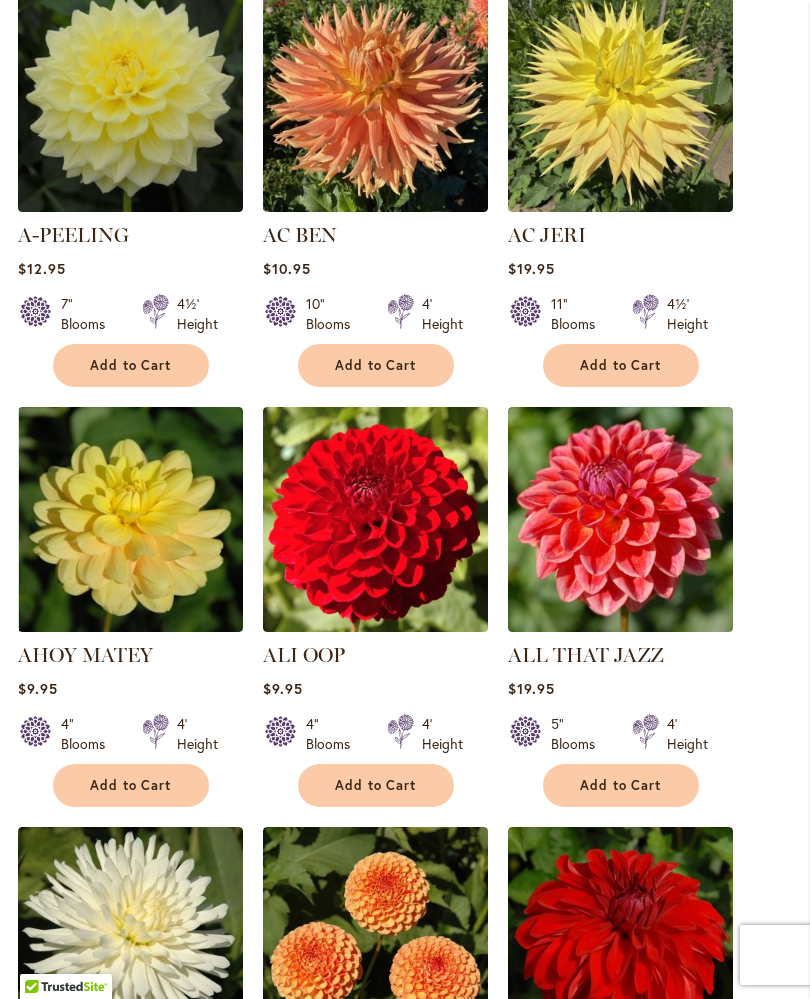 scroll, scrollTop: 834, scrollLeft: 0, axis: vertical 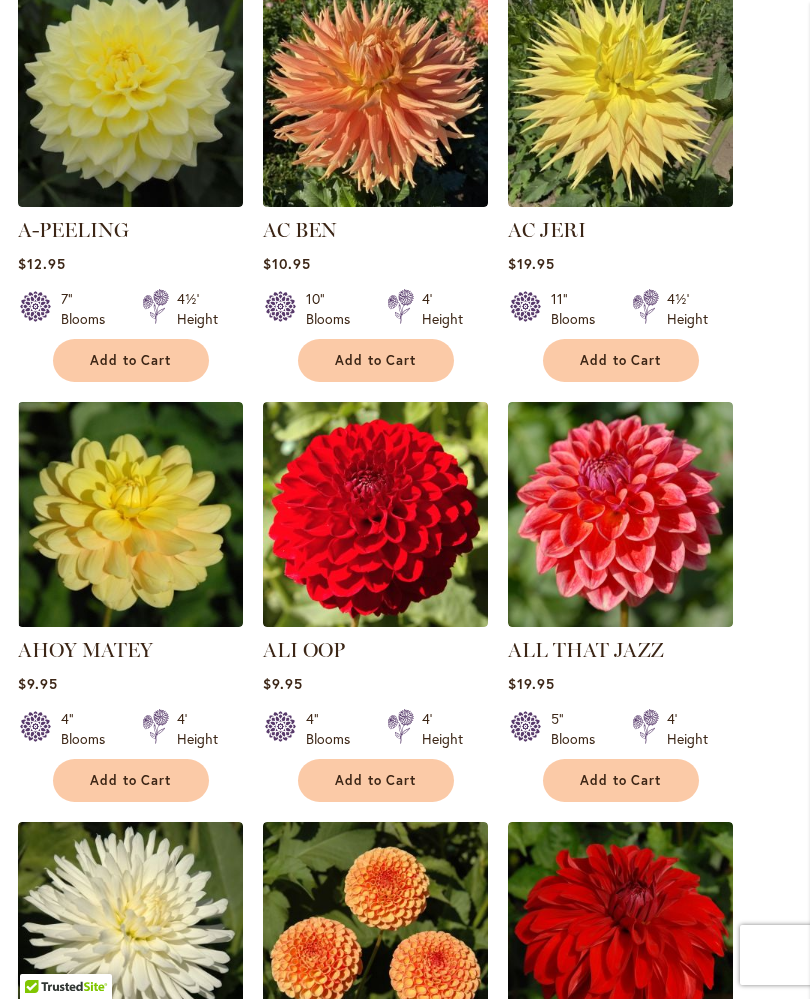 click on "Add to Cart" at bounding box center (131, 360) 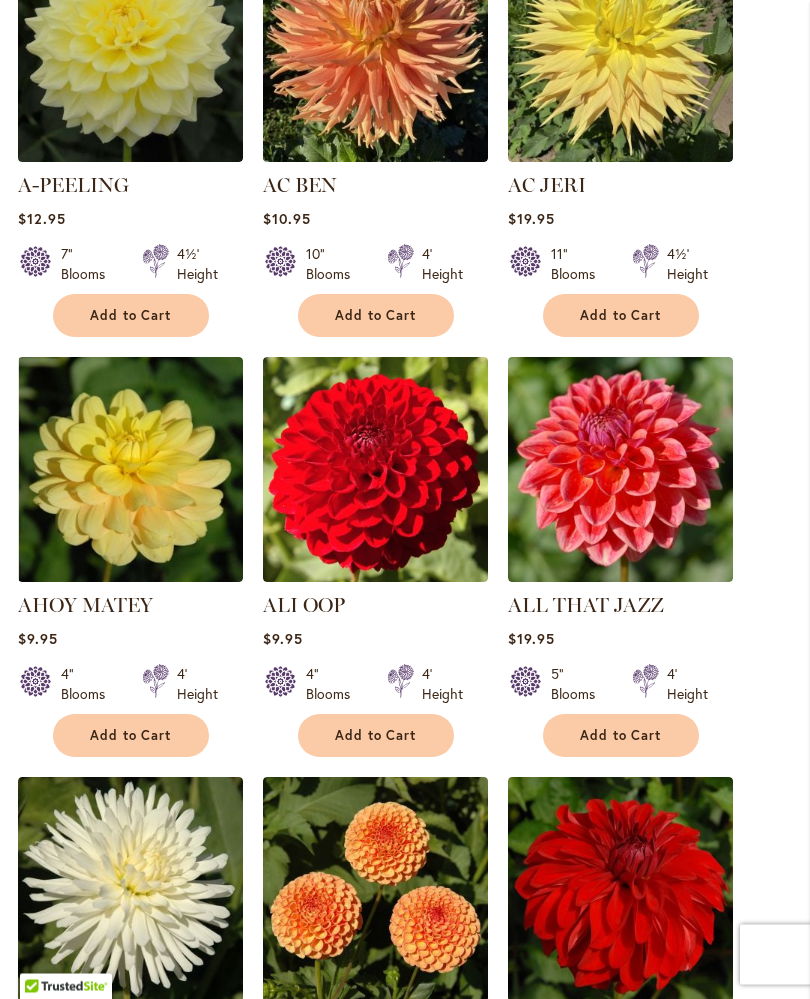 scroll, scrollTop: 932, scrollLeft: 0, axis: vertical 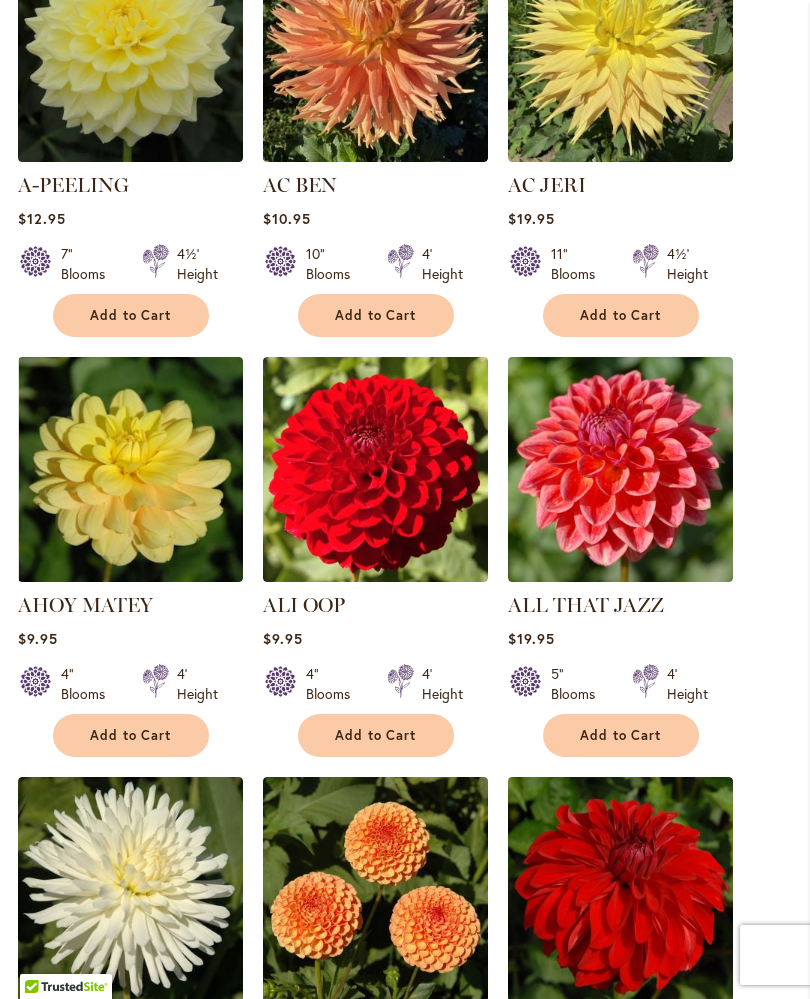 click on "Add to Cart" at bounding box center (621, 735) 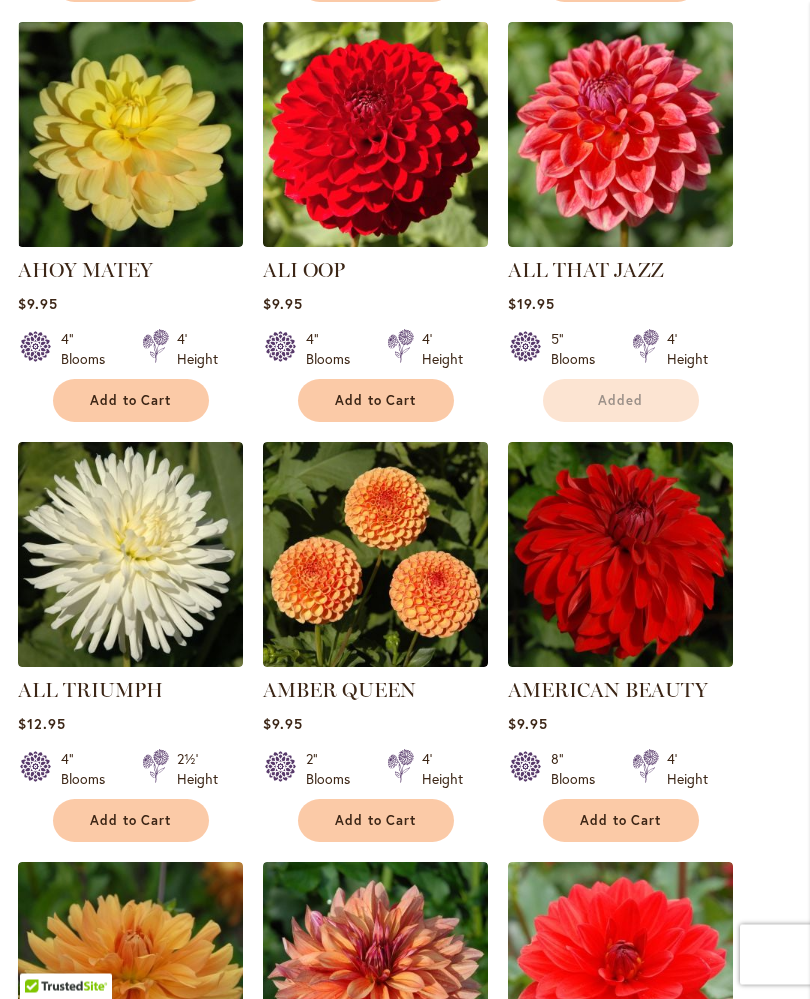 scroll, scrollTop: 1267, scrollLeft: 0, axis: vertical 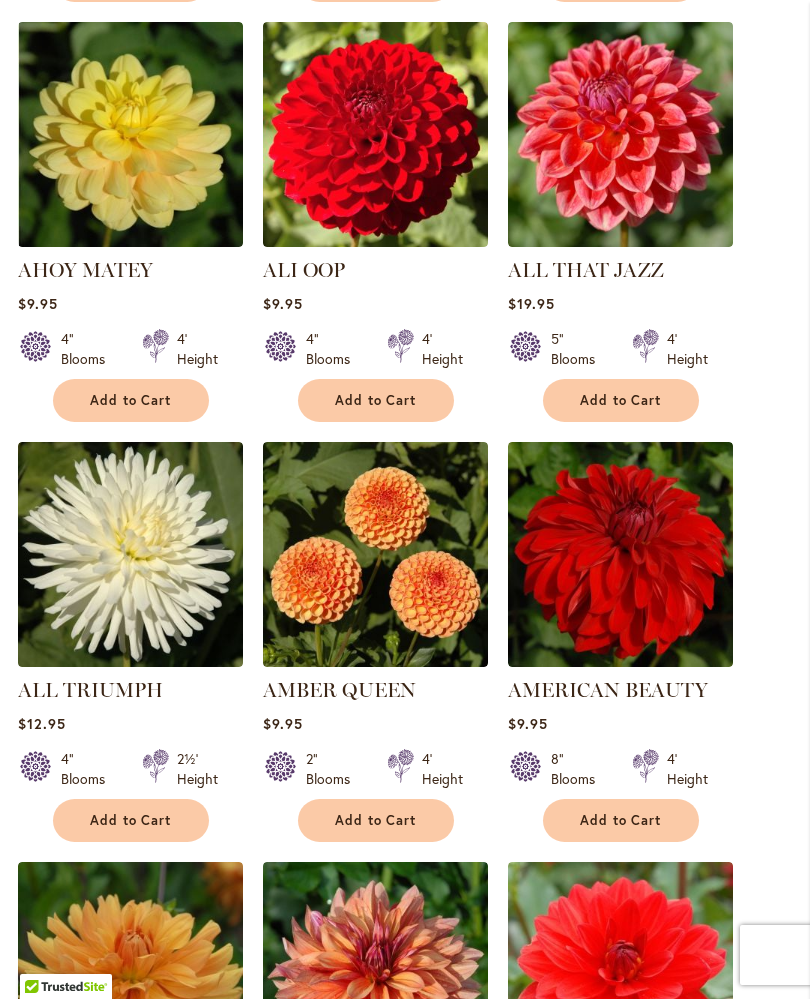 click on "Add to Cart" at bounding box center (376, 400) 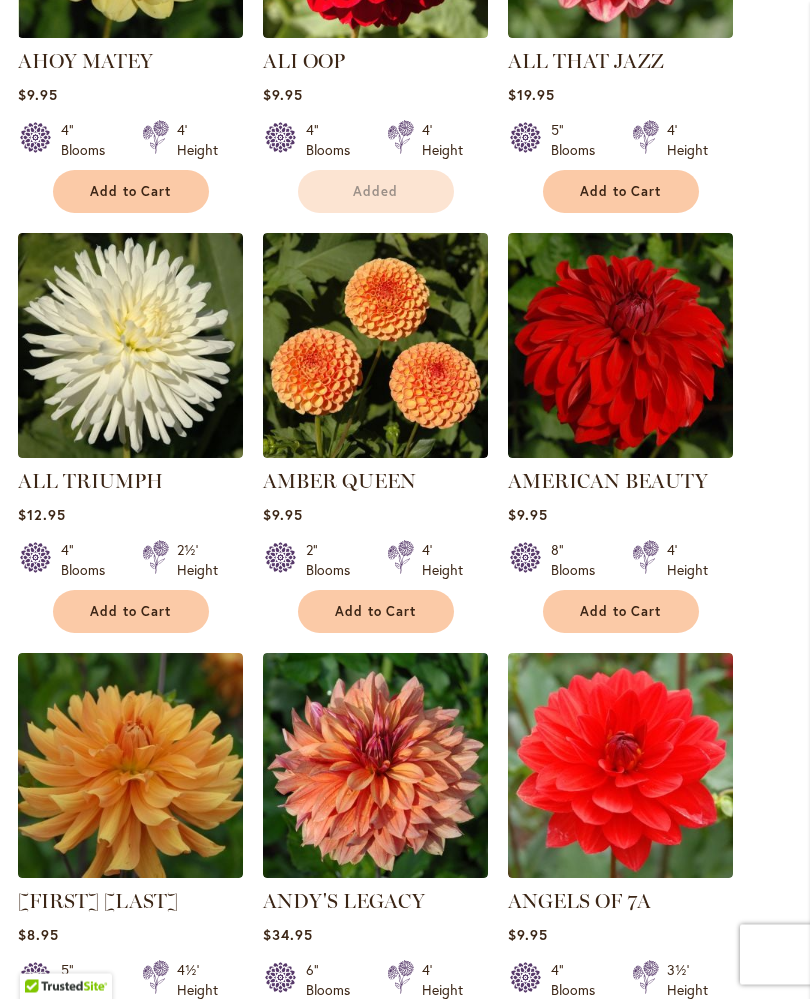 scroll, scrollTop: 1476, scrollLeft: 0, axis: vertical 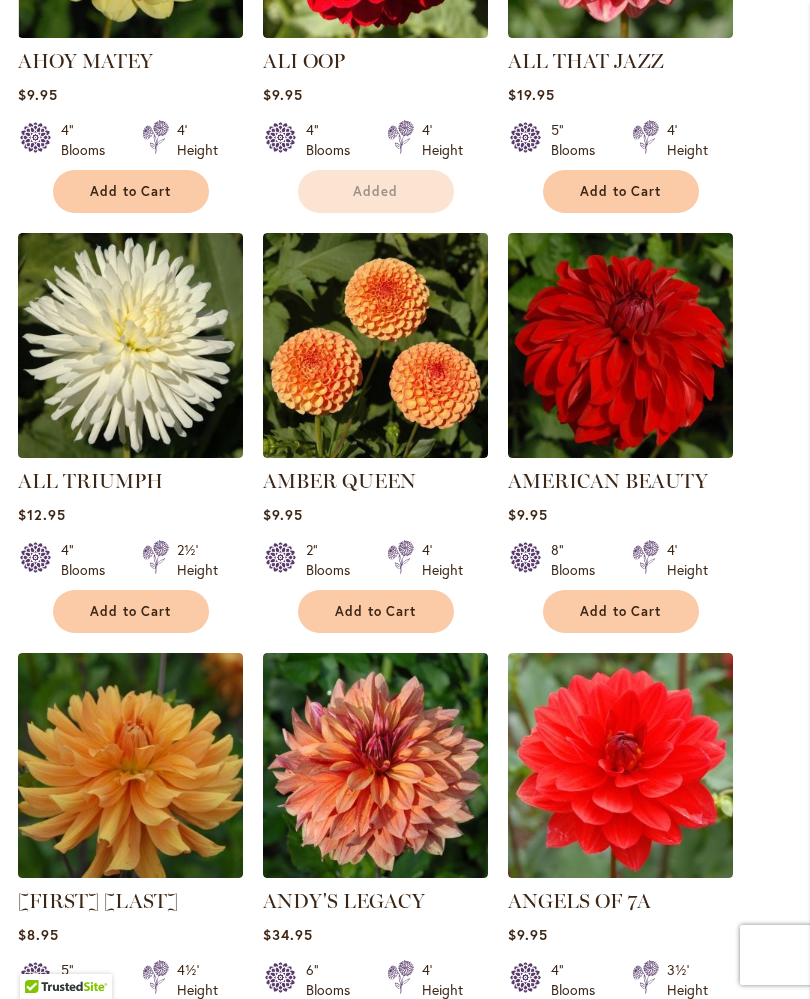 click on "Add to Cart" at bounding box center (376, 611) 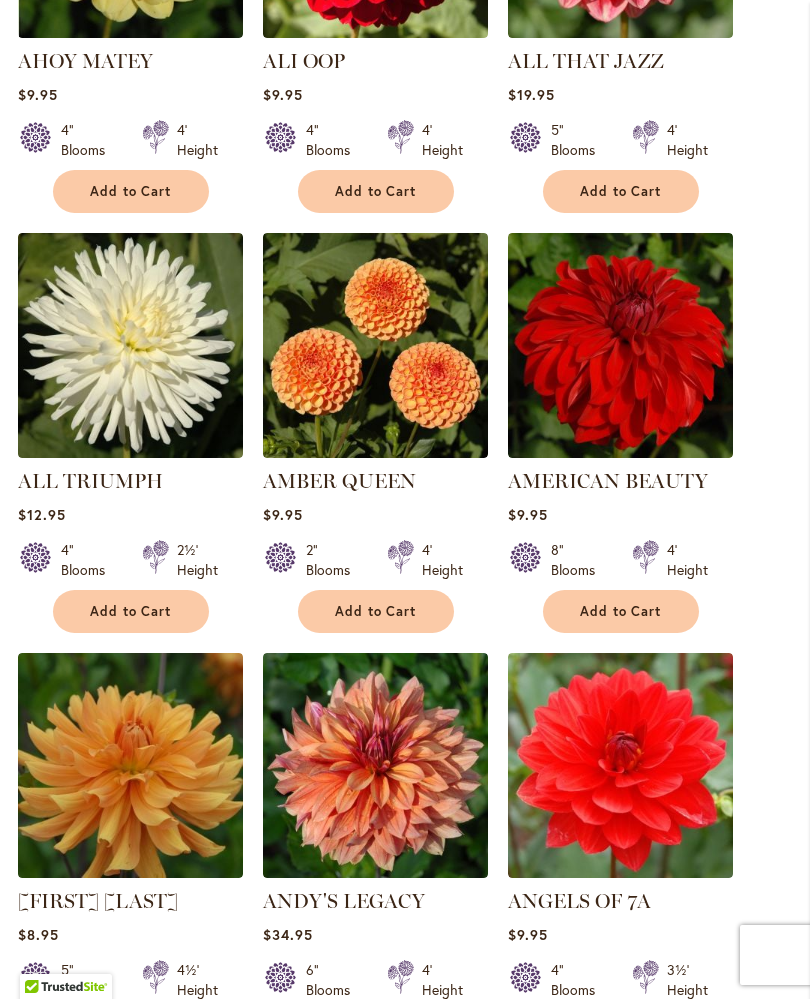 click on "Add to Cart" at bounding box center [621, 611] 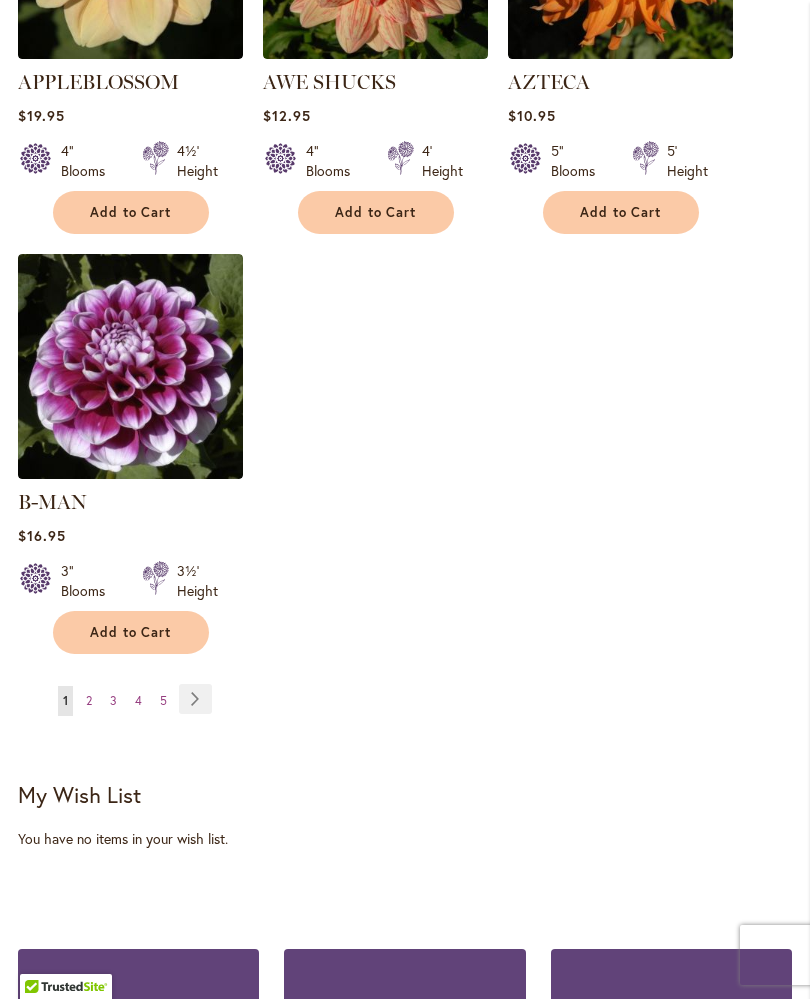 scroll, scrollTop: 2694, scrollLeft: 0, axis: vertical 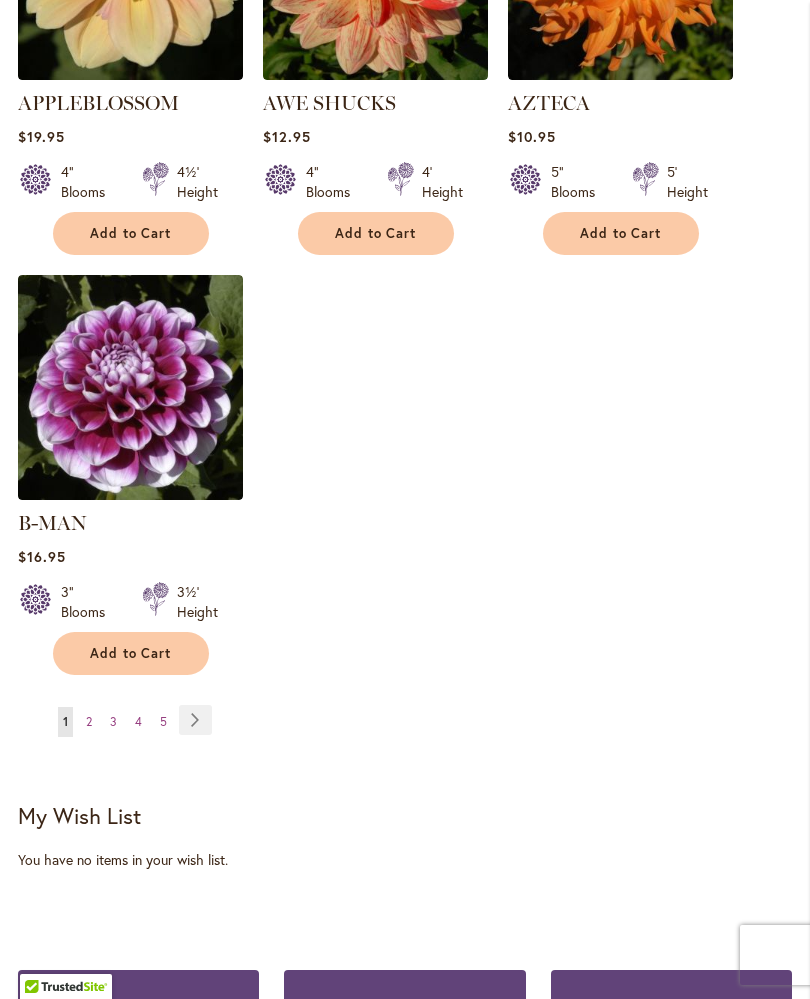 click on "Page
Next" at bounding box center [195, 720] 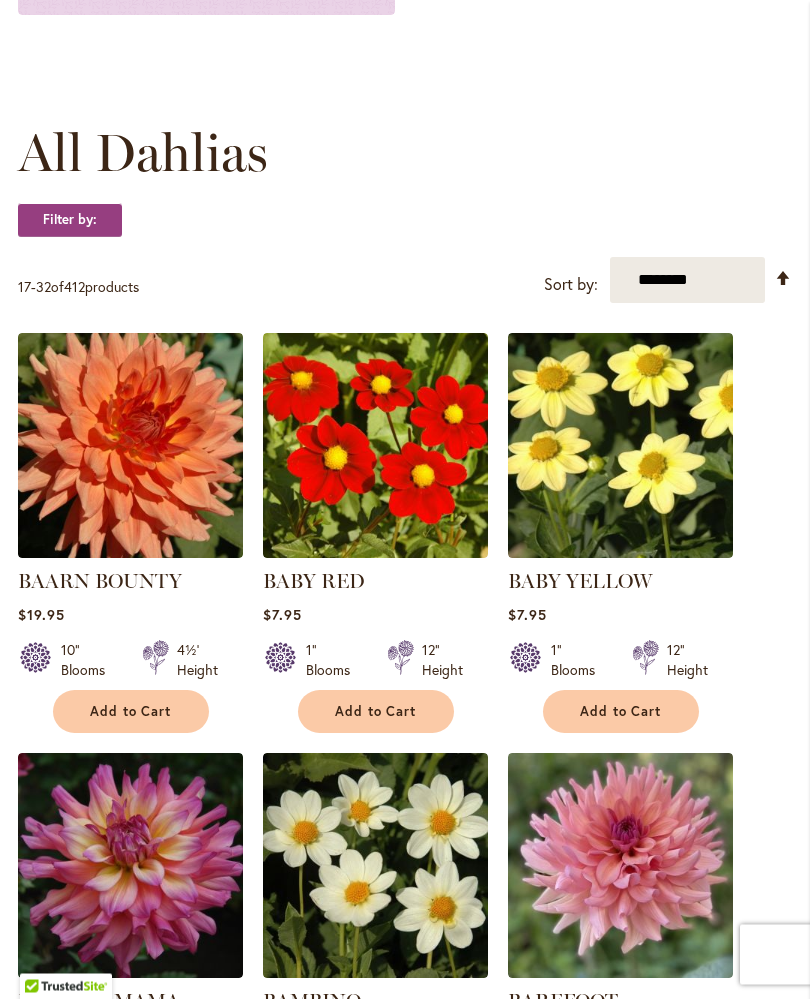 scroll, scrollTop: 489, scrollLeft: 0, axis: vertical 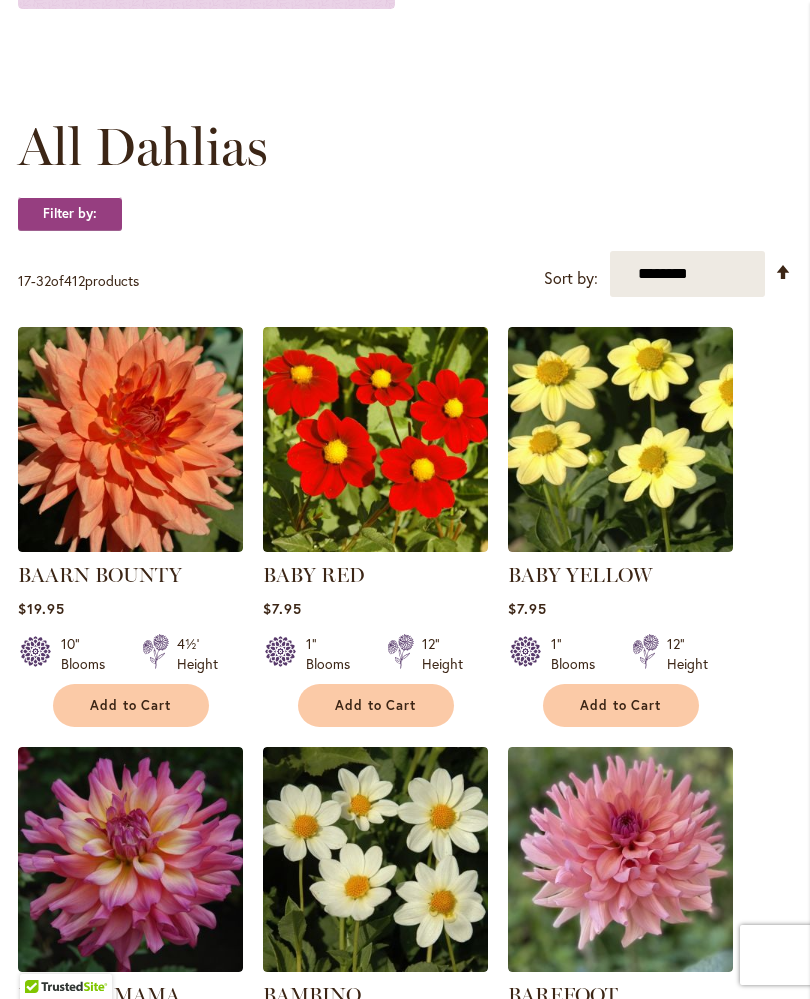 click on "Add to Cart" at bounding box center (131, 705) 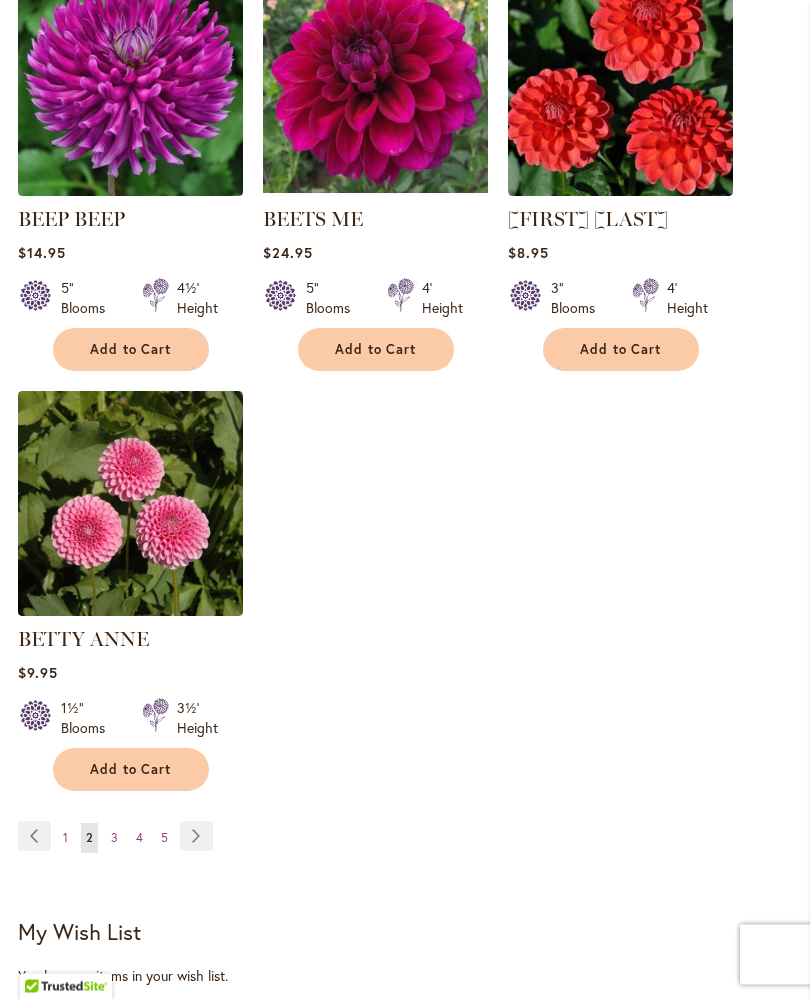 scroll, scrollTop: 2590, scrollLeft: 0, axis: vertical 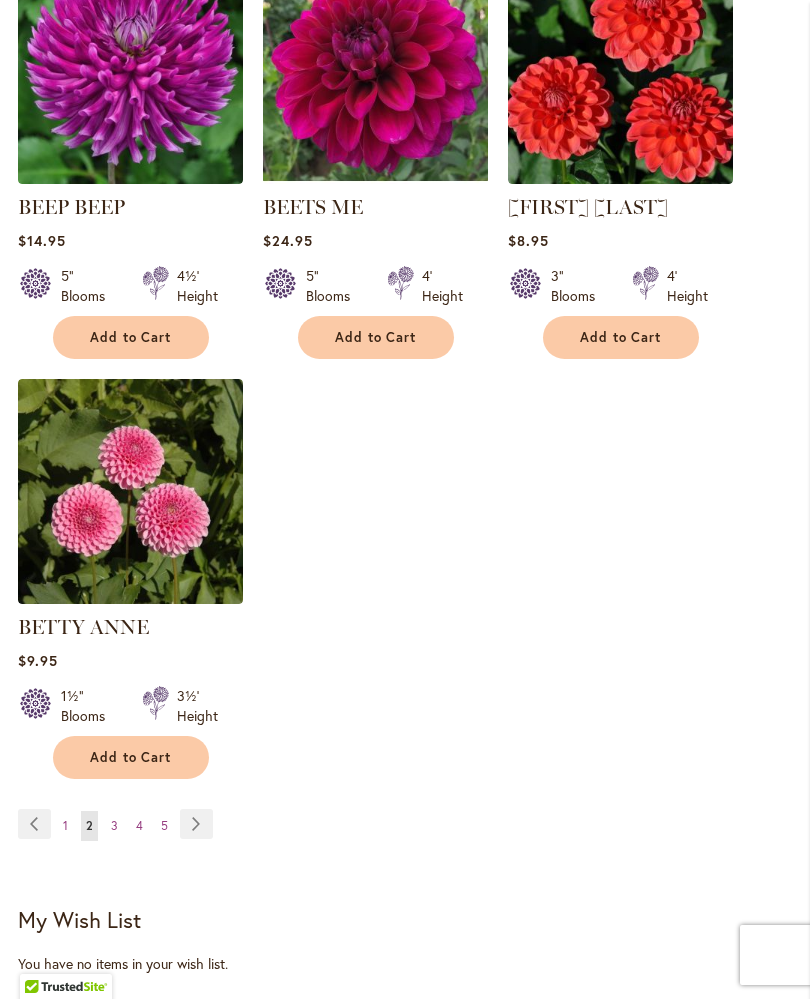 click on "Add to Cart" at bounding box center [131, 757] 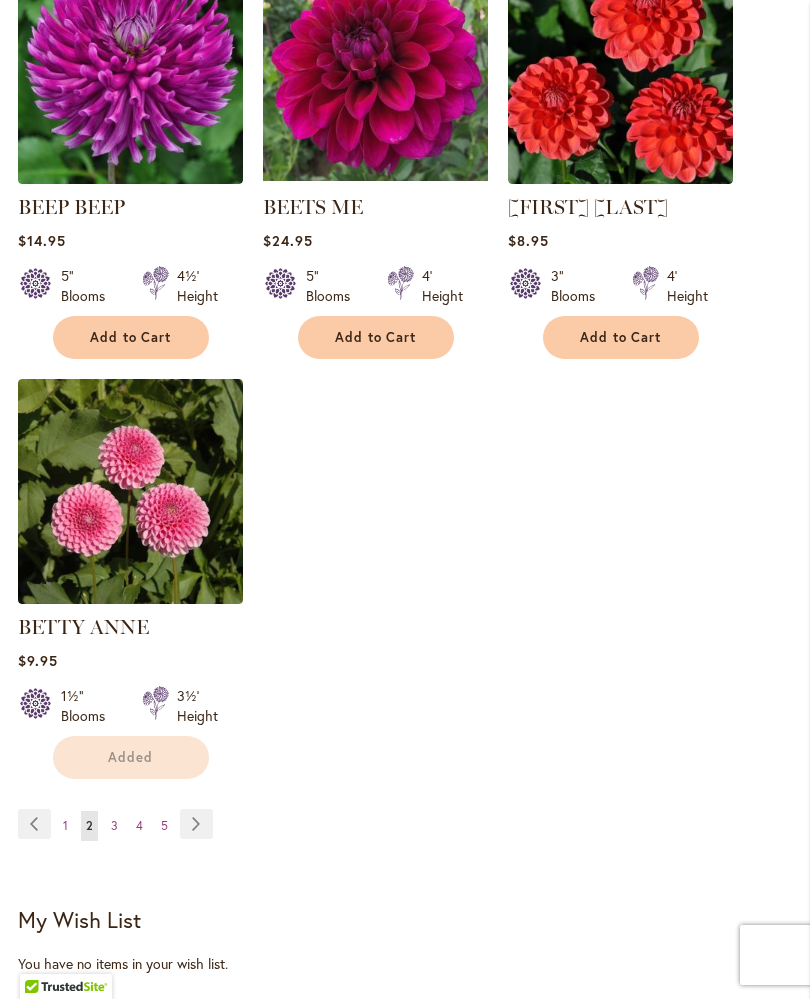 click on "Page
Next" at bounding box center [196, 824] 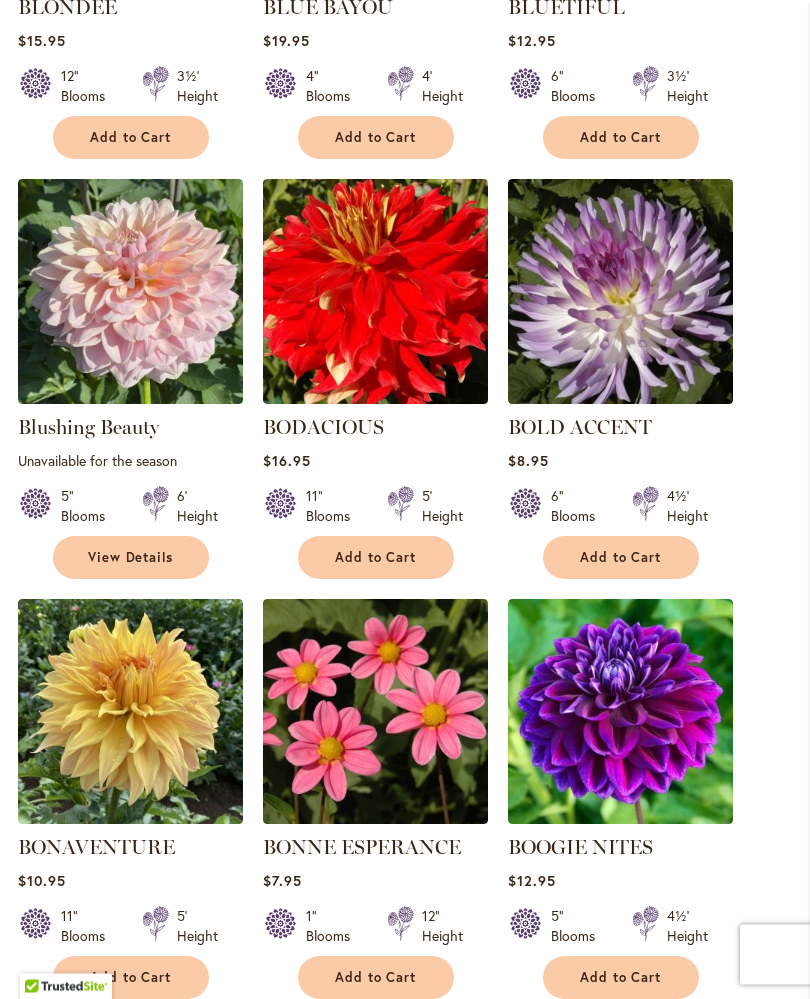 scroll, scrollTop: 1897, scrollLeft: 0, axis: vertical 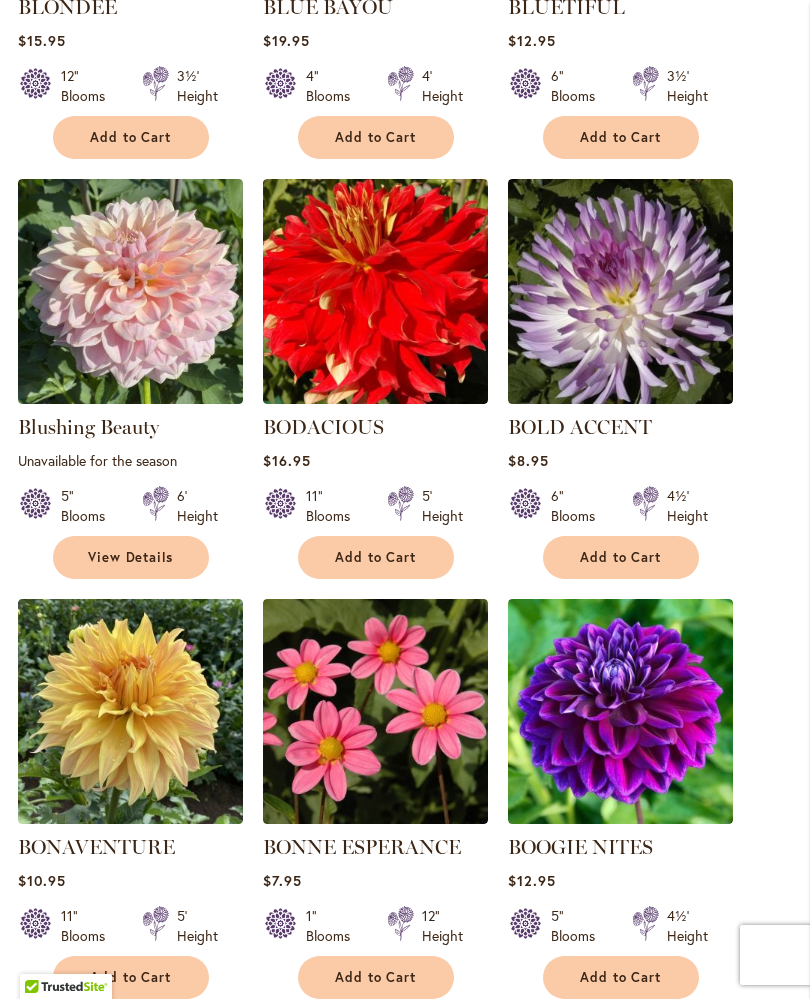 click on "View Details" at bounding box center (131, 557) 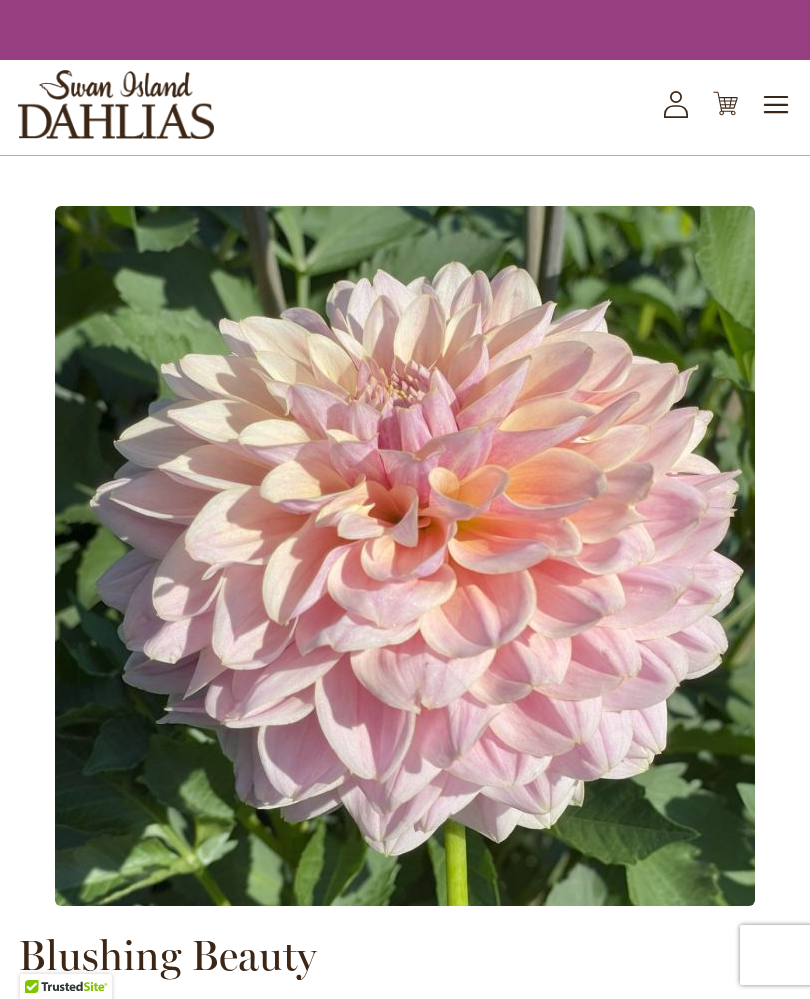 scroll, scrollTop: 0, scrollLeft: 0, axis: both 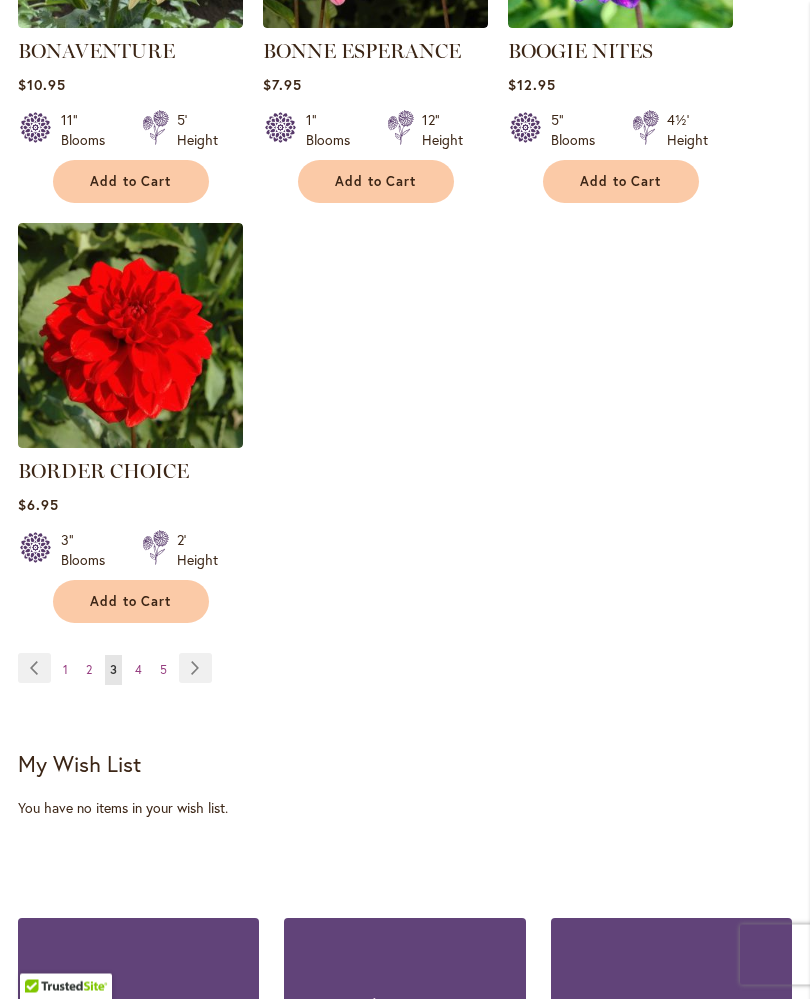 click on "Page
Next" at bounding box center [195, 669] 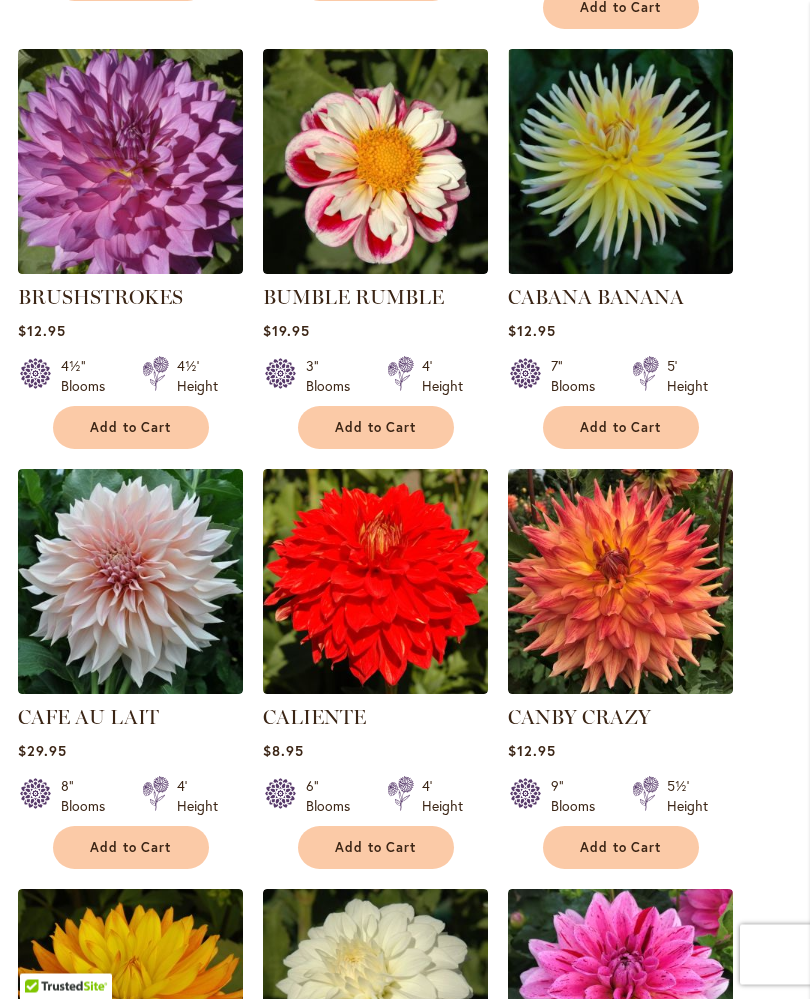 scroll, scrollTop: 1635, scrollLeft: 0, axis: vertical 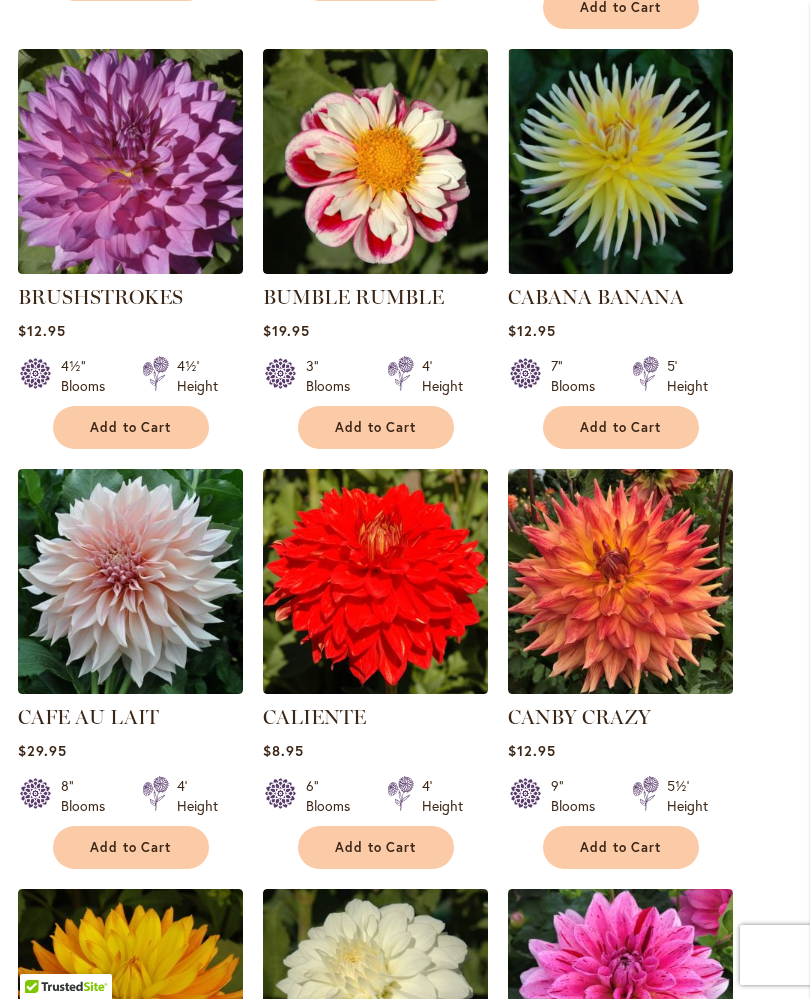 click on "Add to Cart" at bounding box center [131, 847] 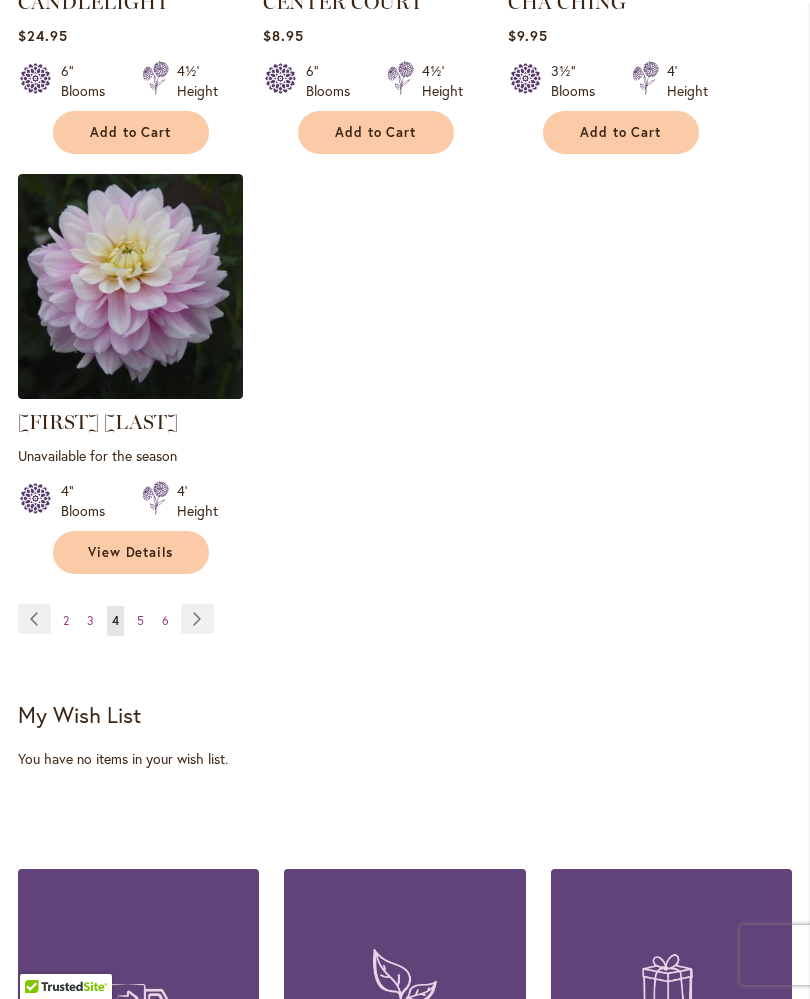 scroll, scrollTop: 2829, scrollLeft: 0, axis: vertical 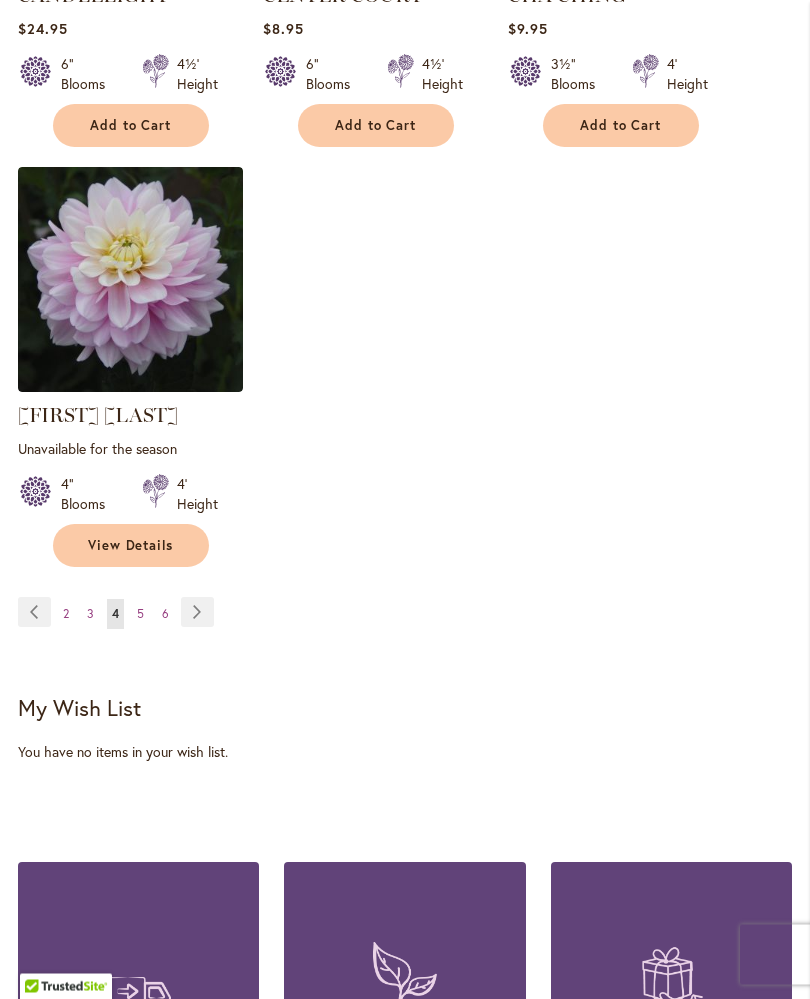 click on "Page
Next" at bounding box center [197, 613] 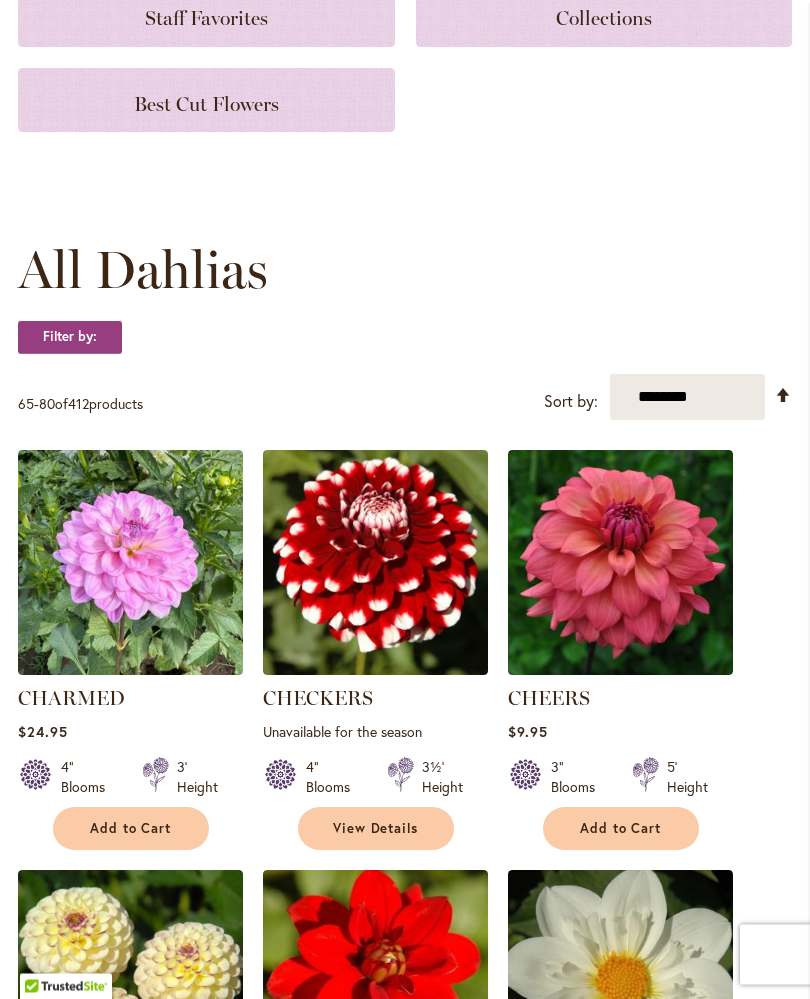 scroll, scrollTop: 366, scrollLeft: 0, axis: vertical 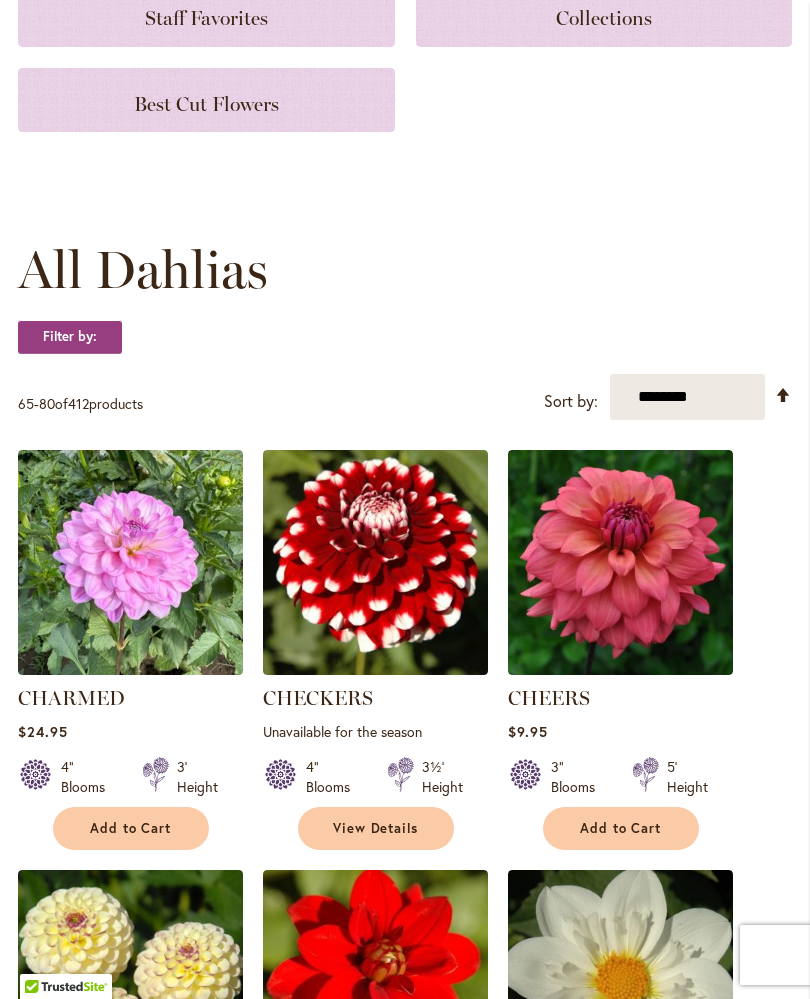 click on "Add to Cart" at bounding box center (621, 828) 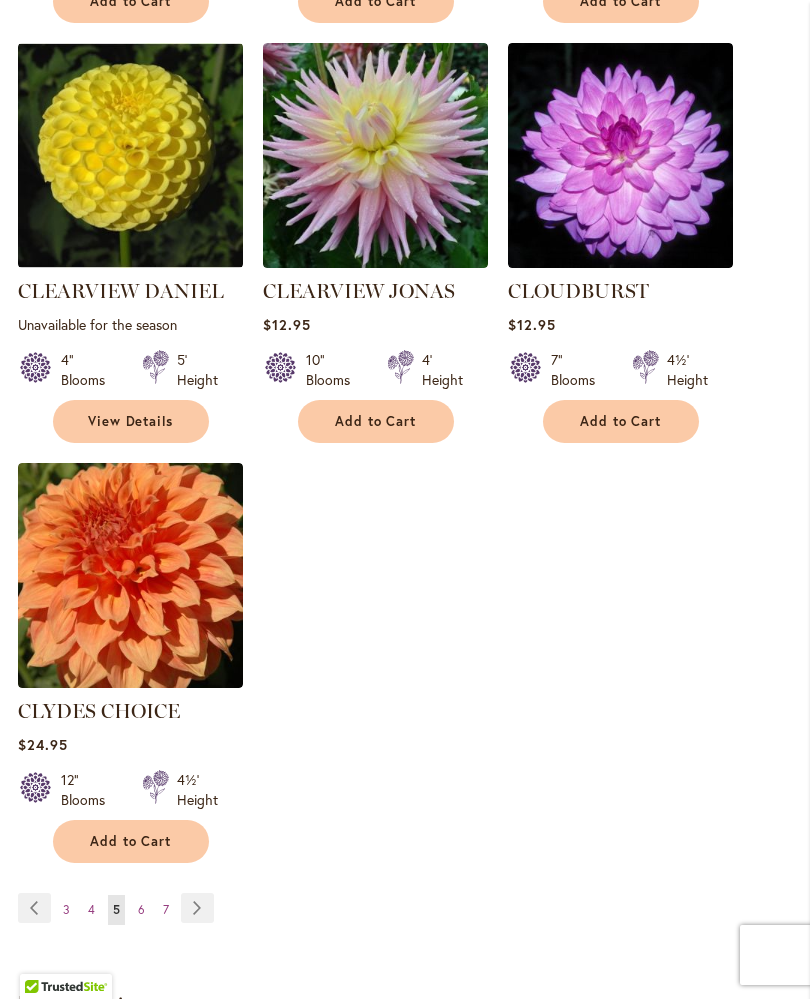 scroll, scrollTop: 2582, scrollLeft: 0, axis: vertical 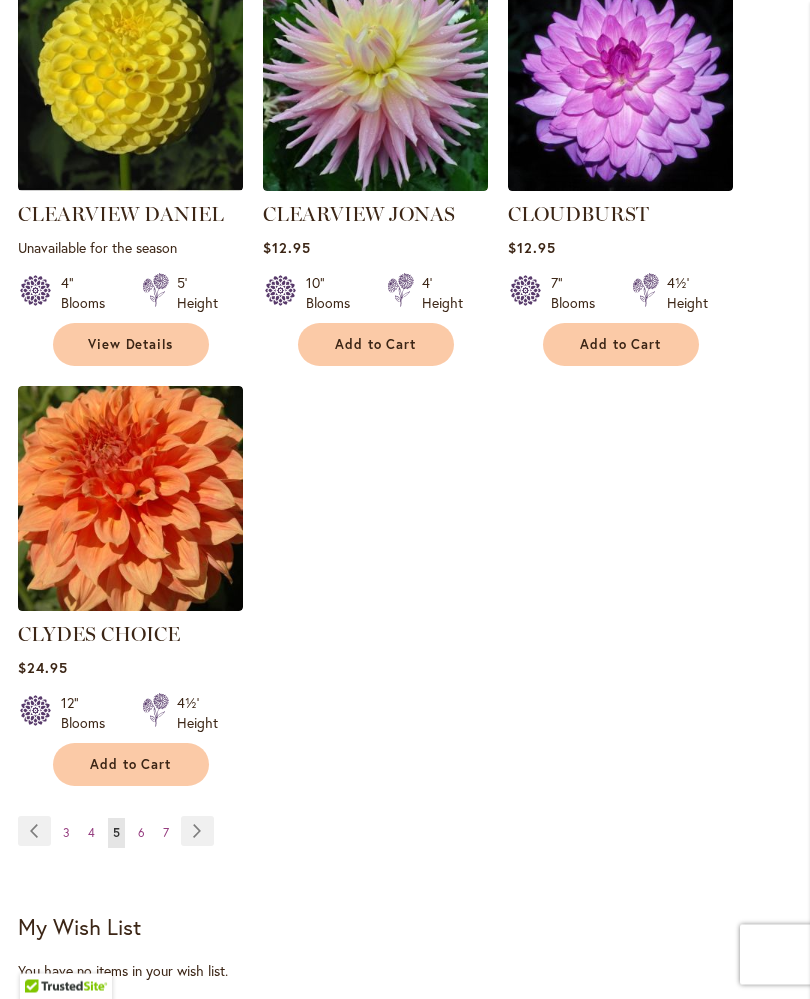 click on "Page
Next" at bounding box center [197, 832] 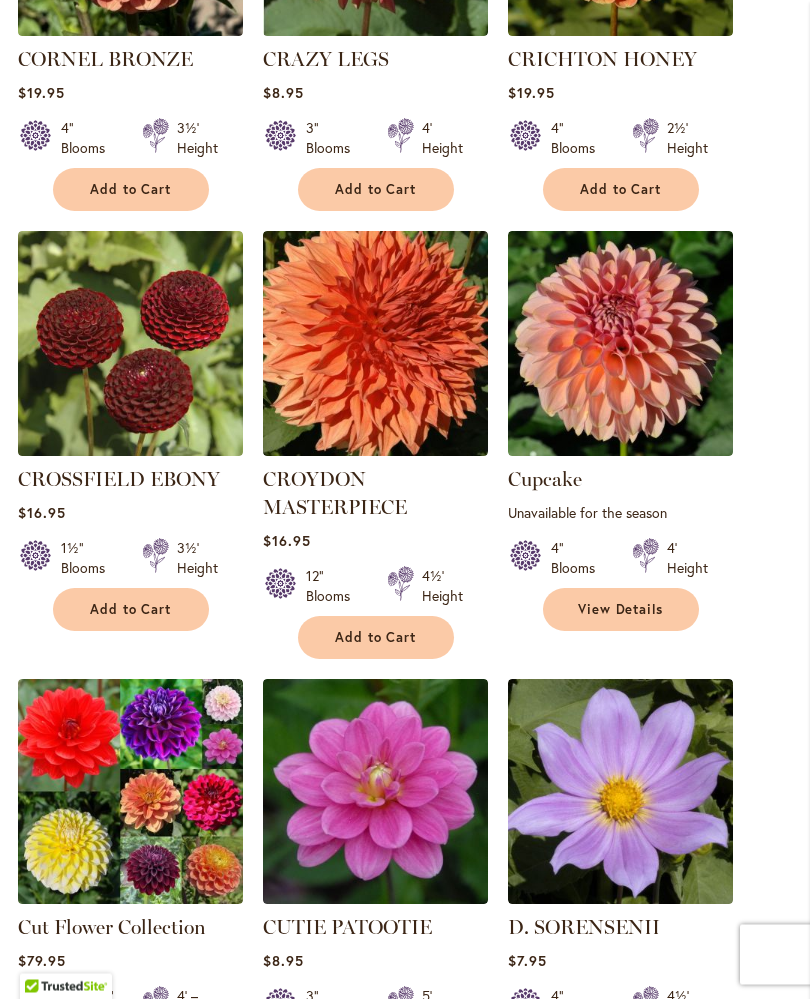 scroll, scrollTop: 1425, scrollLeft: 0, axis: vertical 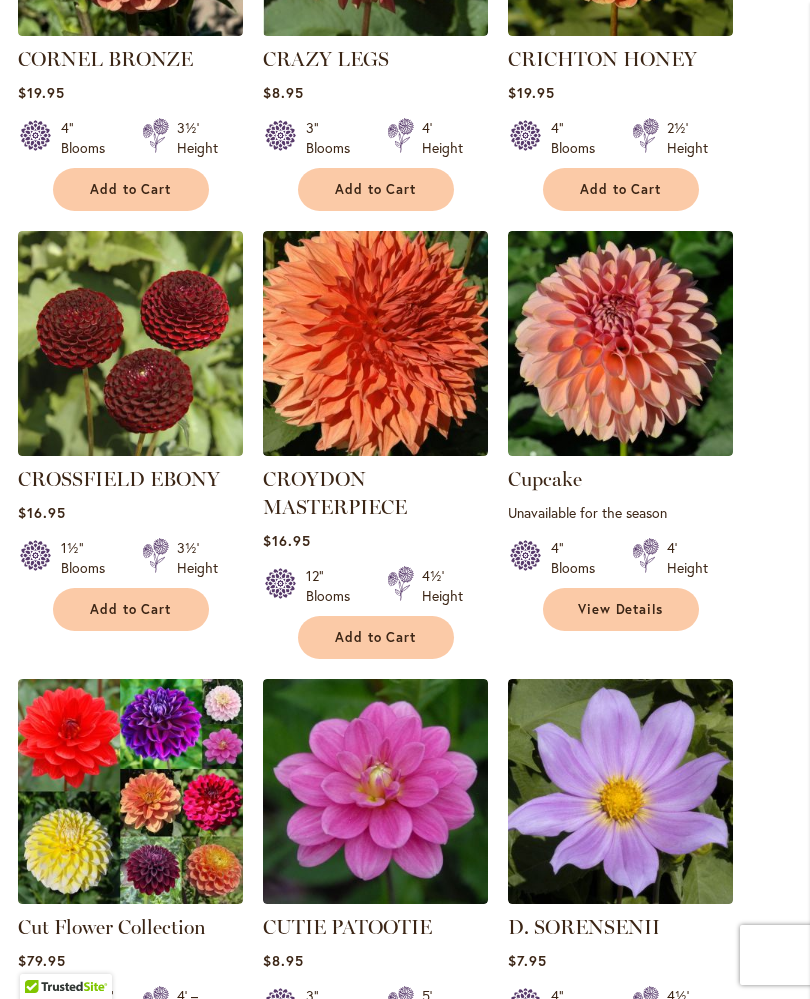 click on "Add to Cart" at bounding box center (376, 637) 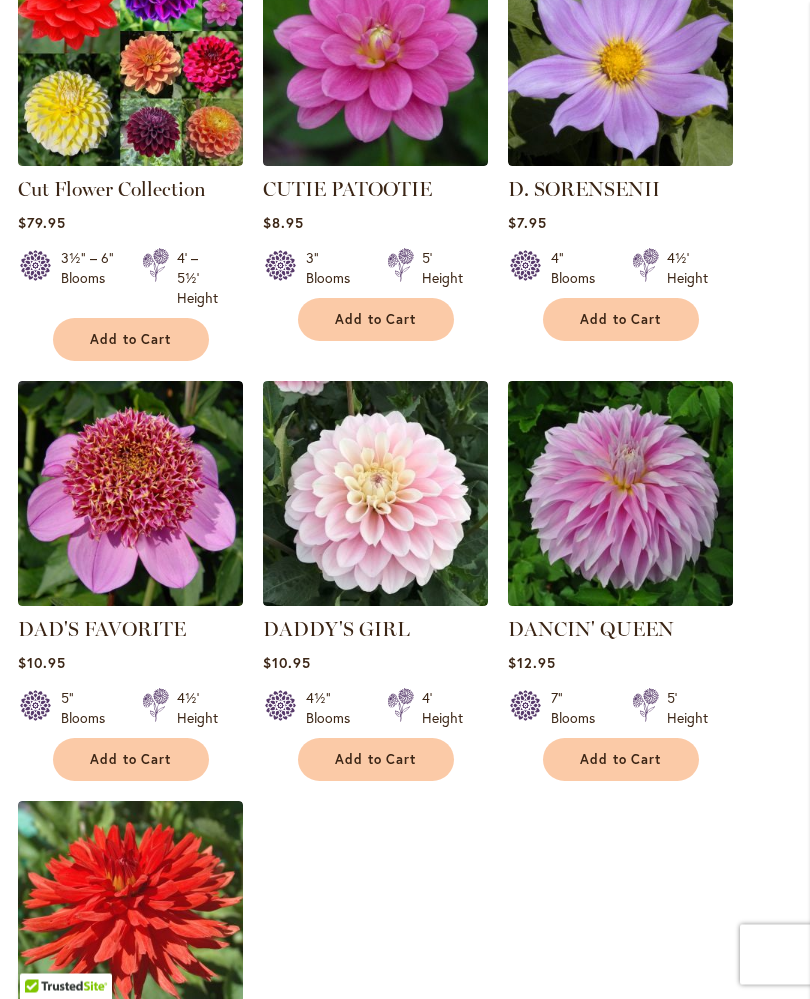 scroll, scrollTop: 2216, scrollLeft: 0, axis: vertical 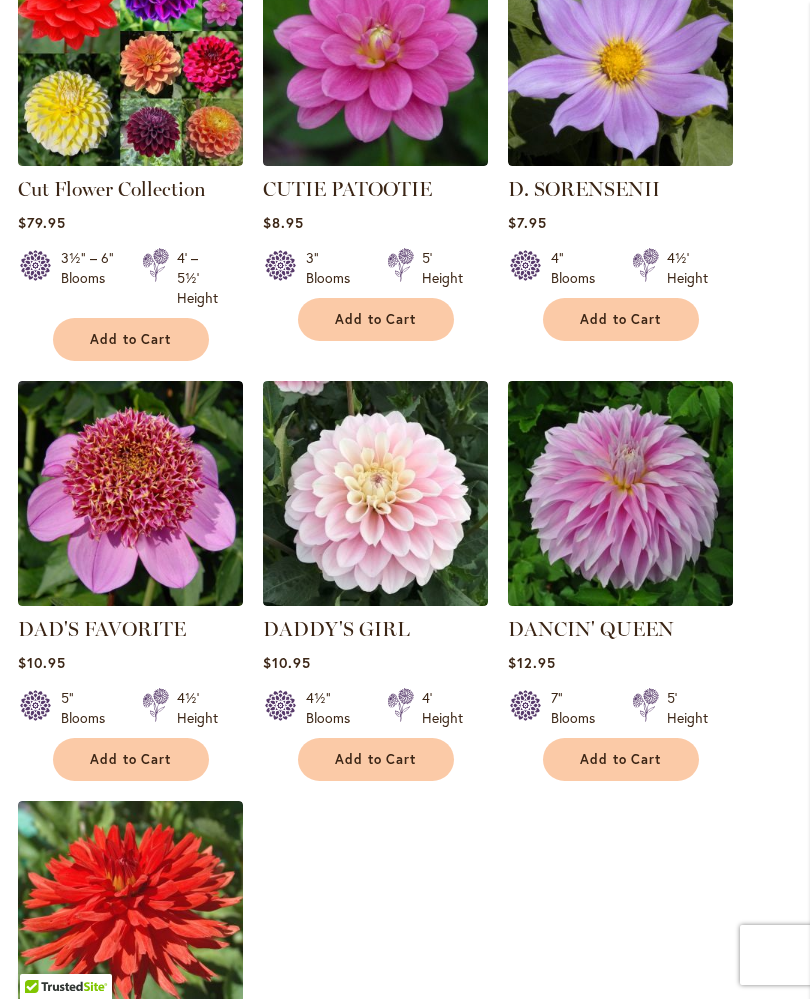 click on "Add to Cart" at bounding box center (621, 759) 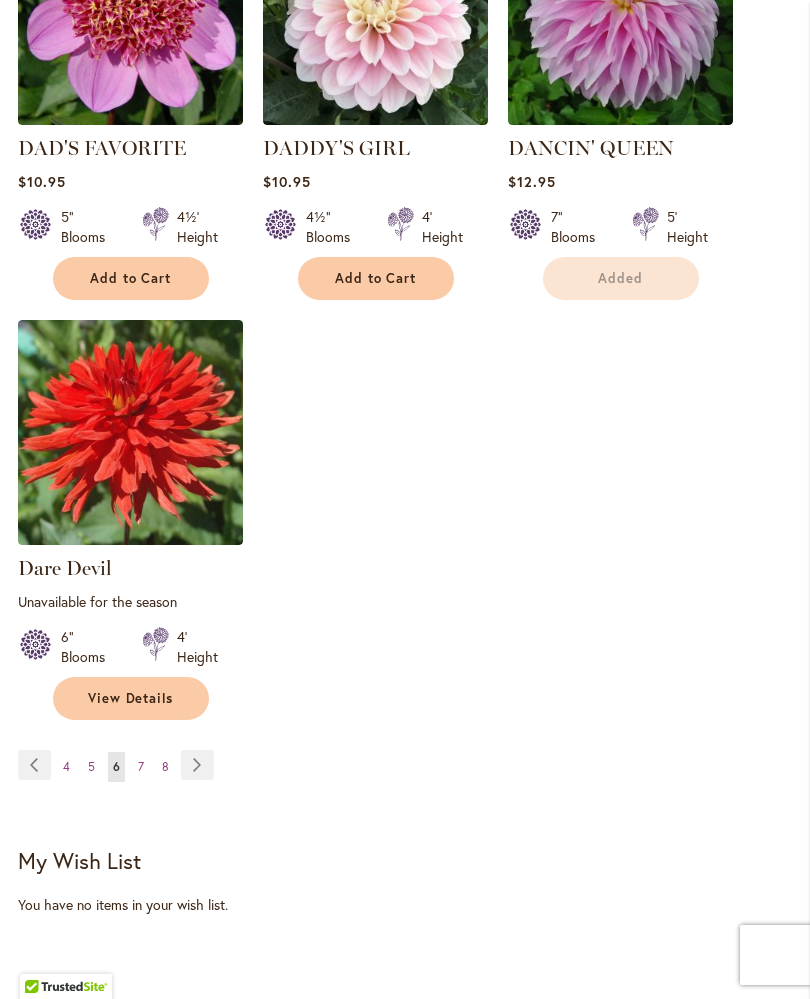 scroll, scrollTop: 2772, scrollLeft: 0, axis: vertical 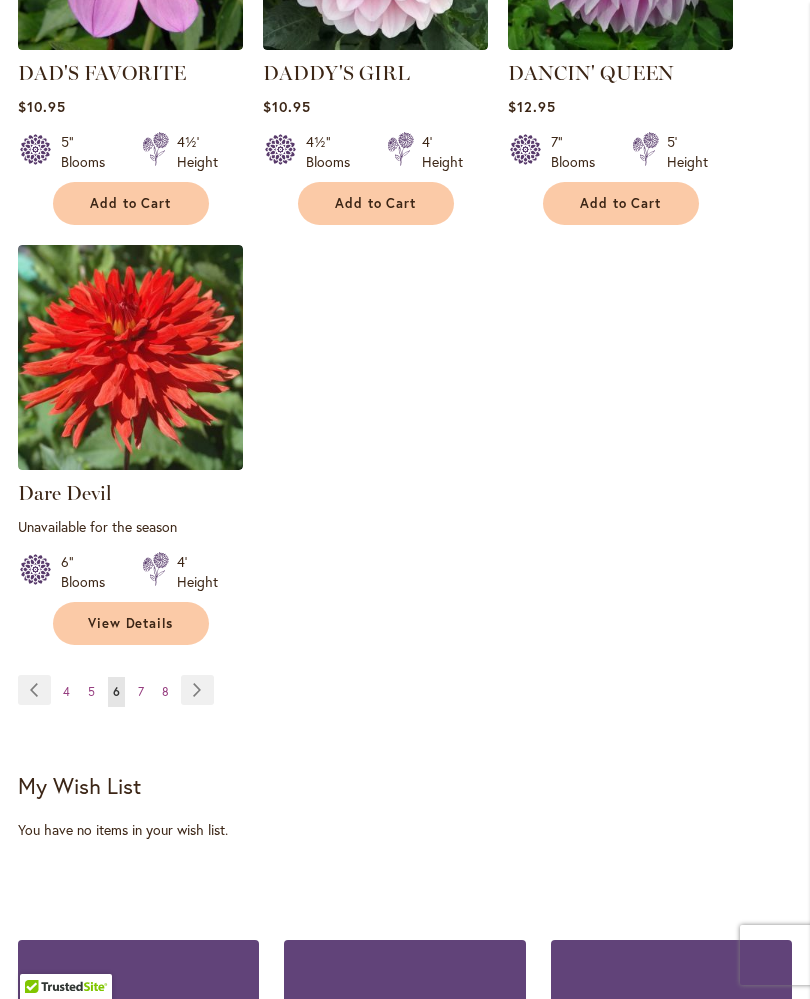 click on "Page
Page
Previous
Page
4
Page
5
You're currently reading page
6" at bounding box center [405, 703] 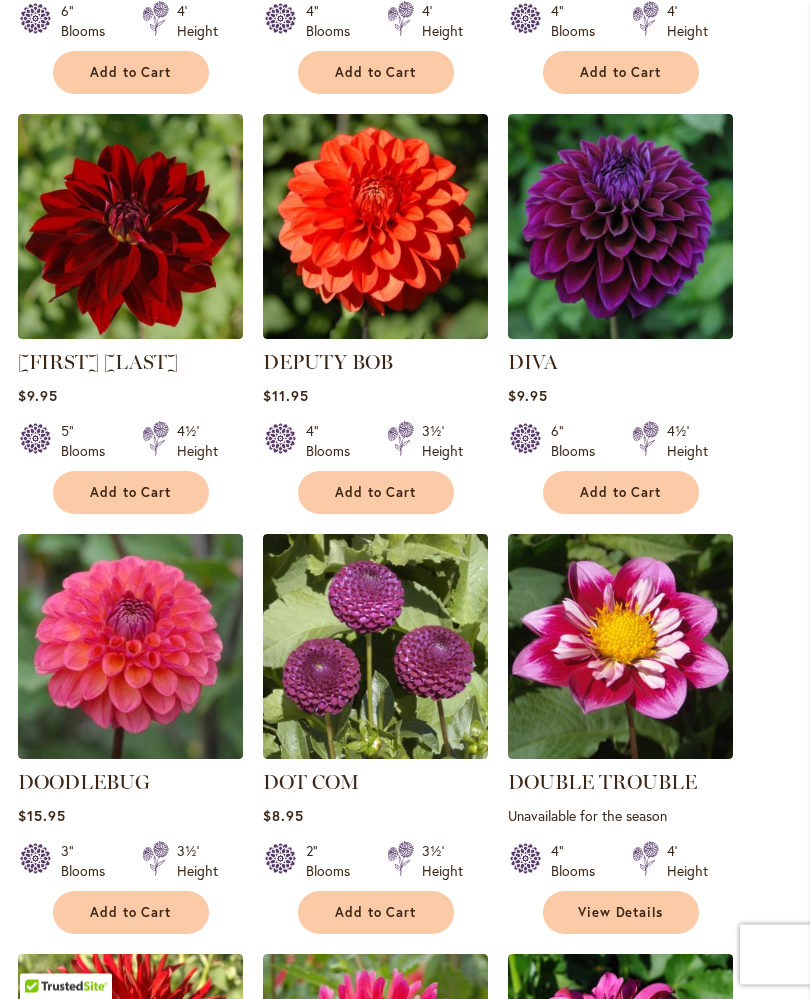 scroll, scrollTop: 1124, scrollLeft: 0, axis: vertical 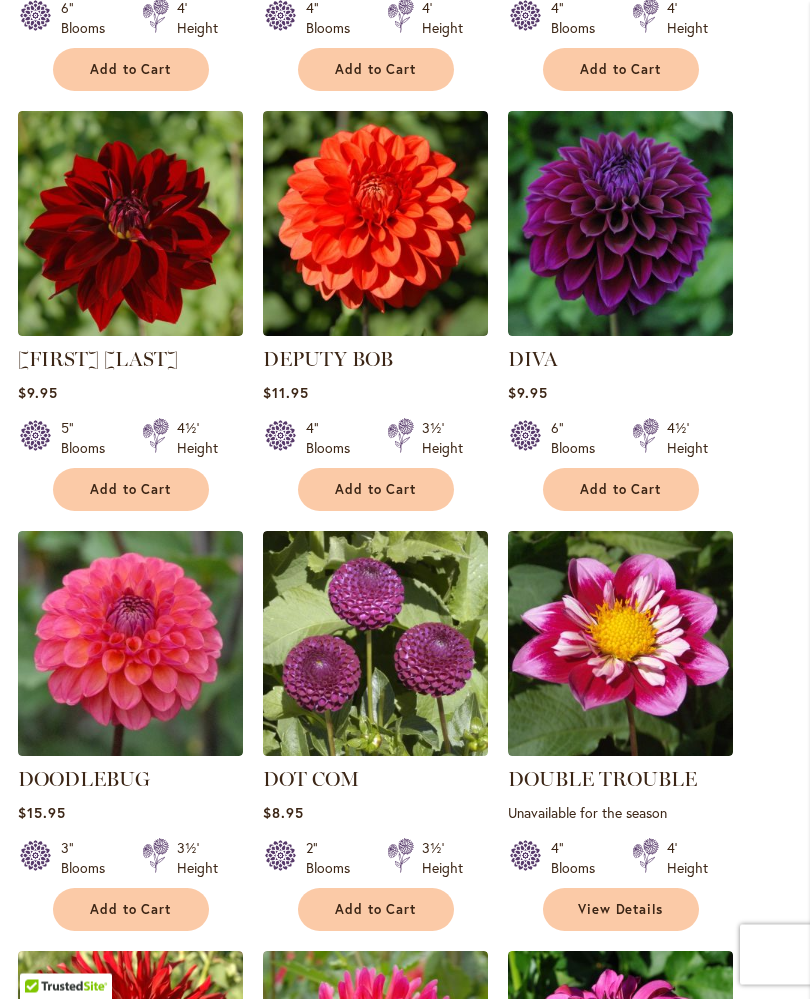 click on "Add to Cart" at bounding box center (131, 910) 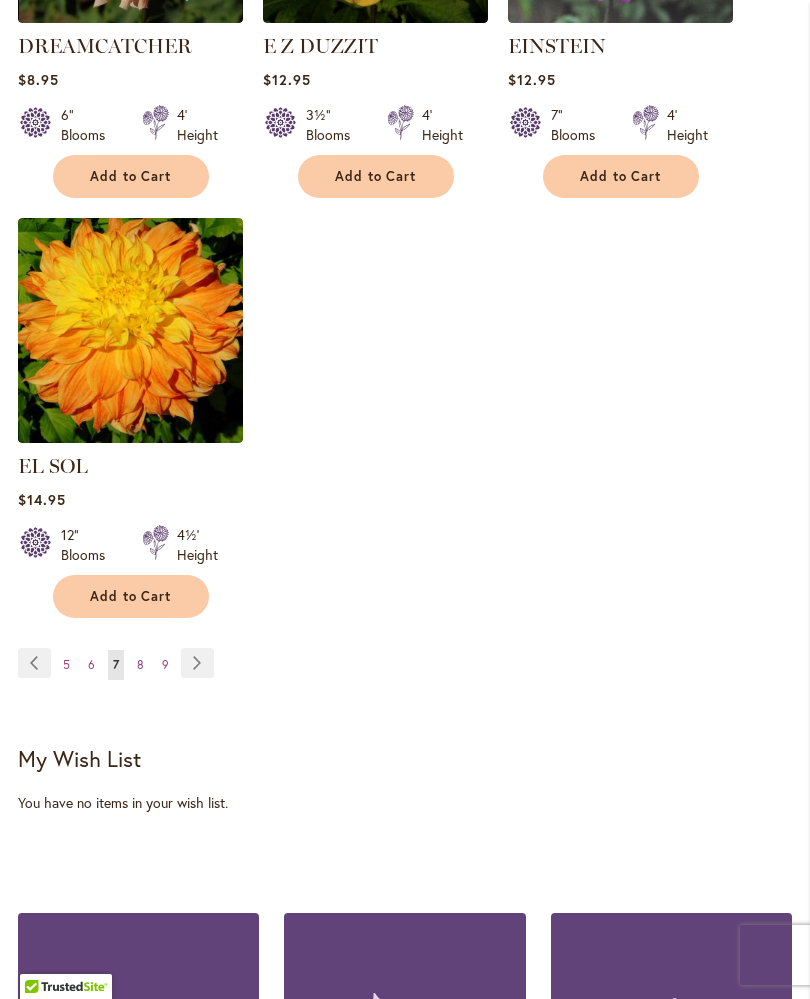 scroll, scrollTop: 2723, scrollLeft: 0, axis: vertical 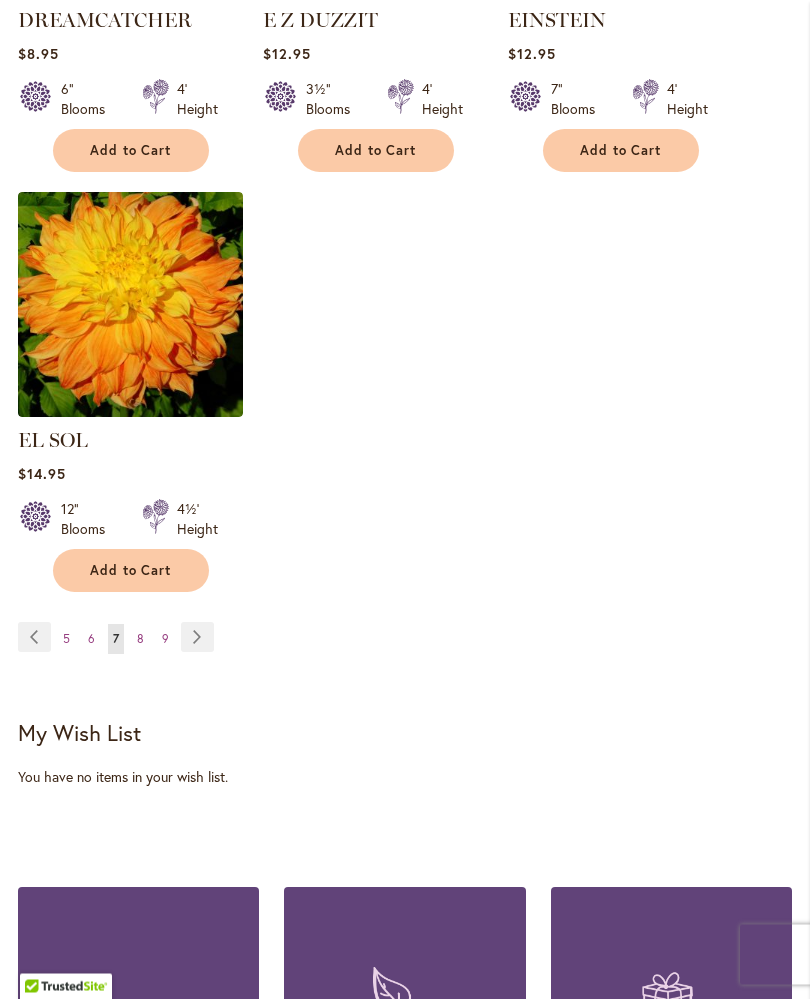 click on "Page
Next" at bounding box center (197, 638) 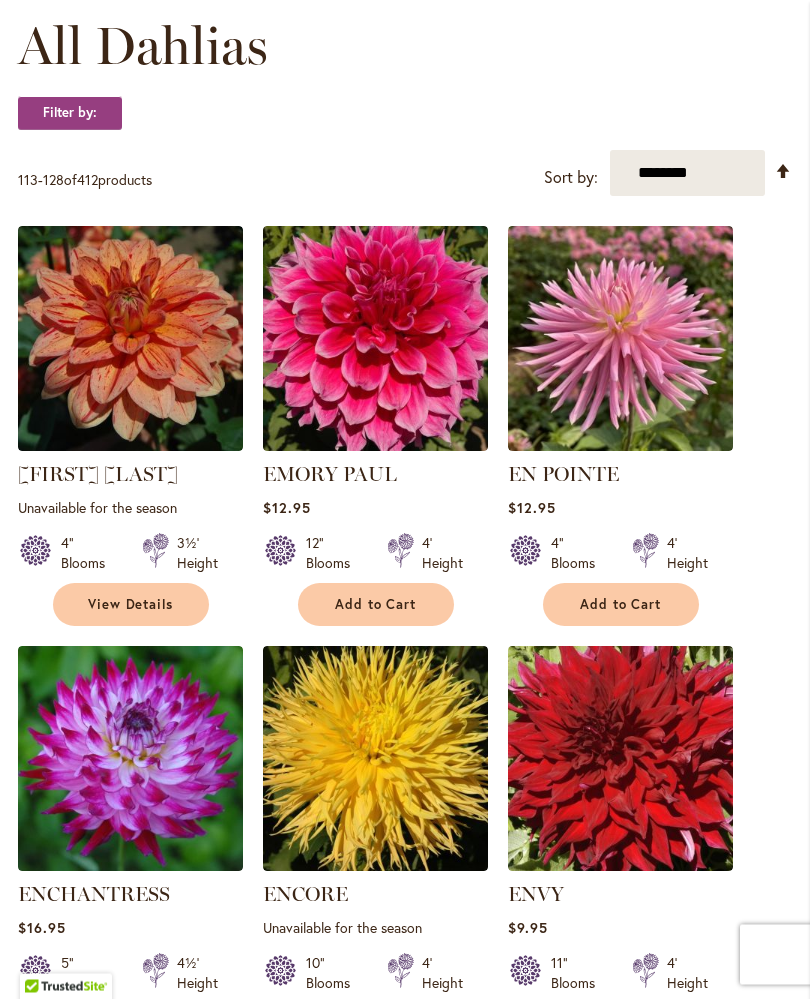 scroll, scrollTop: 590, scrollLeft: 0, axis: vertical 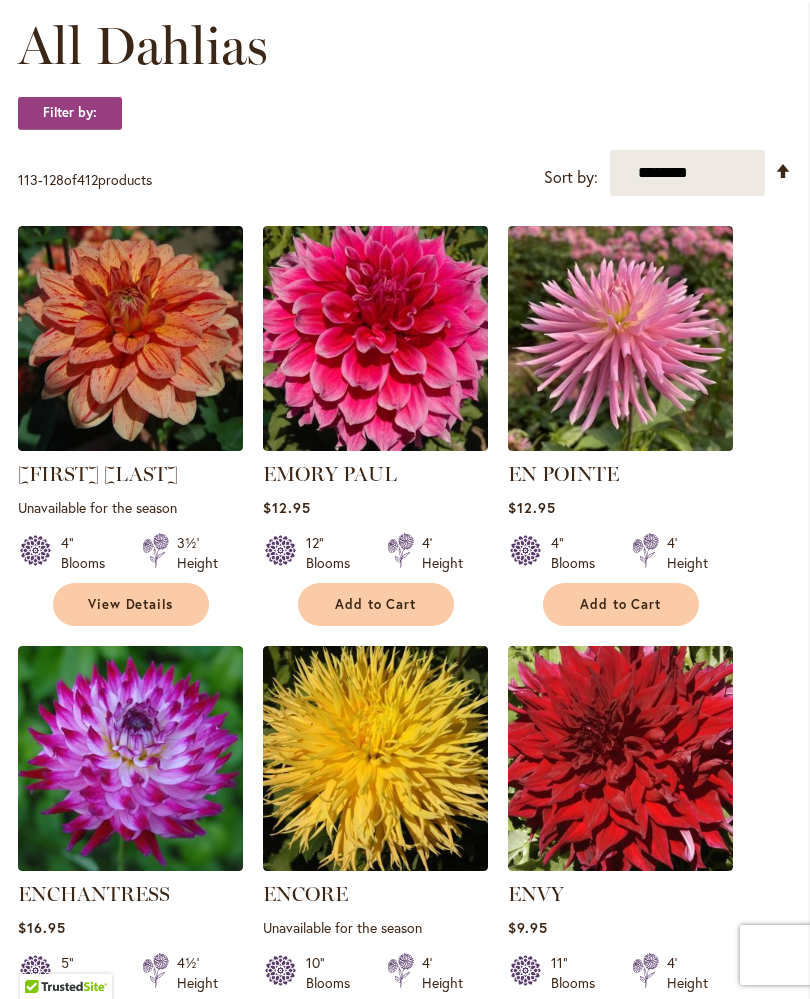 click on "Add to Cart" at bounding box center [376, 604] 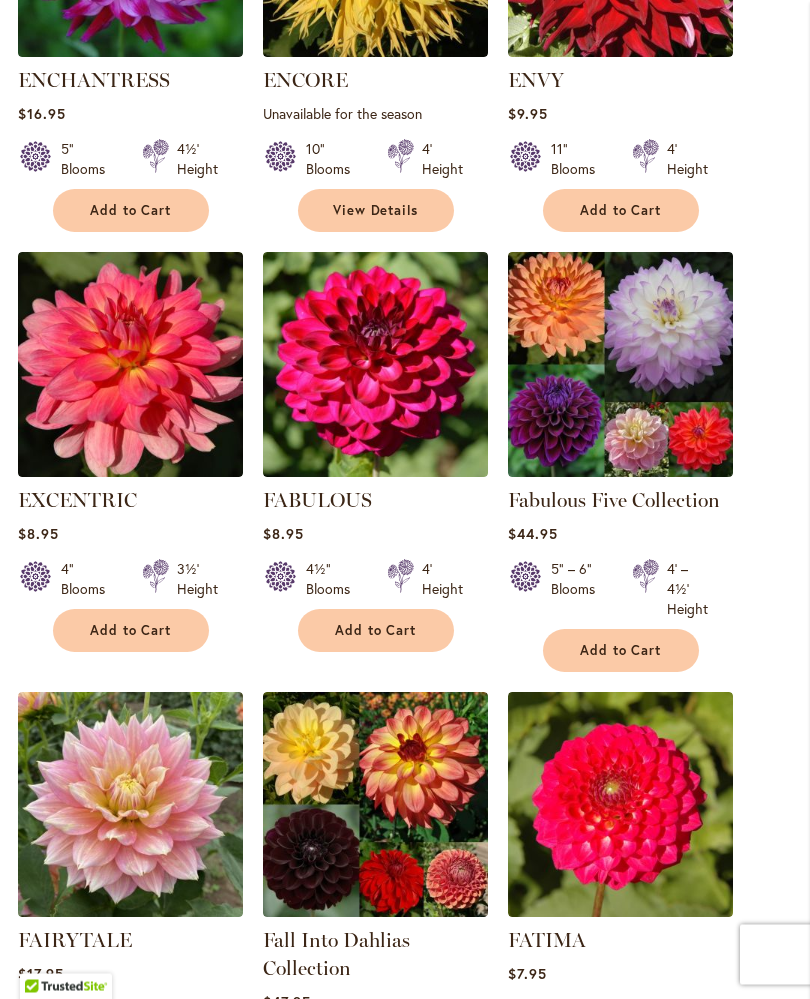 scroll, scrollTop: 1457, scrollLeft: 0, axis: vertical 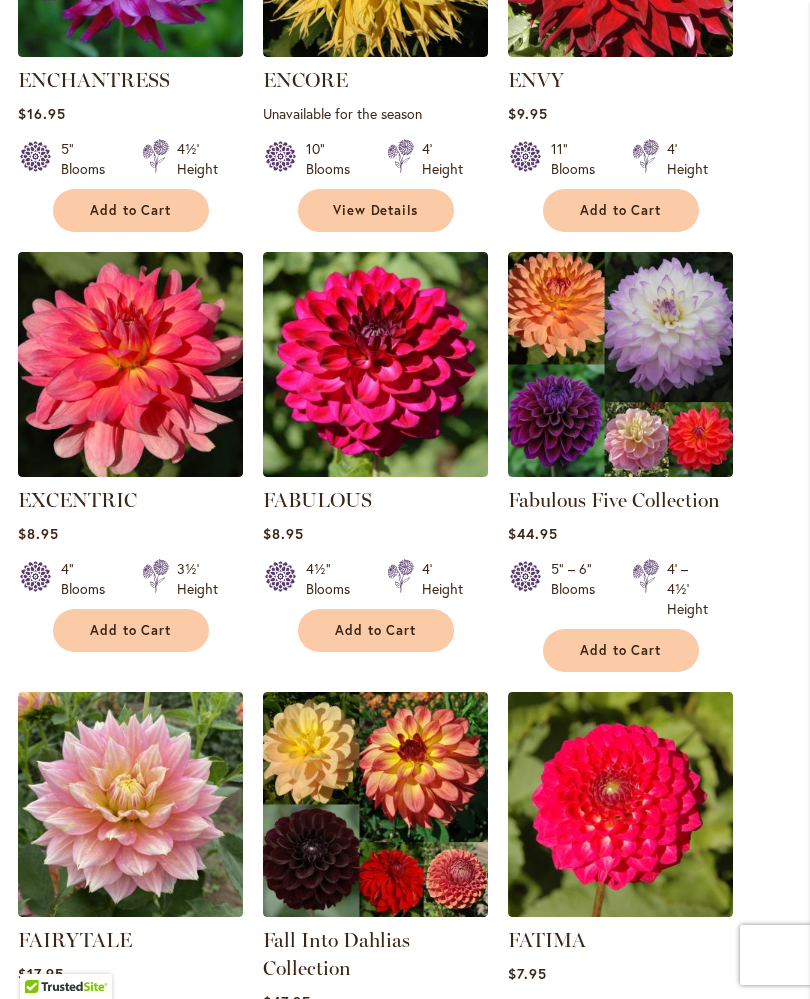 click on "Add to Cart" at bounding box center [131, 630] 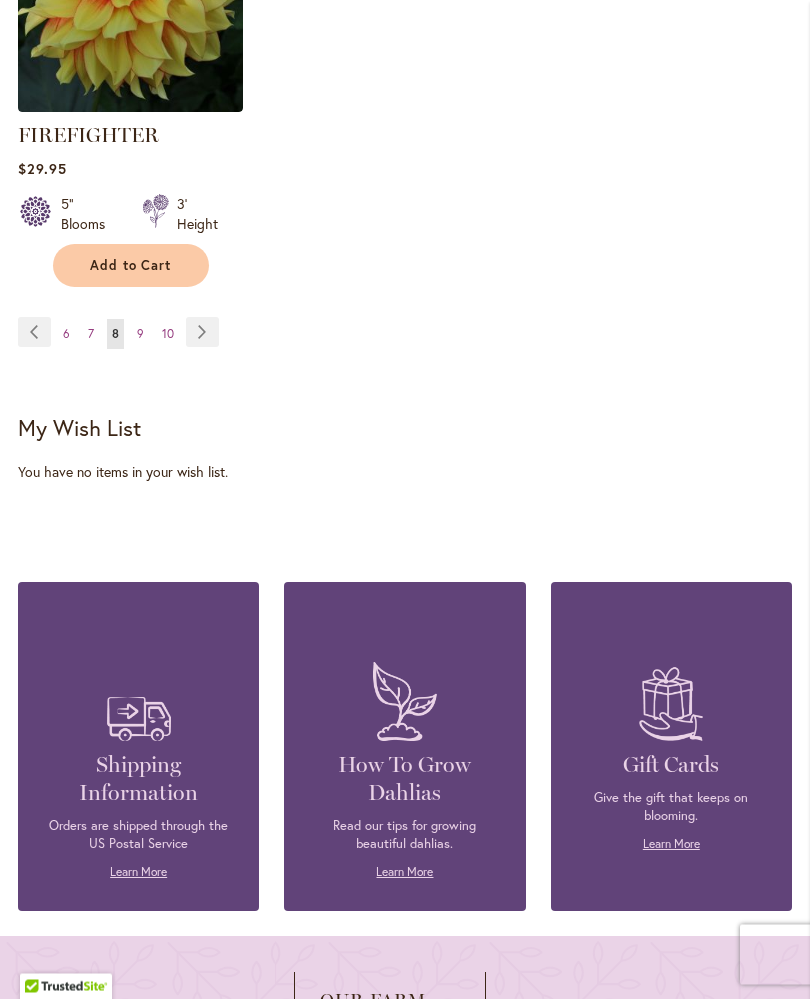 scroll, scrollTop: 3178, scrollLeft: 0, axis: vertical 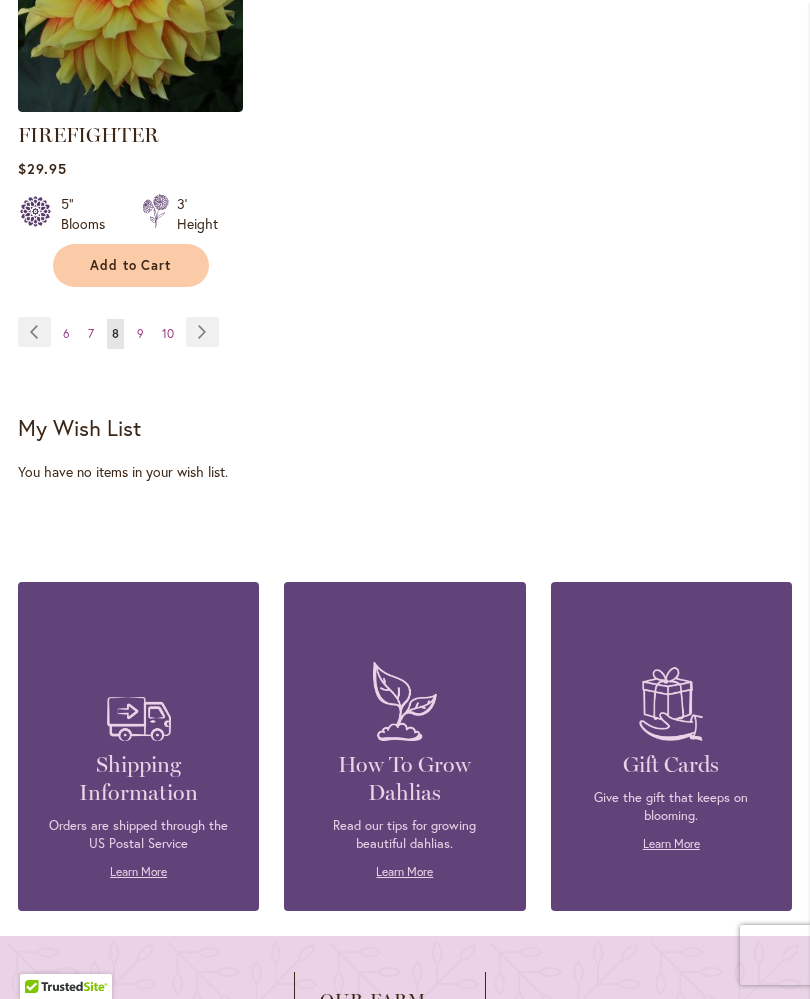 click on "Page
Next" at bounding box center [202, 332] 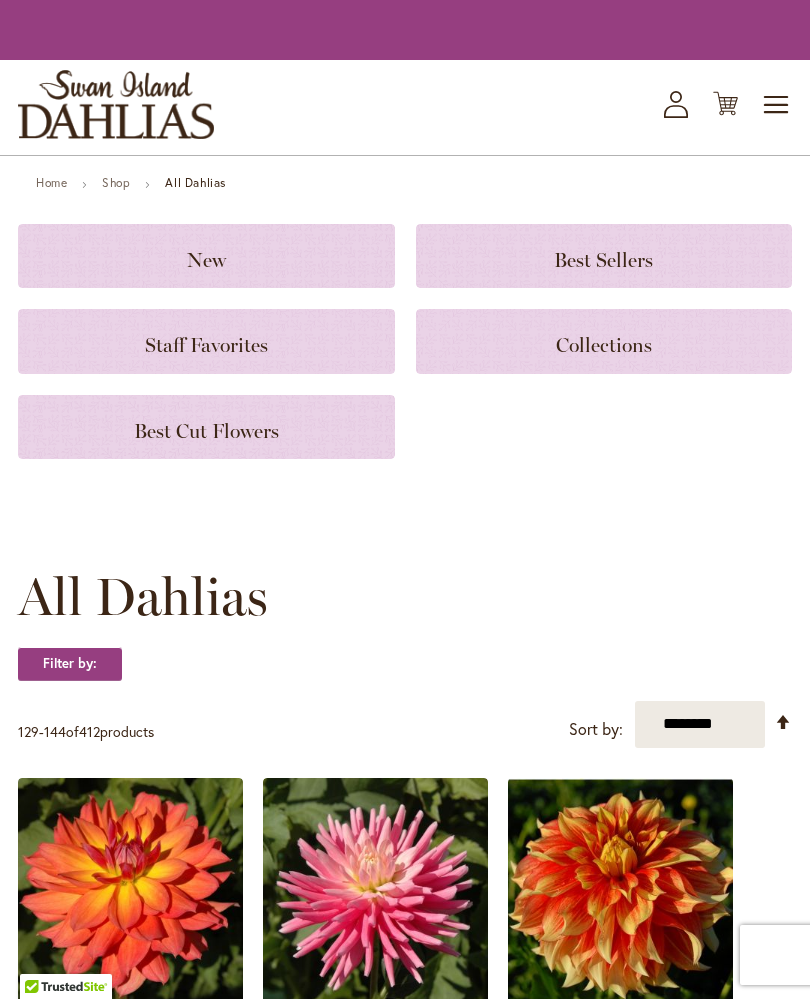 scroll, scrollTop: 0, scrollLeft: 0, axis: both 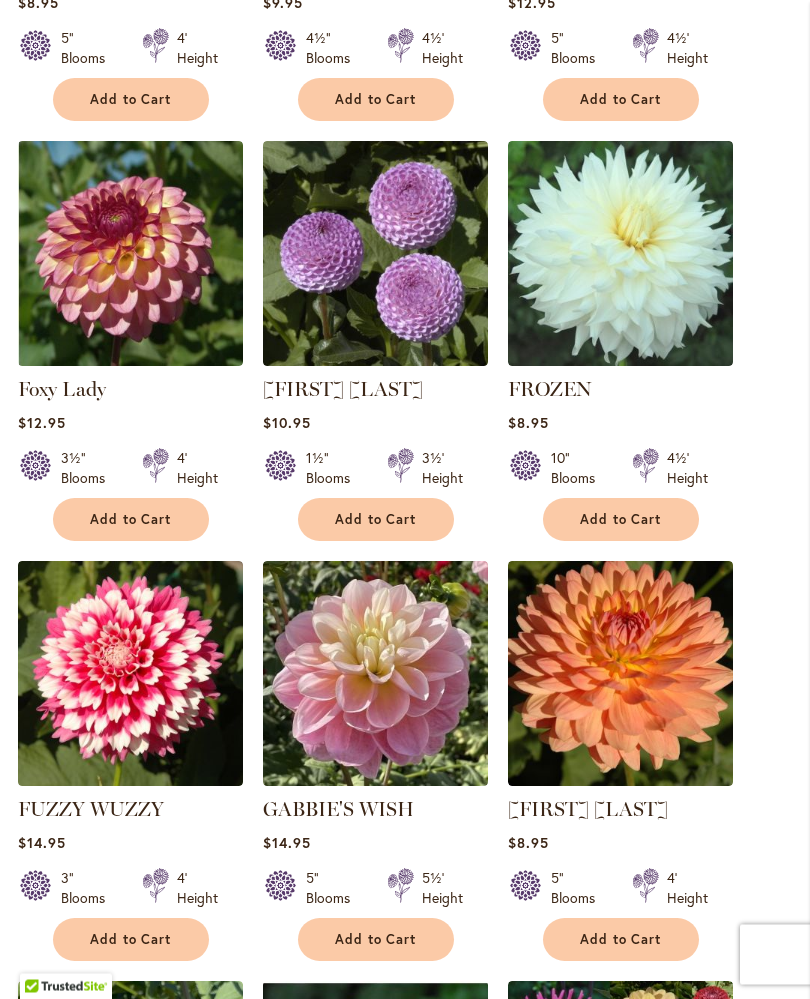 click on "Add to Cart" at bounding box center [376, 520] 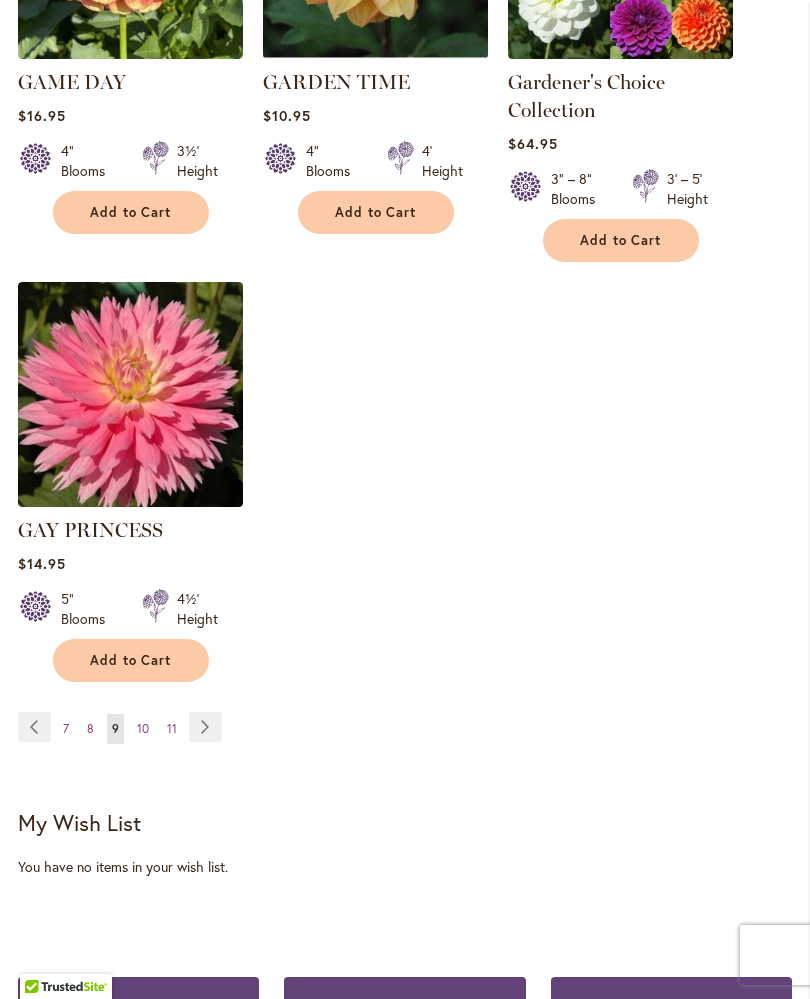 scroll, scrollTop: 2711, scrollLeft: 0, axis: vertical 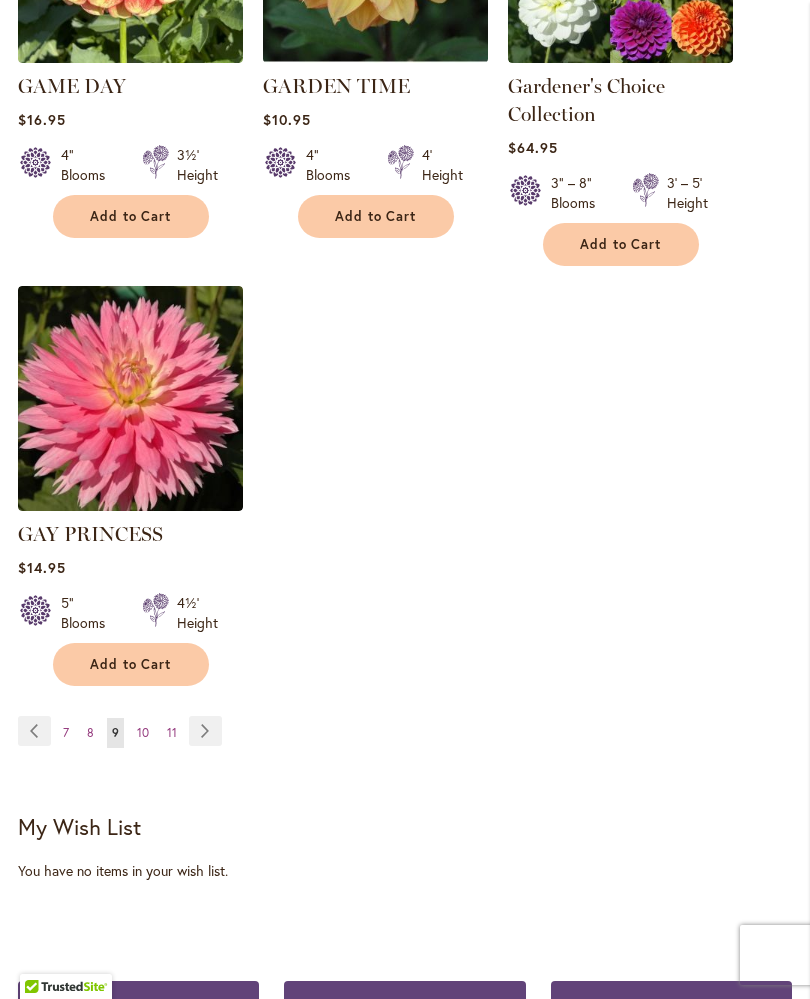 click on "Page
Next" at bounding box center [205, 731] 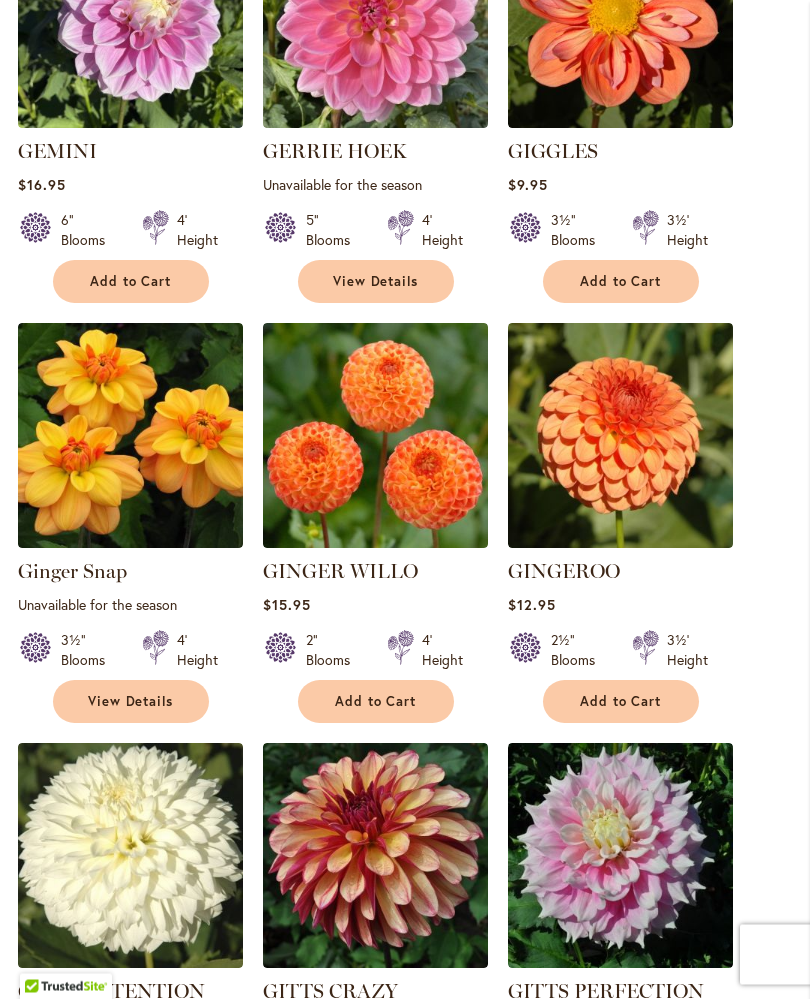 scroll, scrollTop: 914, scrollLeft: 0, axis: vertical 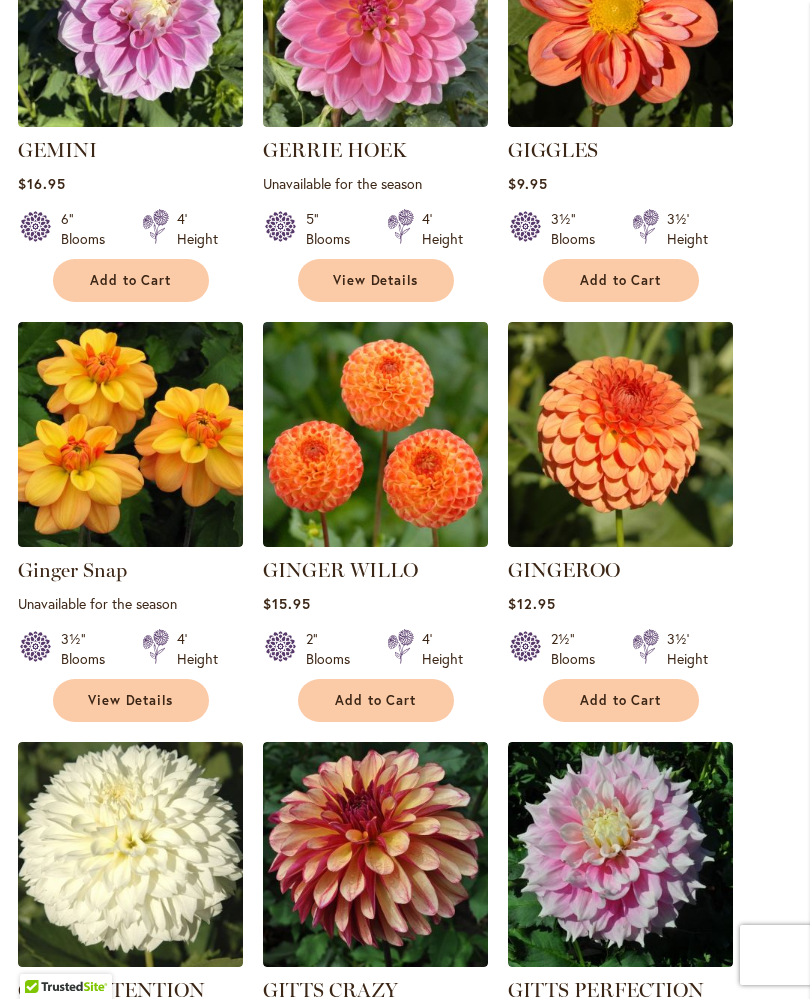 click on "Add to Cart" at bounding box center (621, 700) 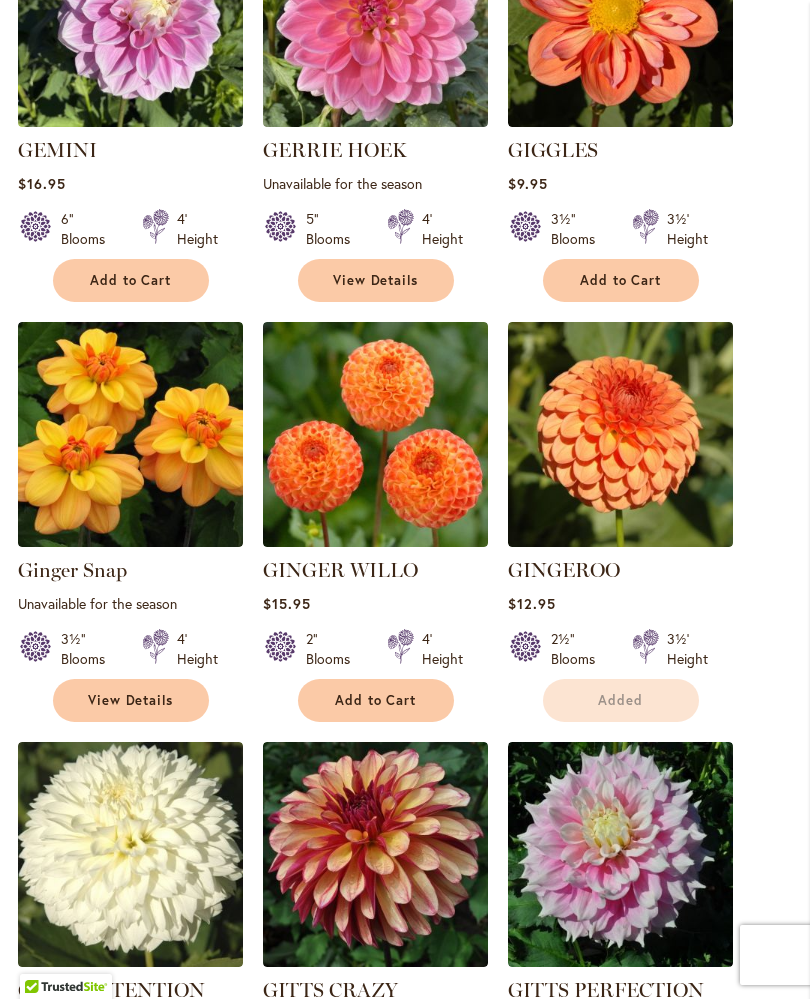 click on "Add to Cart" at bounding box center (376, 700) 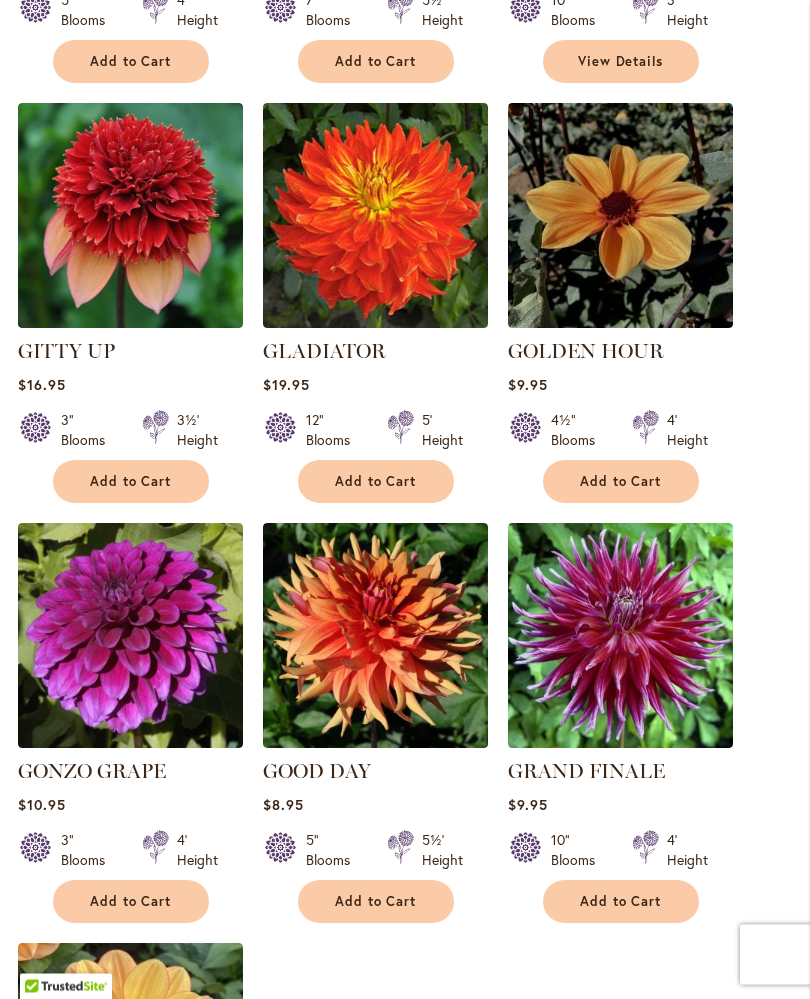 scroll, scrollTop: 2026, scrollLeft: 0, axis: vertical 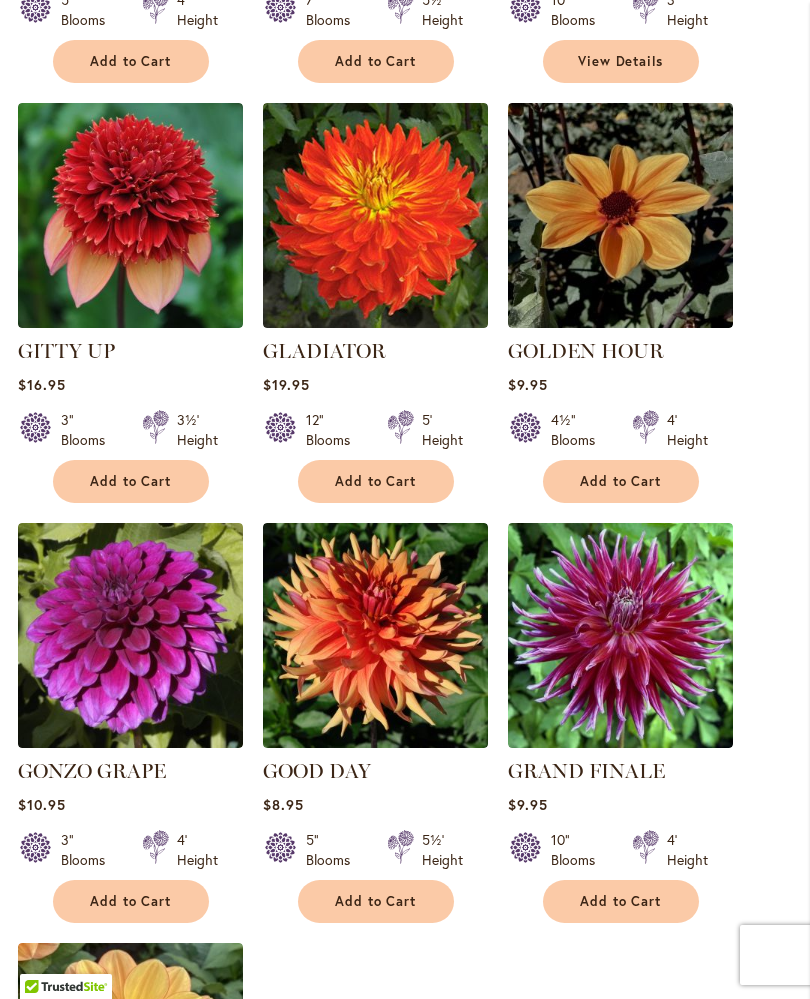 click on "Add to Cart" at bounding box center (376, 901) 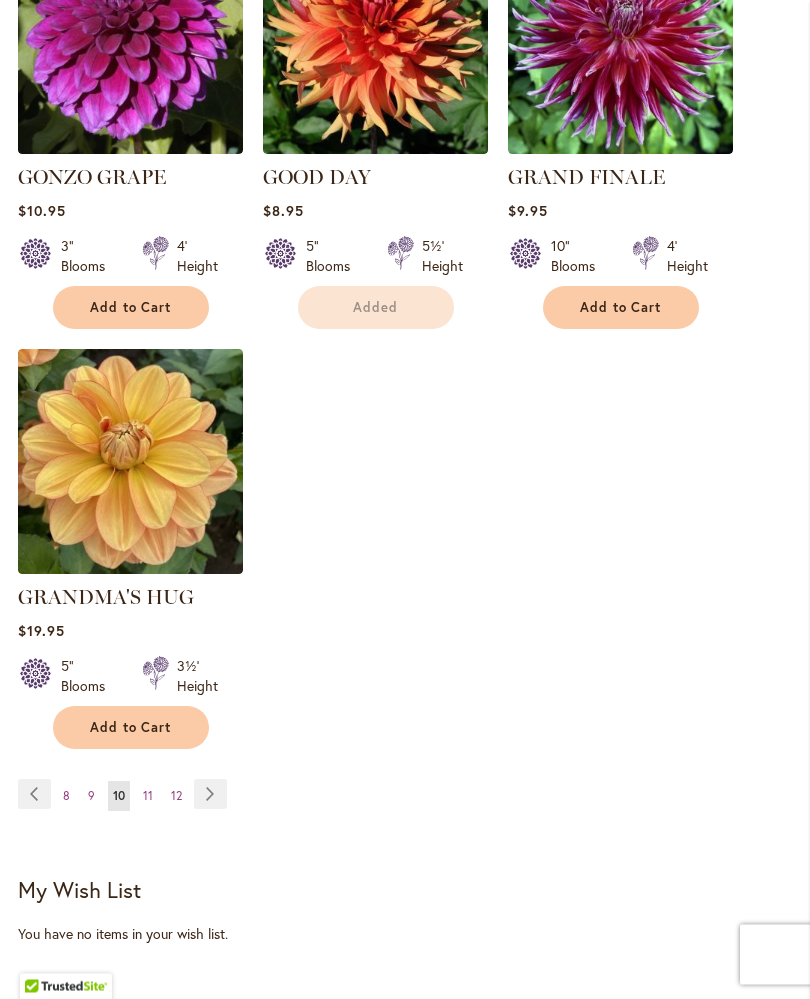 scroll, scrollTop: 2688, scrollLeft: 0, axis: vertical 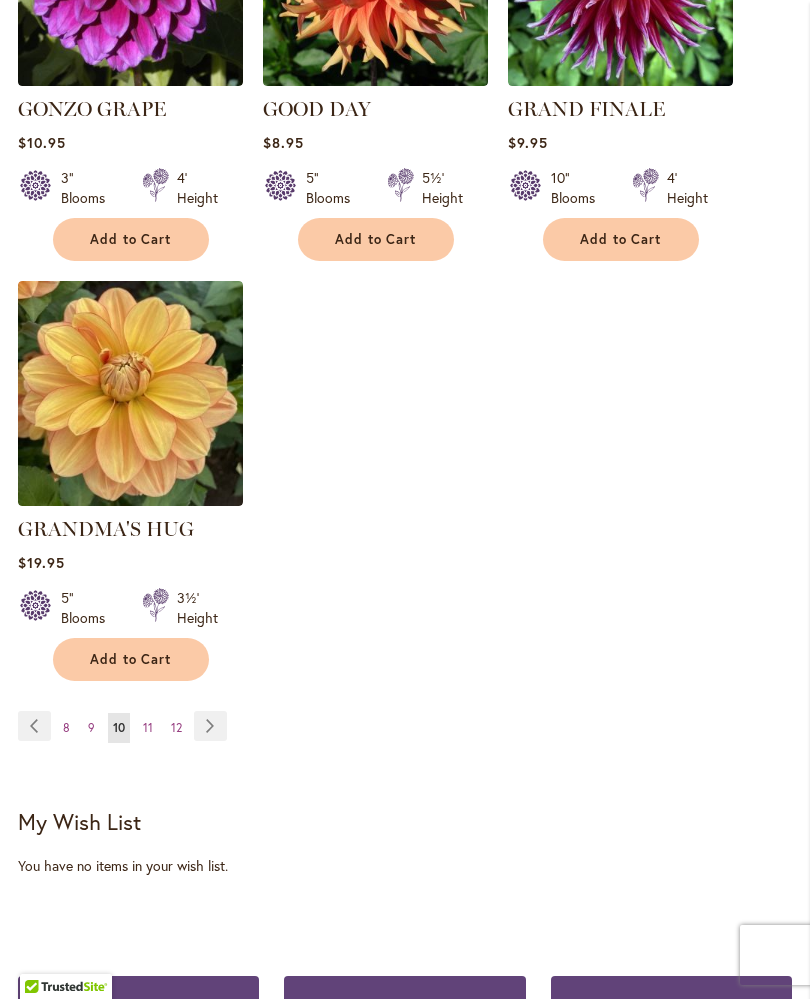 click on "Page
Next" at bounding box center [210, 726] 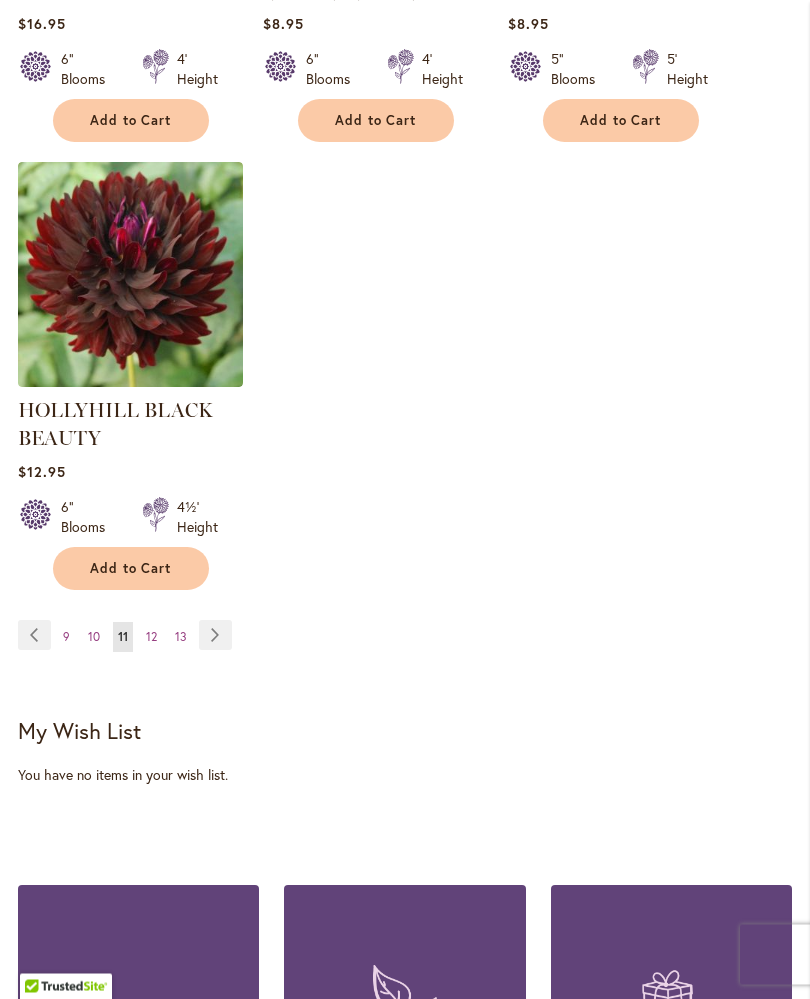 scroll, scrollTop: 2830, scrollLeft: 0, axis: vertical 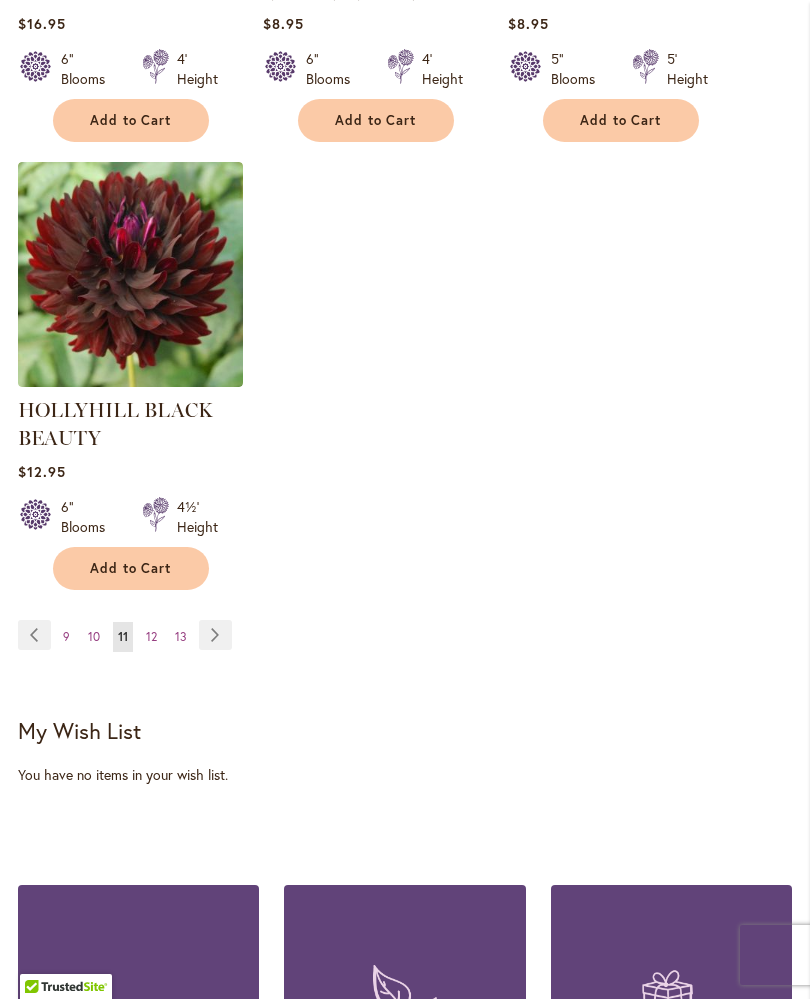 click on "Page
Next" at bounding box center (215, 635) 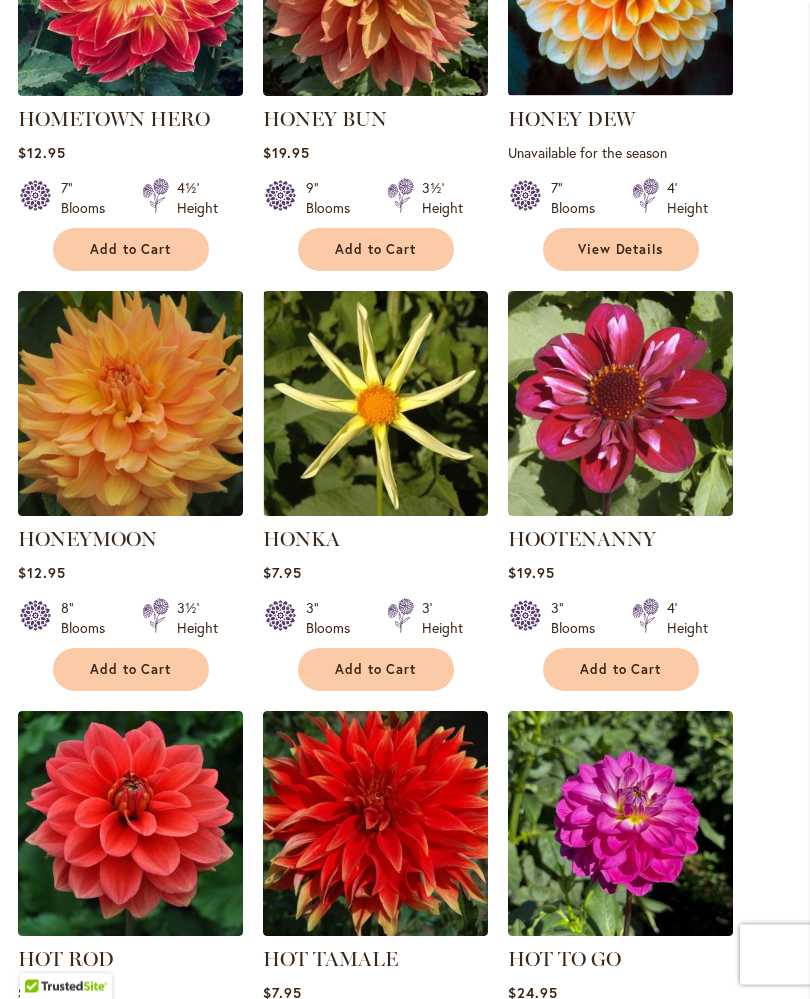scroll, scrollTop: 946, scrollLeft: 0, axis: vertical 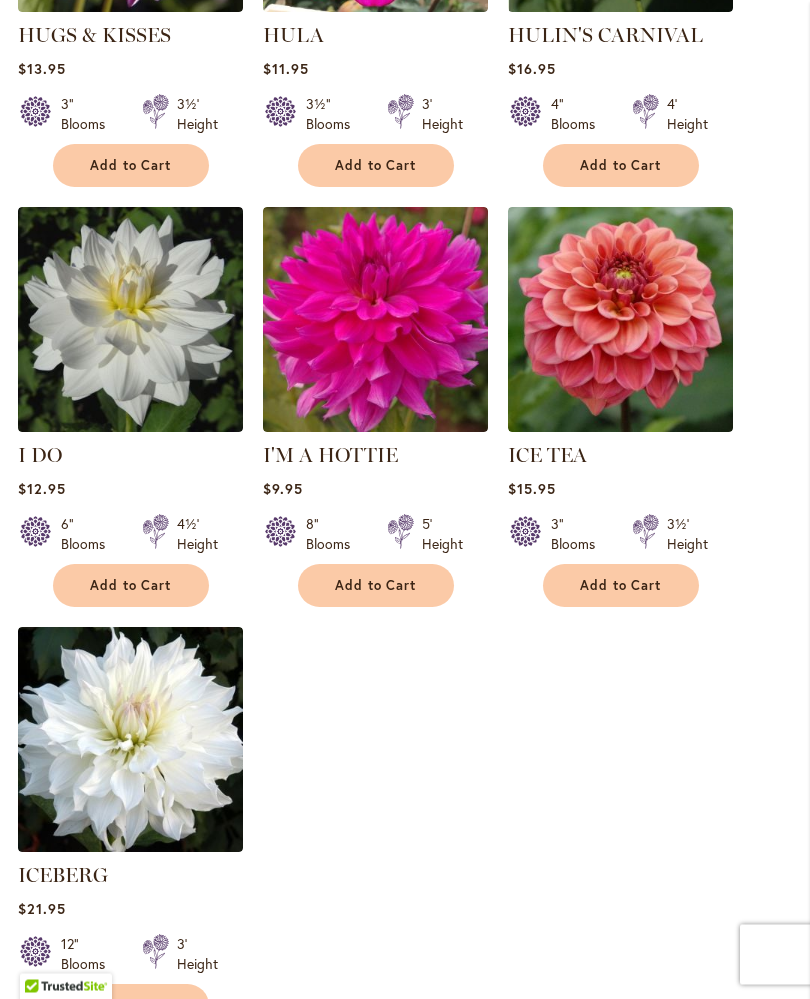 click on "Add to Cart" at bounding box center [376, 586] 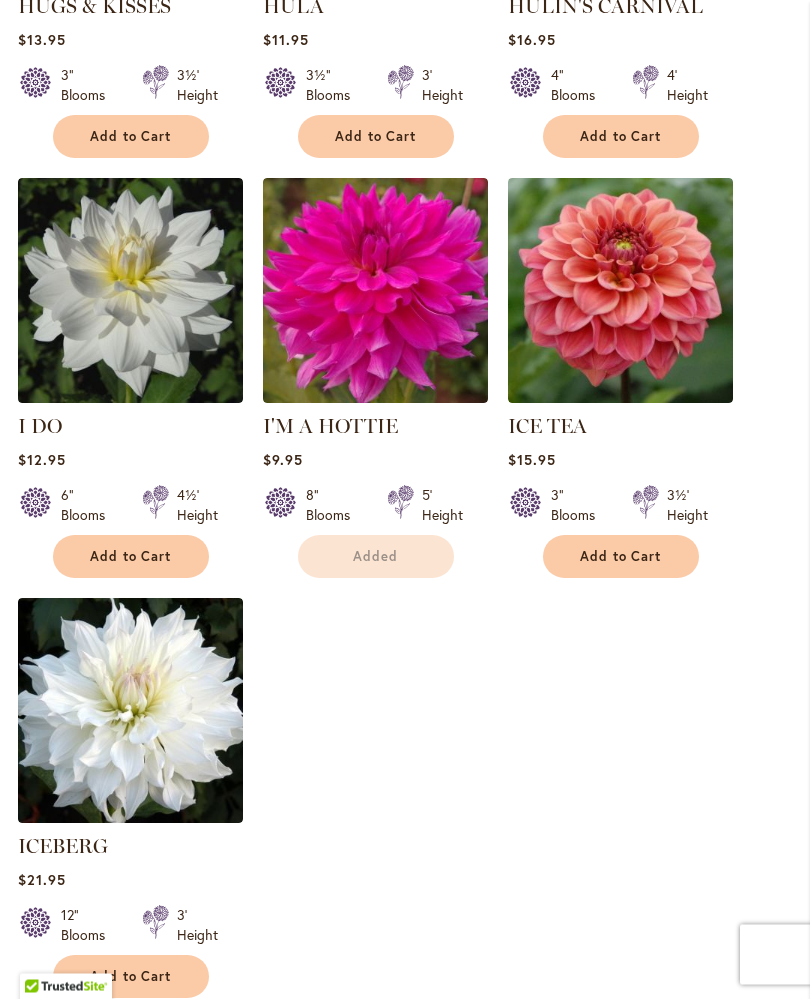 scroll, scrollTop: 2380, scrollLeft: 0, axis: vertical 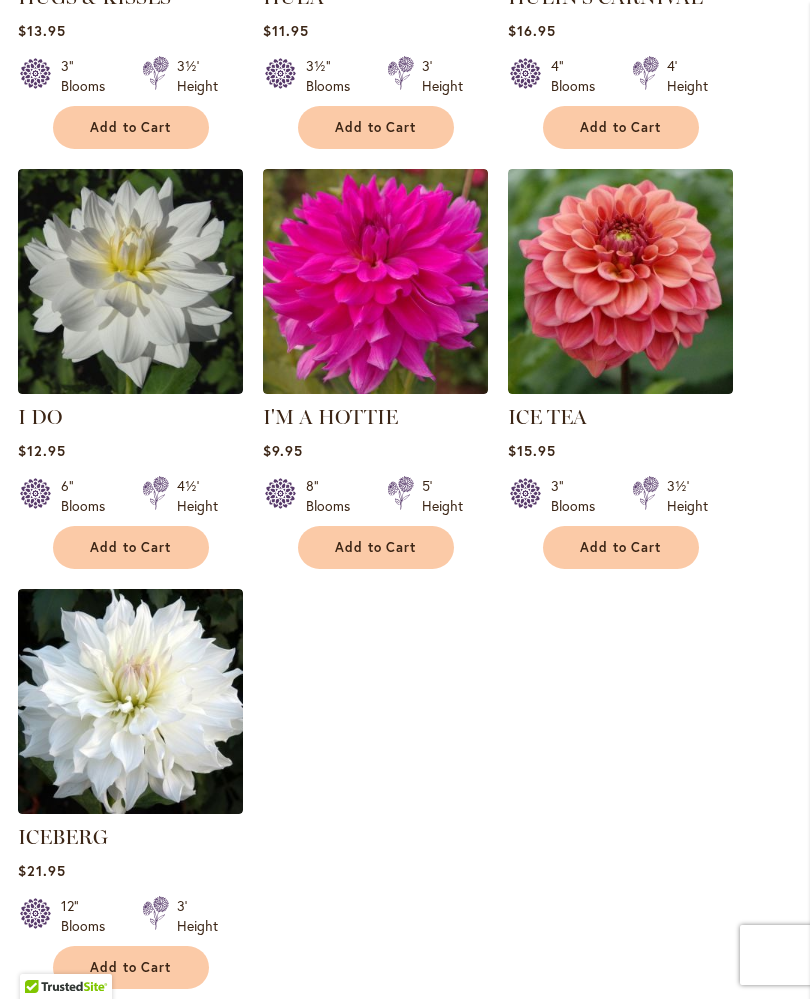 click on "Add to Cart" at bounding box center [621, 547] 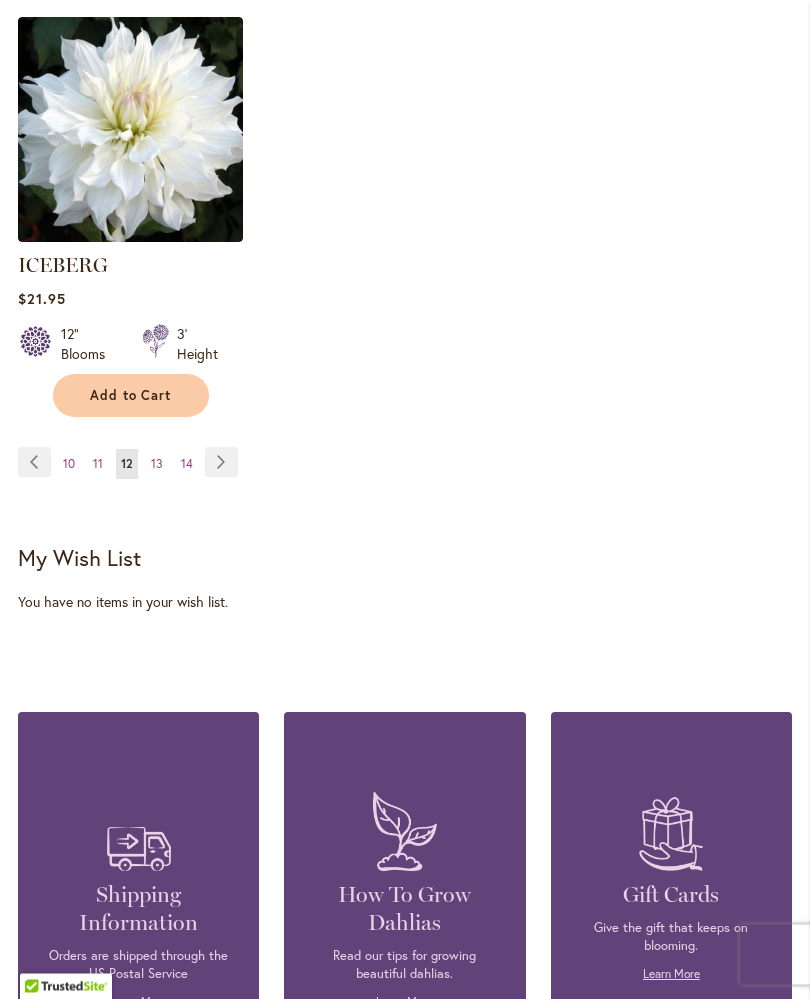 scroll, scrollTop: 2952, scrollLeft: 0, axis: vertical 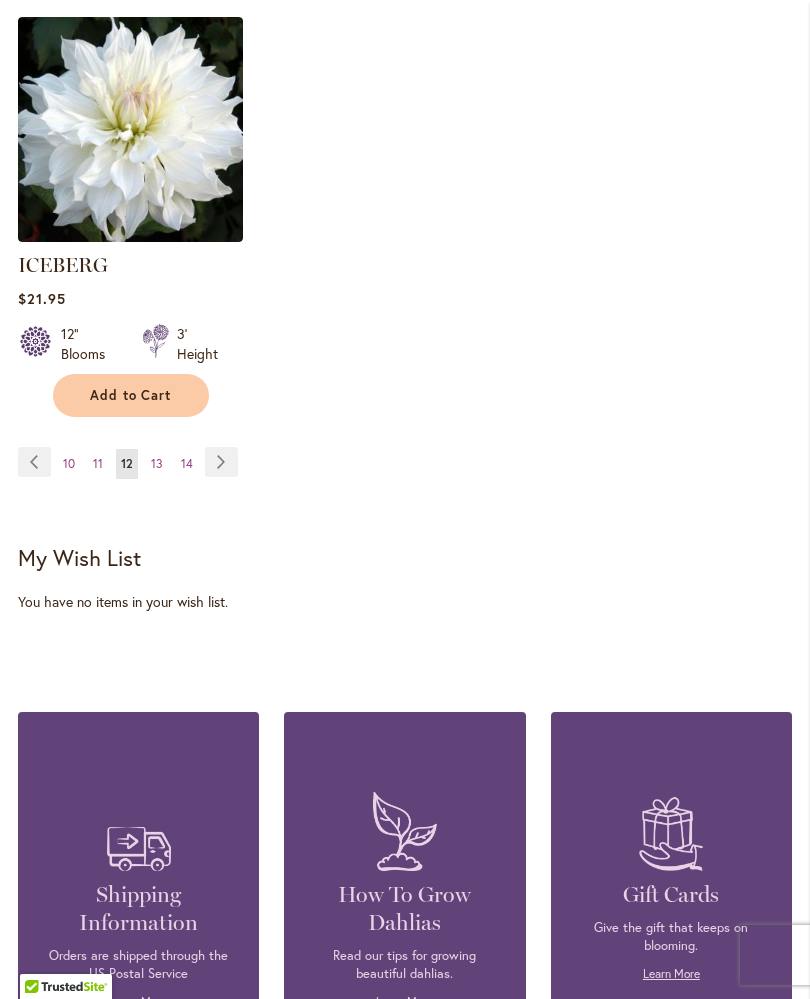 click on "Page
Next" at bounding box center [221, 462] 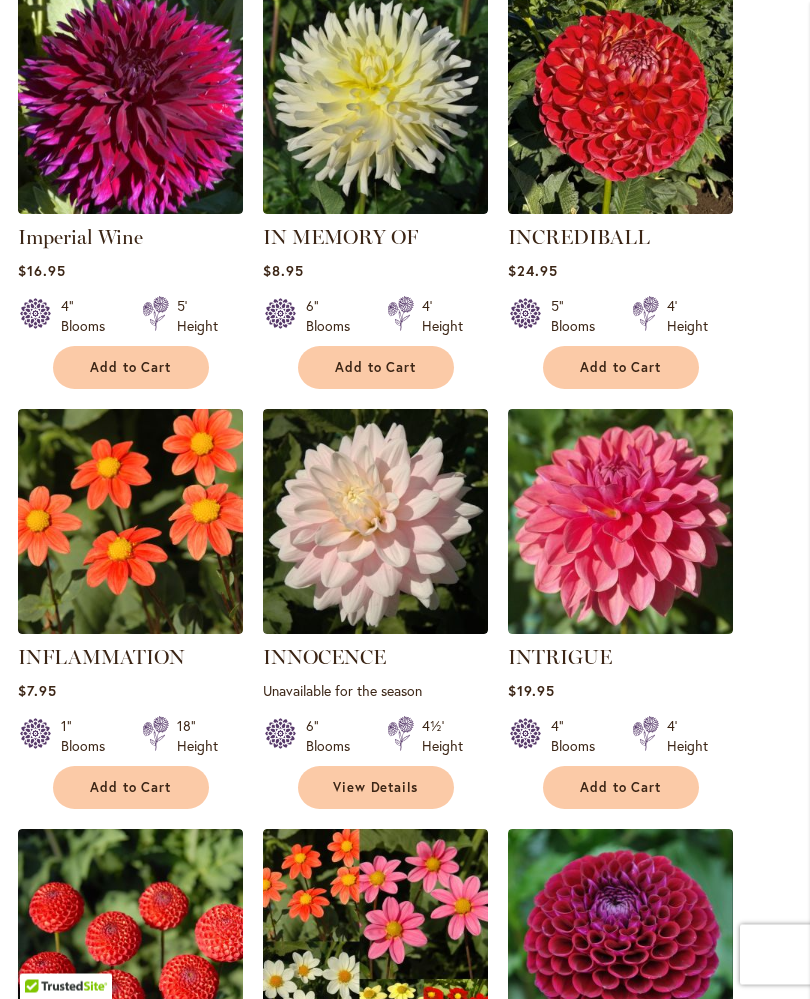 scroll, scrollTop: 828, scrollLeft: 0, axis: vertical 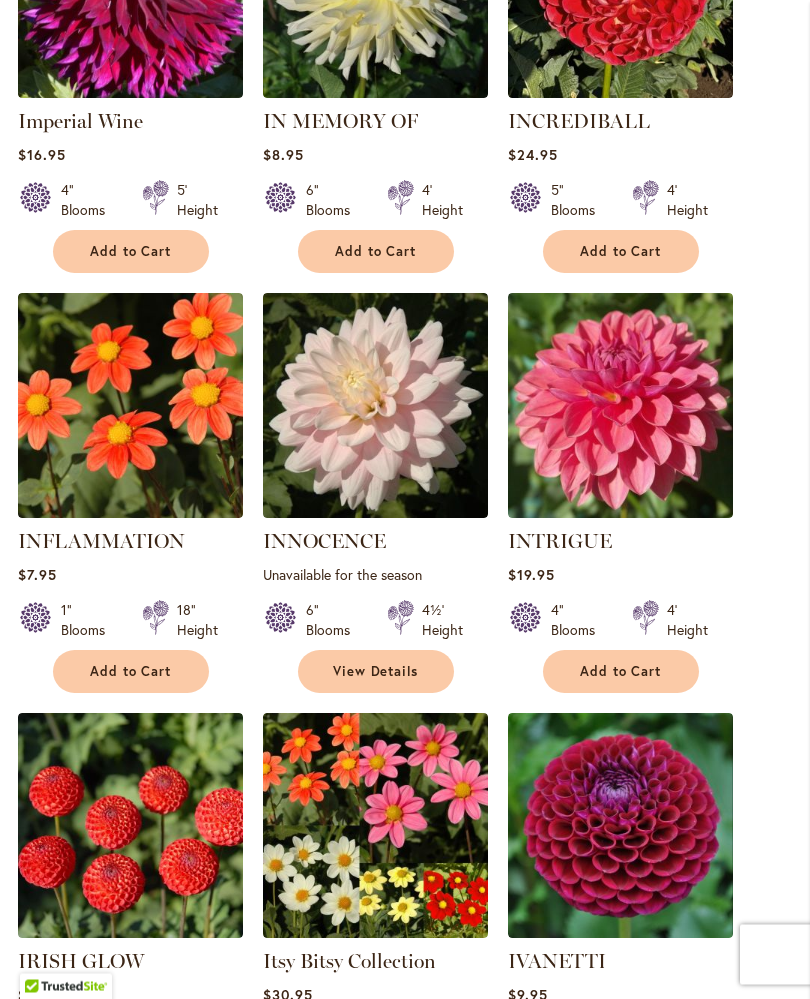 click on "Add to Cart" at bounding box center (621, 672) 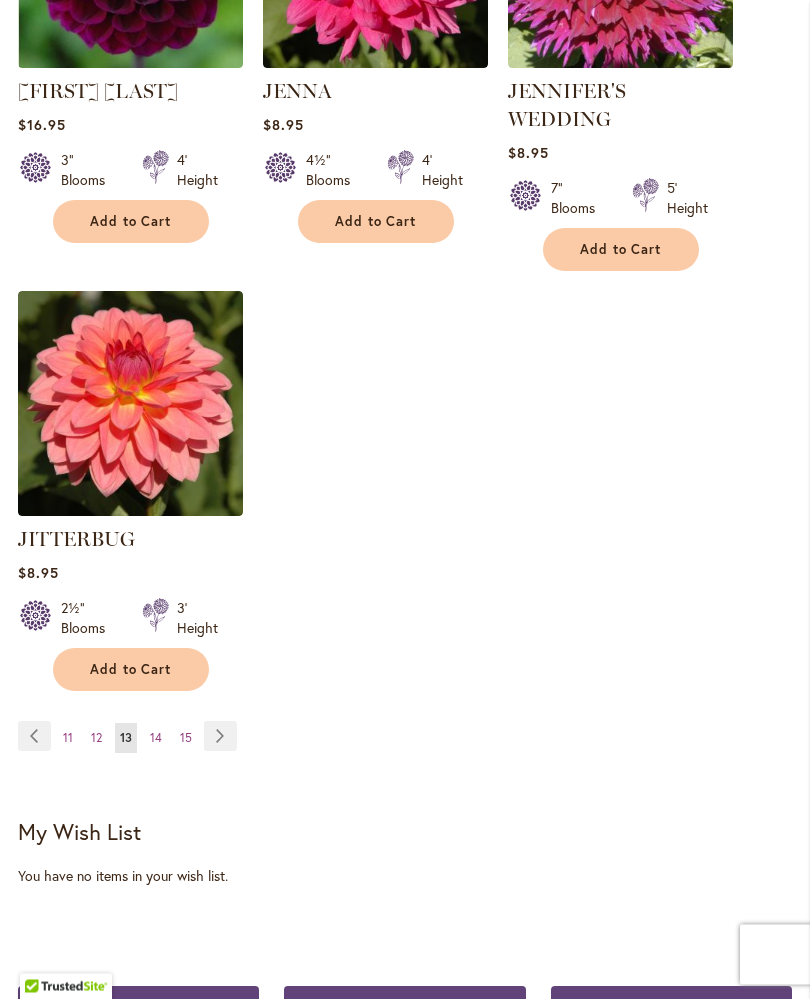 scroll, scrollTop: 2726, scrollLeft: 0, axis: vertical 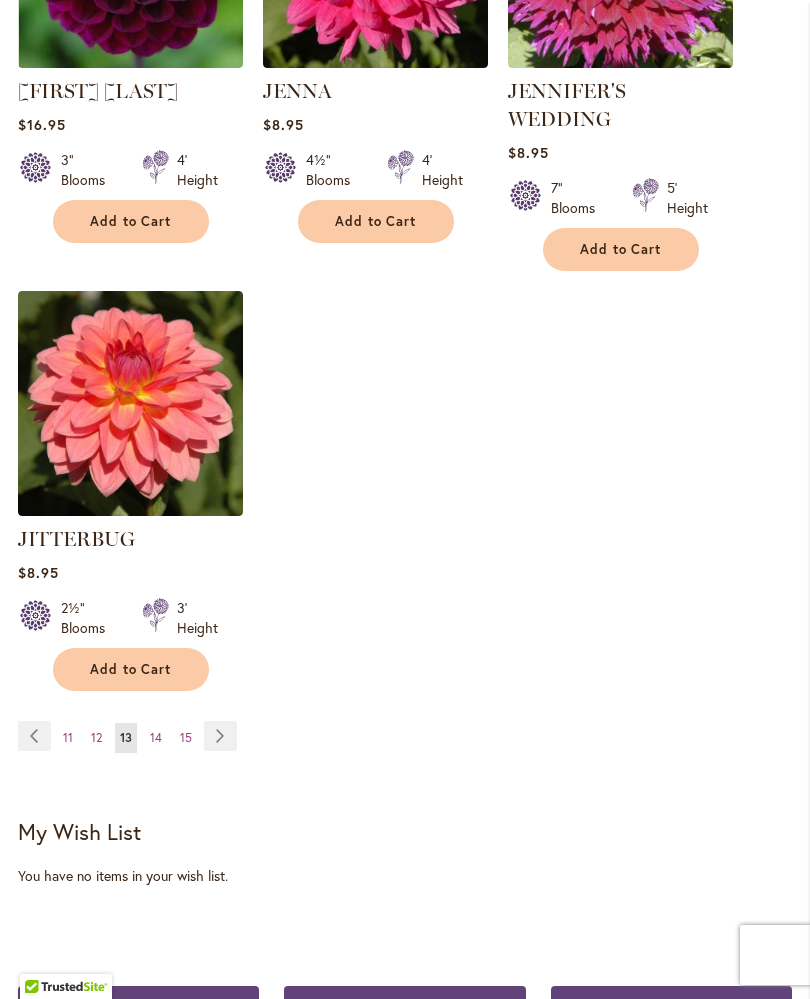 click on "Add to Cart" at bounding box center (376, 221) 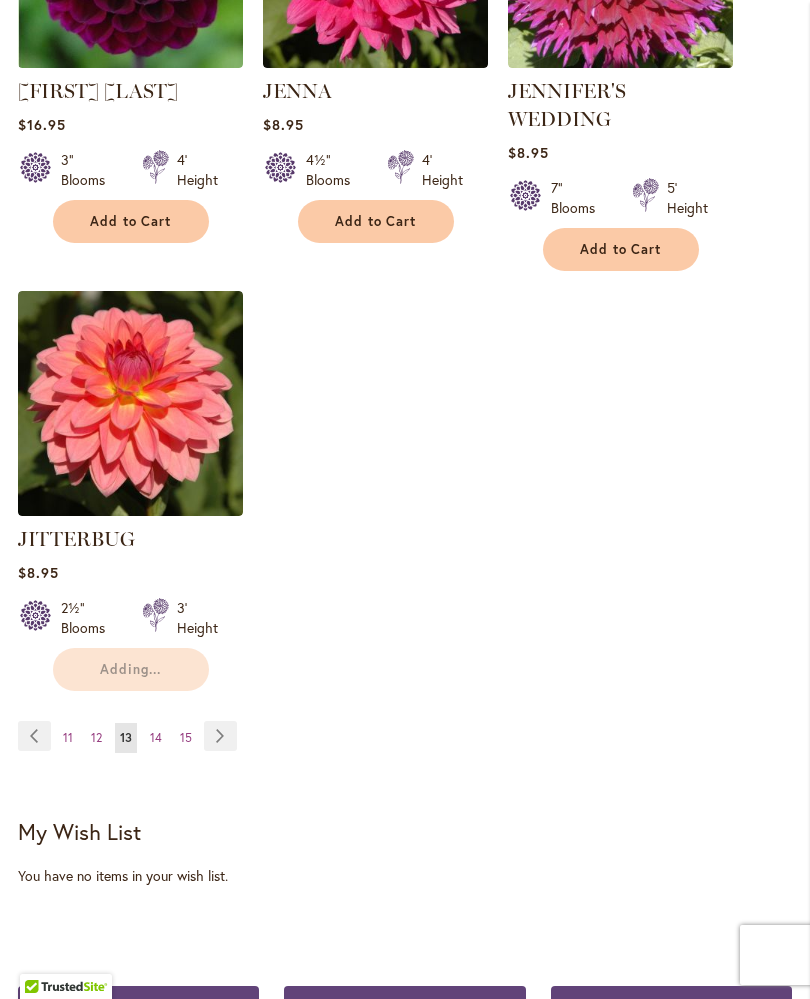click on "Page
Next" at bounding box center (220, 736) 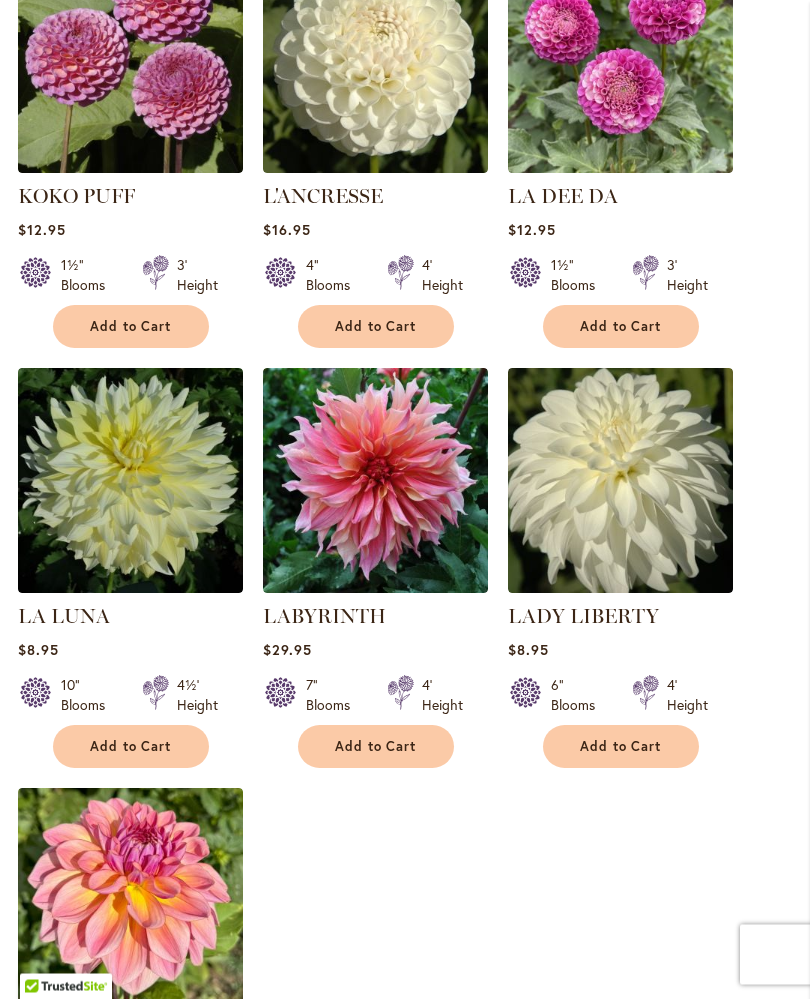 scroll, scrollTop: 2128, scrollLeft: 0, axis: vertical 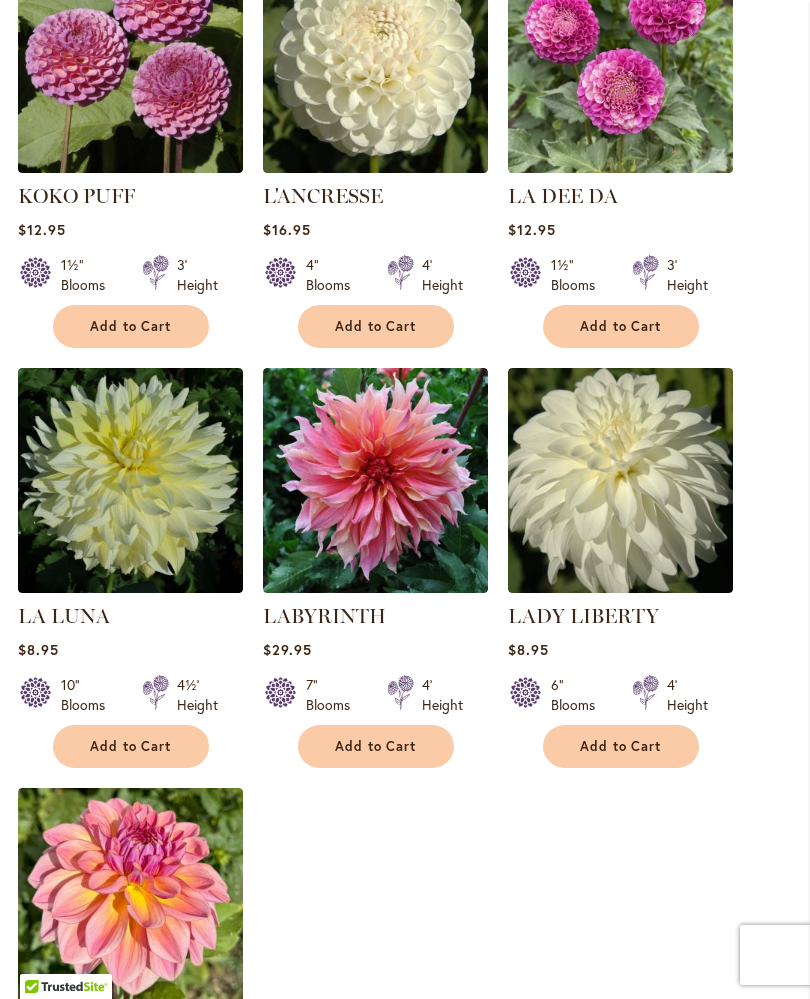 click on "Add to Cart" at bounding box center [621, 746] 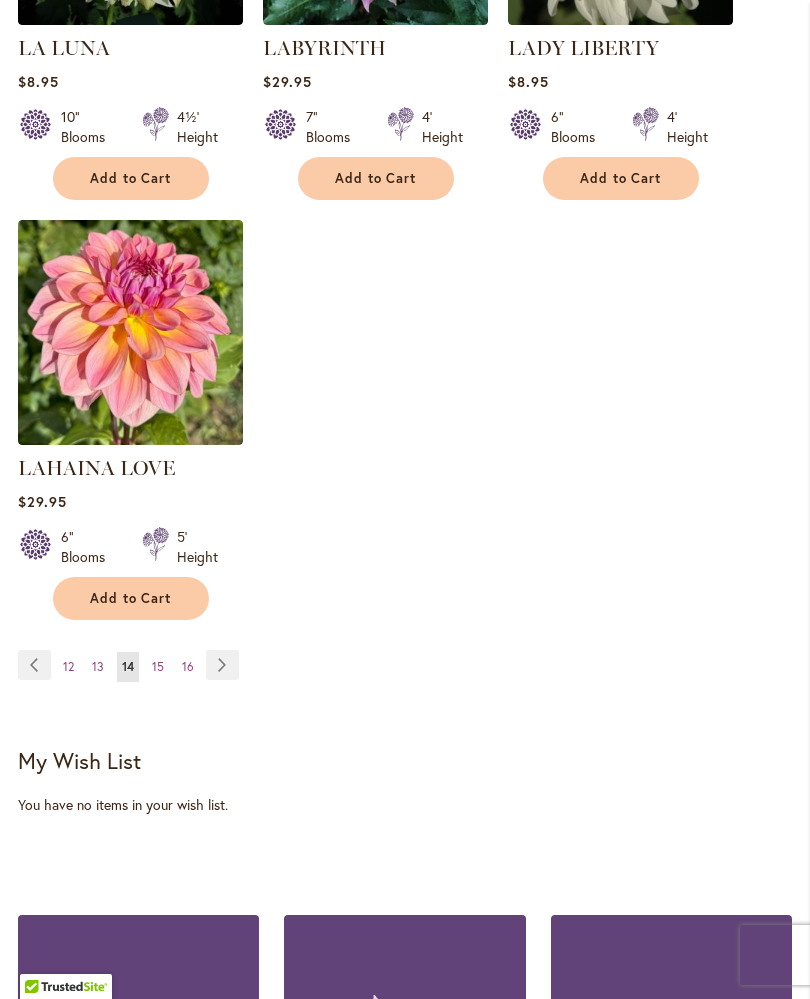 scroll, scrollTop: 2760, scrollLeft: 0, axis: vertical 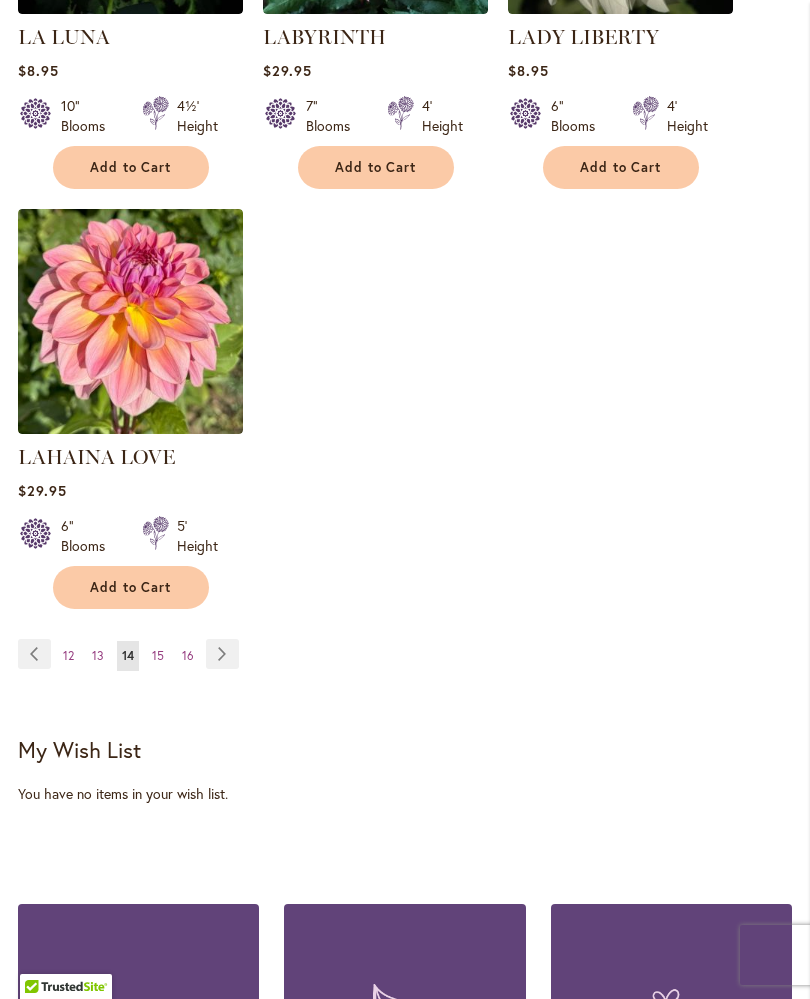click on "Page
Next" at bounding box center [222, 654] 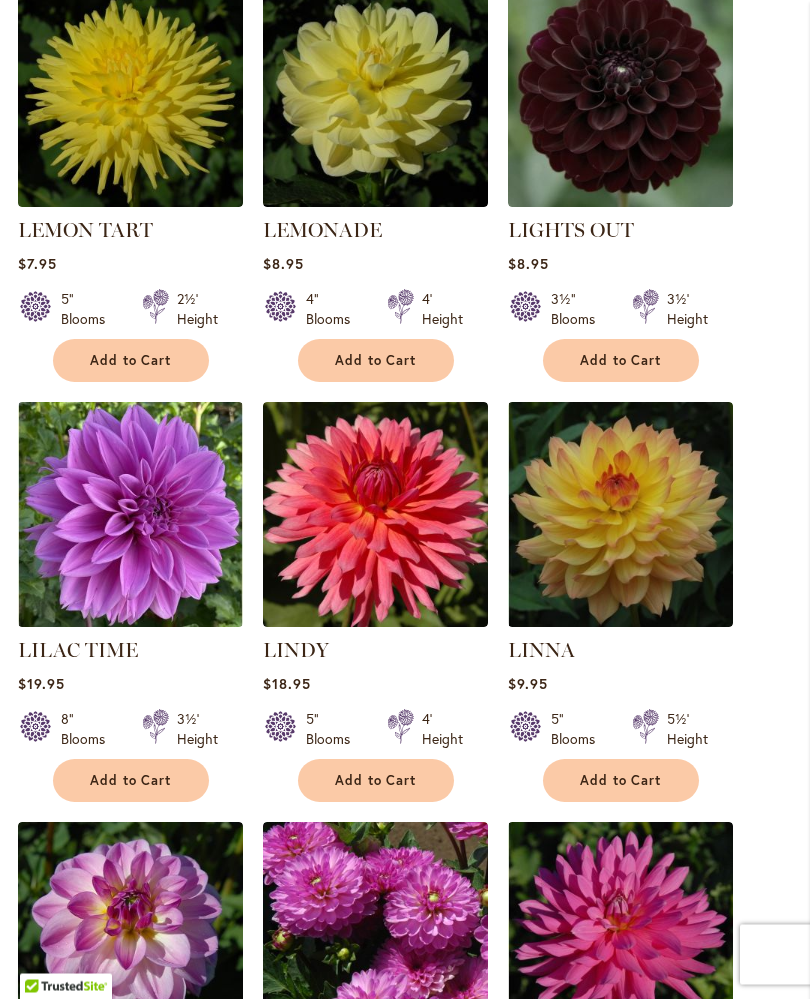 scroll, scrollTop: 1282, scrollLeft: 0, axis: vertical 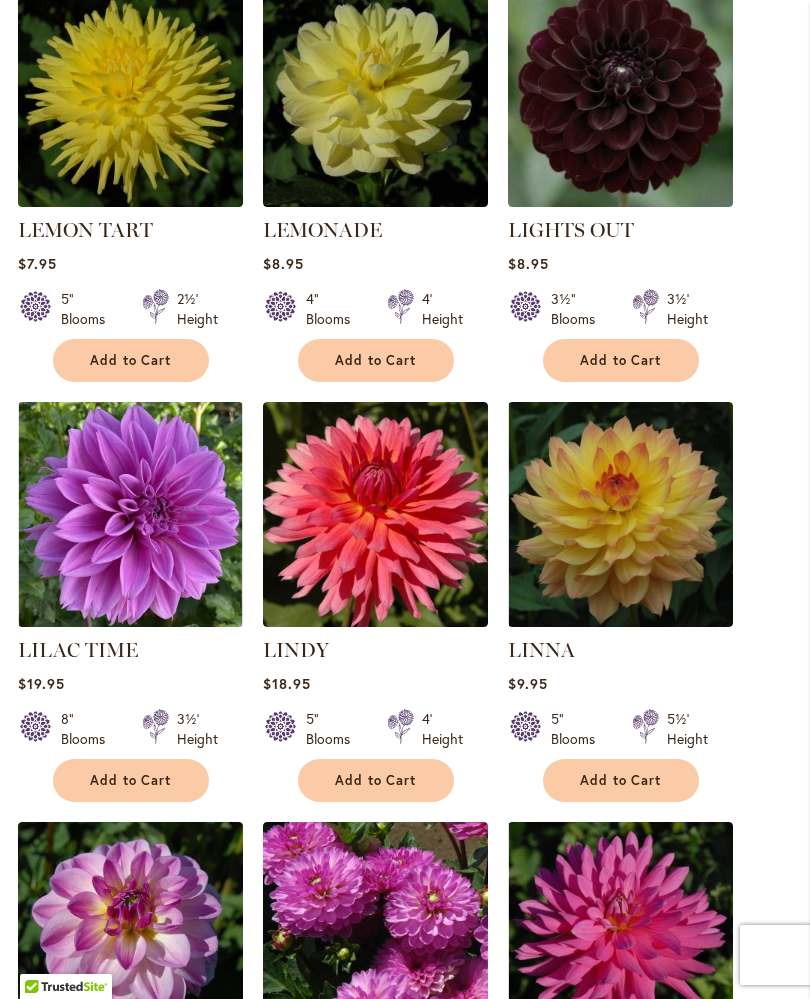 click on "Add to Cart" at bounding box center [376, 780] 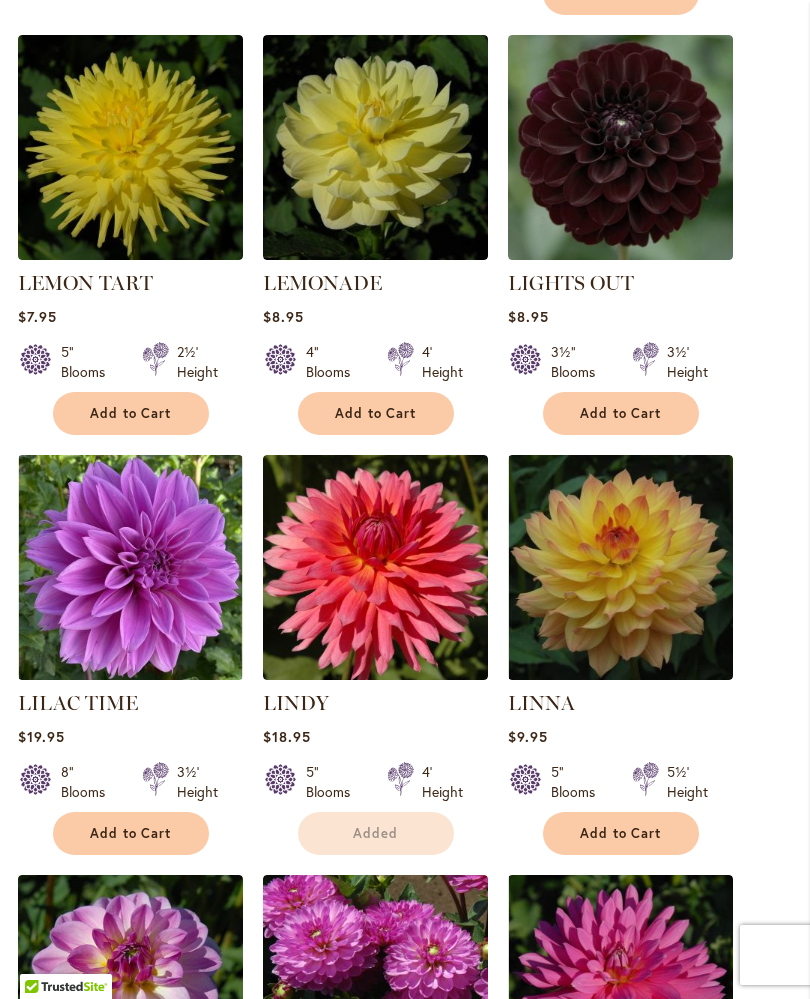 click on "8" Blooms
3½' Height" at bounding box center [130, 774] 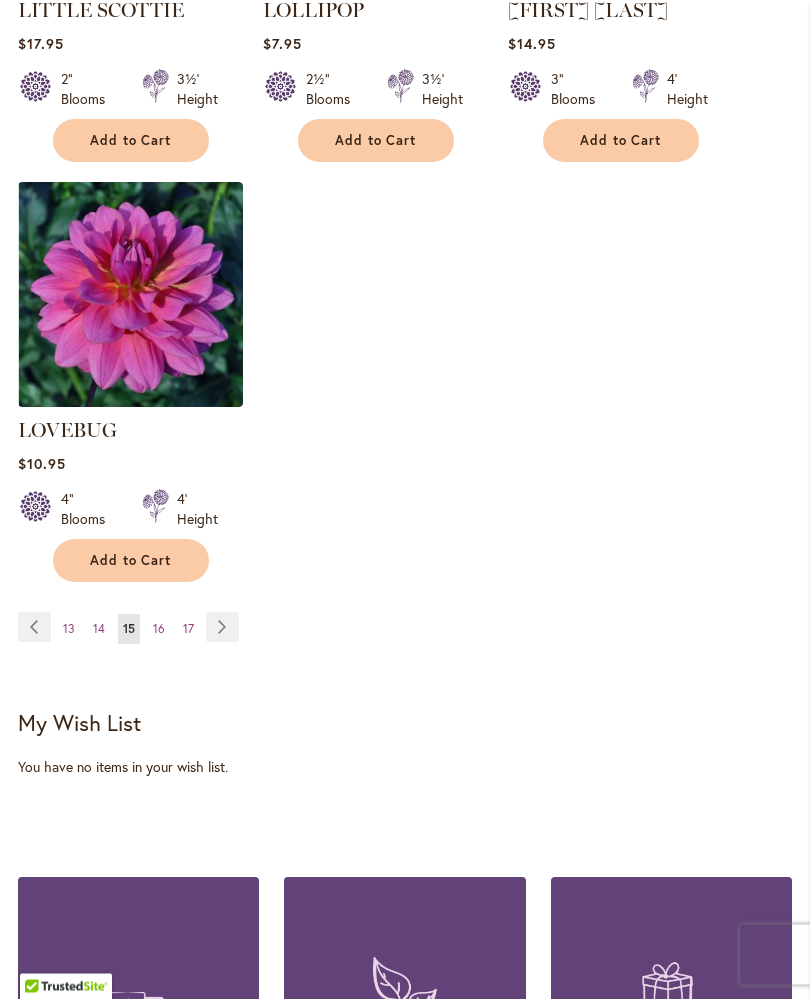 scroll, scrollTop: 2850, scrollLeft: 0, axis: vertical 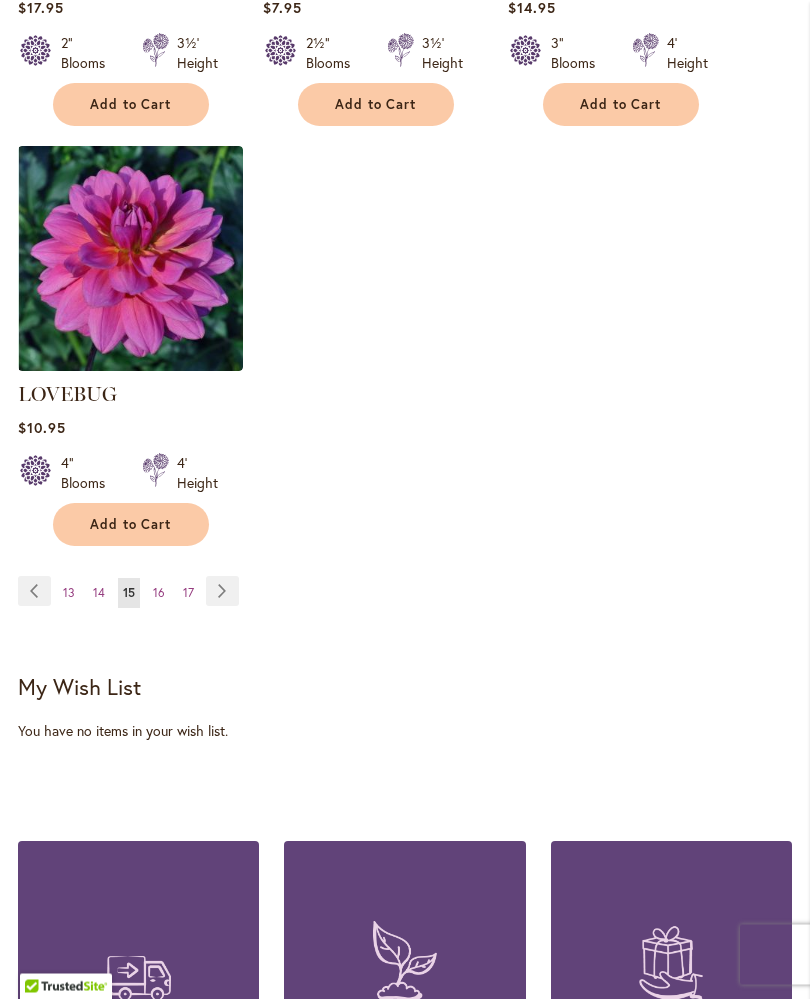 click on "Page
Next" at bounding box center [222, 592] 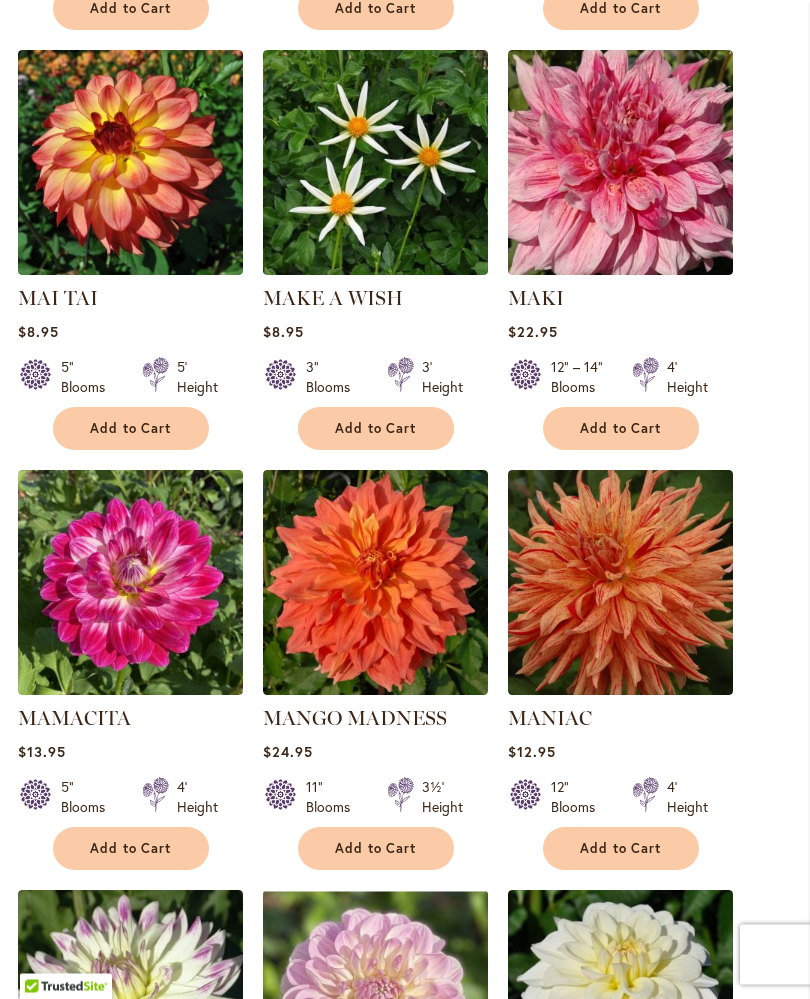 scroll, scrollTop: 1606, scrollLeft: 0, axis: vertical 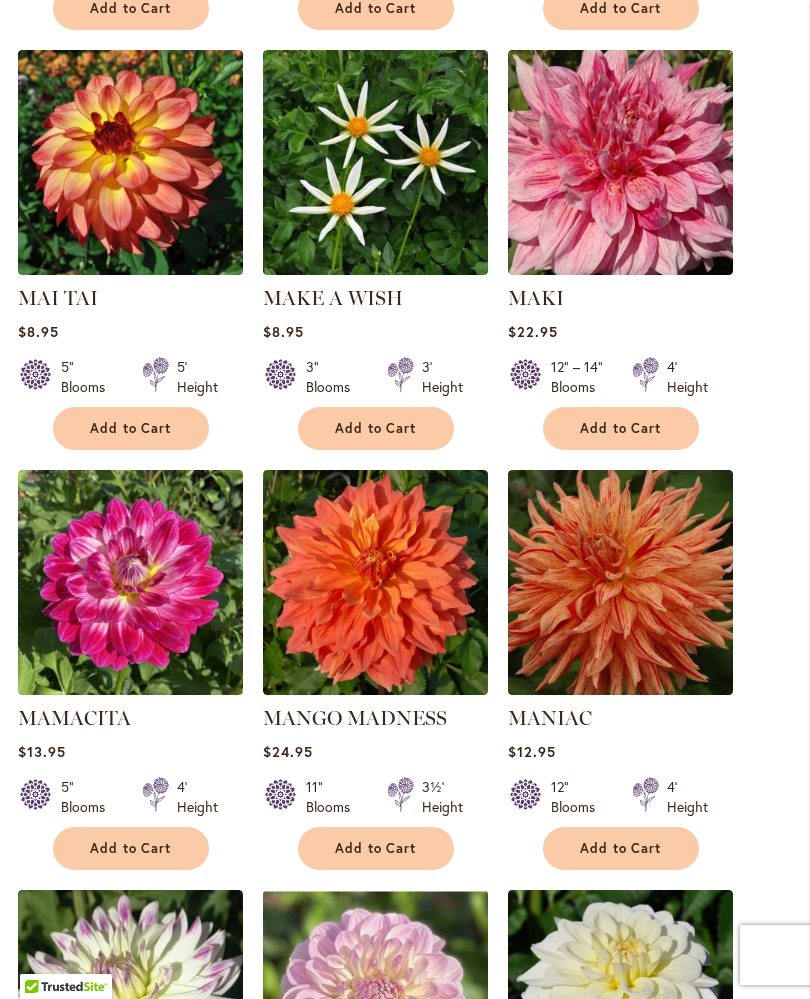 click on "Add to Cart" at bounding box center (621, 848) 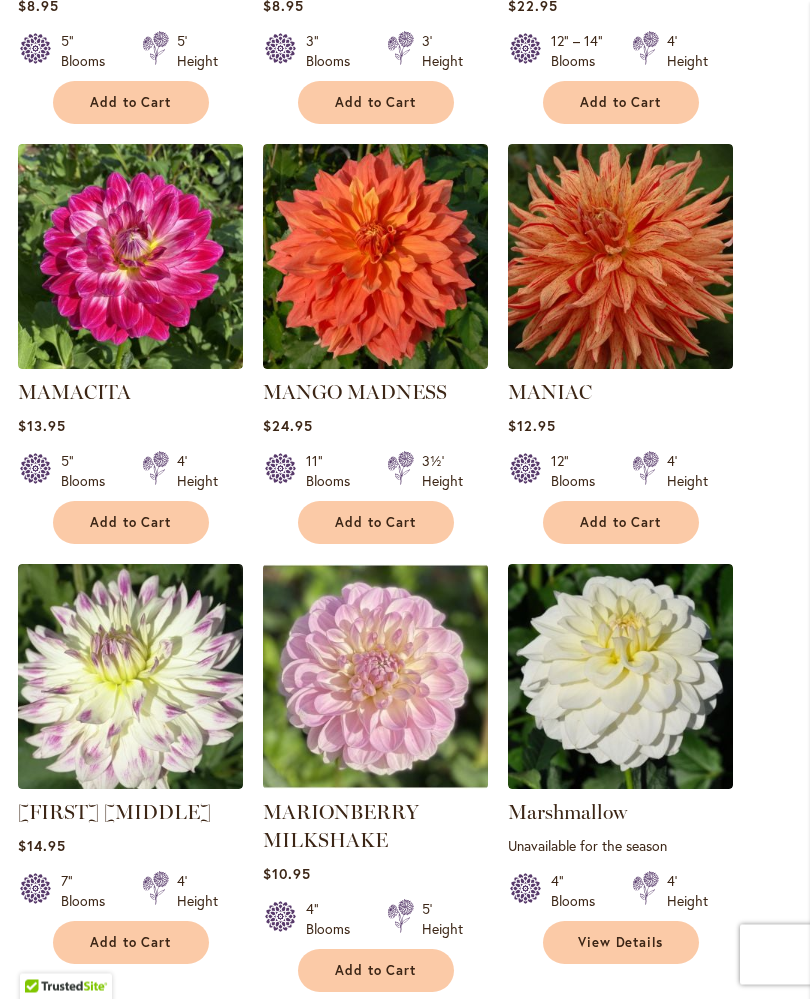 scroll, scrollTop: 2006, scrollLeft: 0, axis: vertical 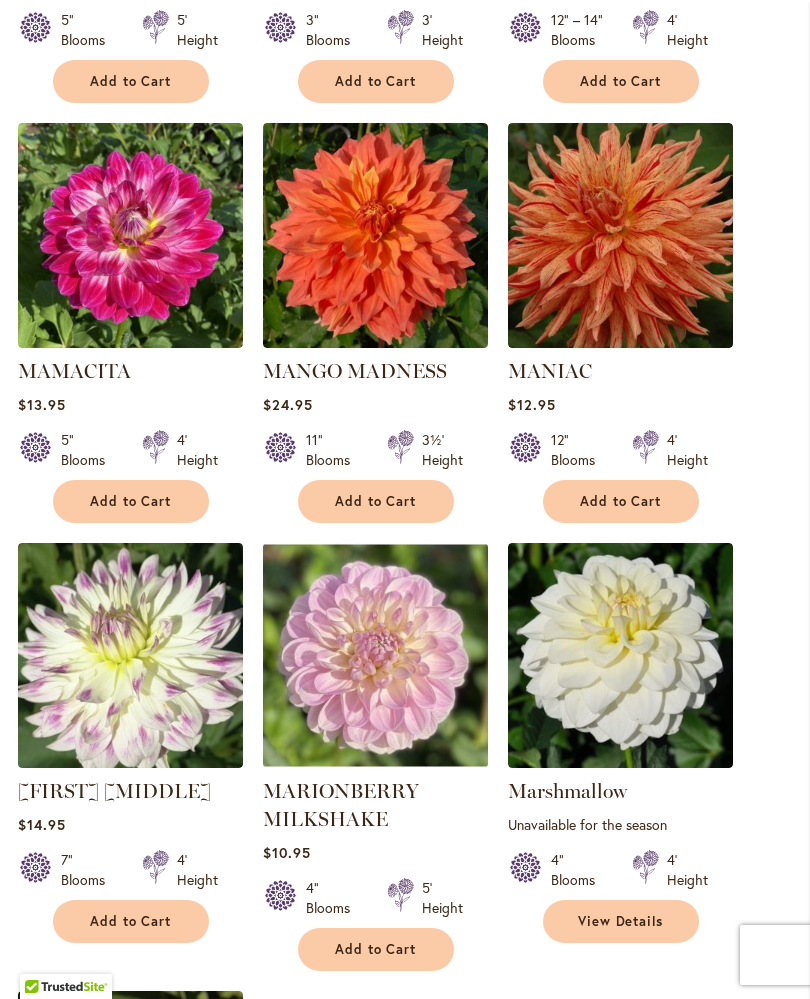click on "Add to Cart" at bounding box center (376, 501) 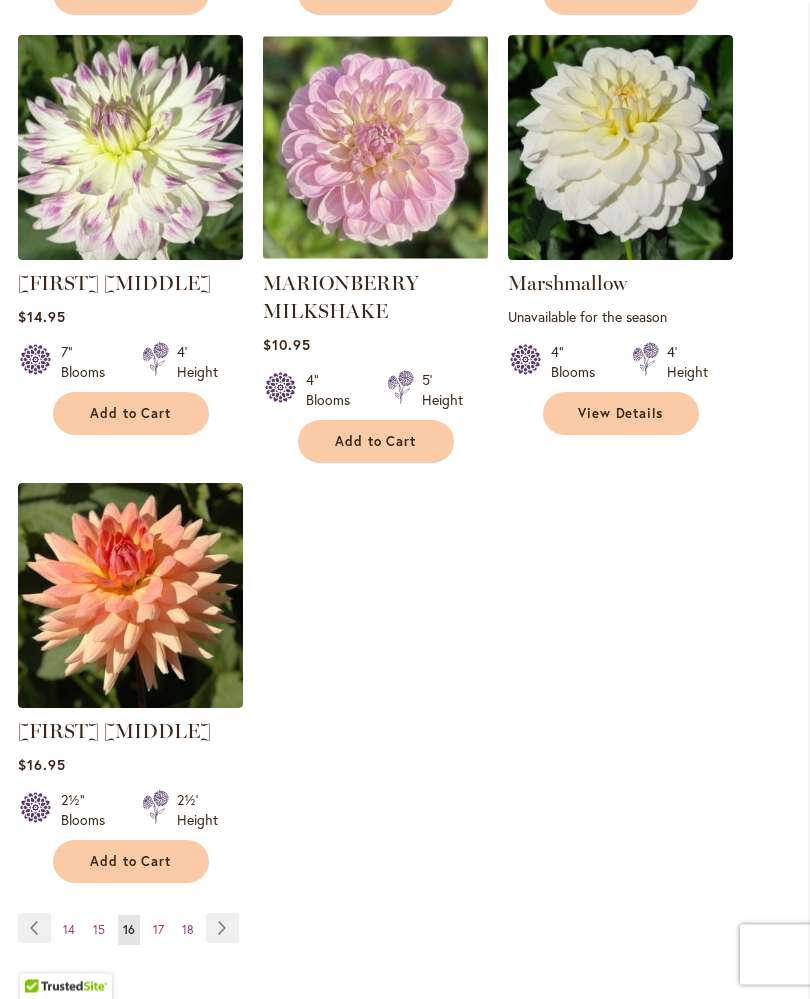 scroll, scrollTop: 2514, scrollLeft: 0, axis: vertical 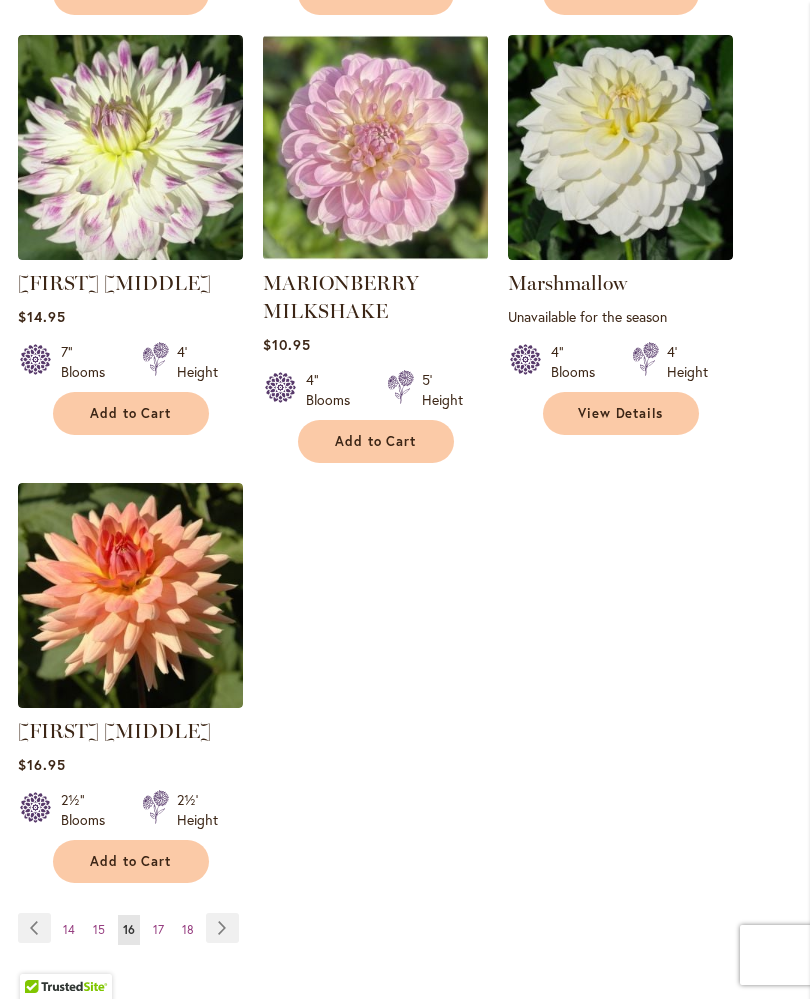 click on "Add to Cart" at bounding box center (131, 861) 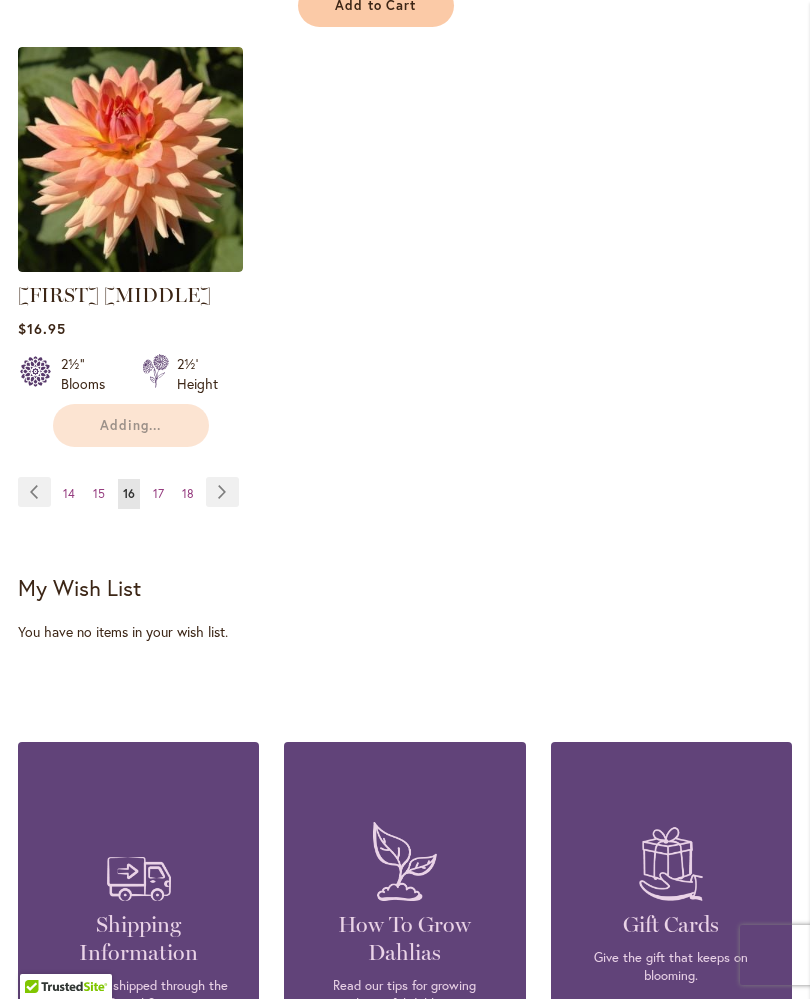 scroll, scrollTop: 2956, scrollLeft: 0, axis: vertical 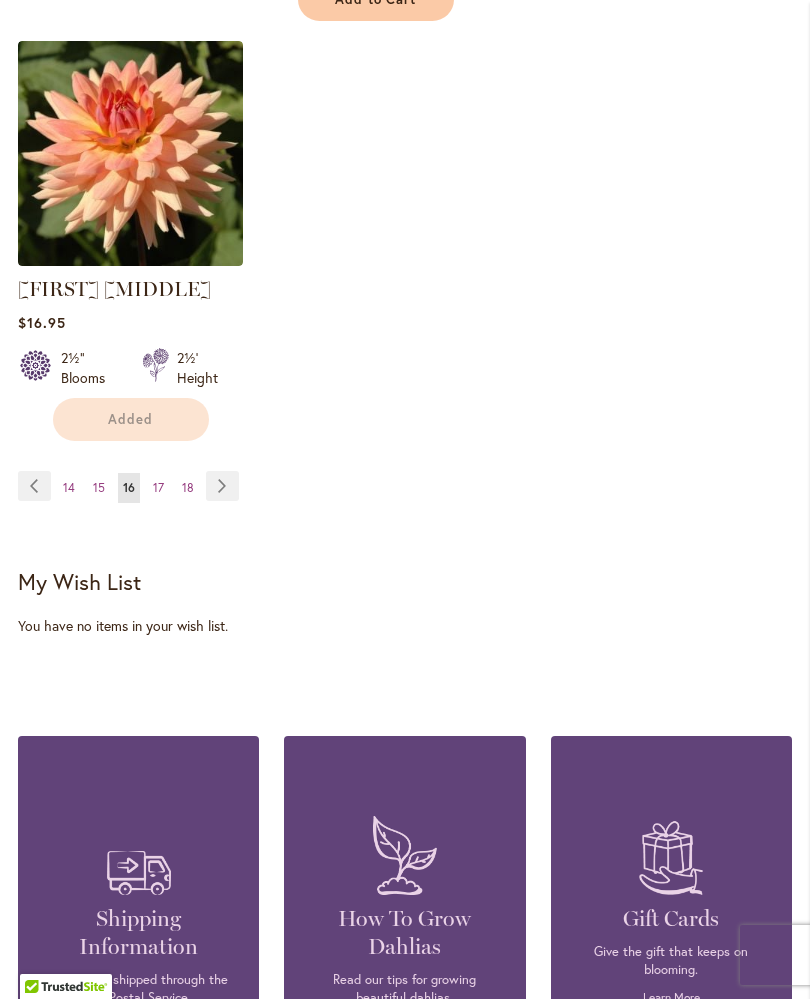 click on "Page
Next" at bounding box center (222, 486) 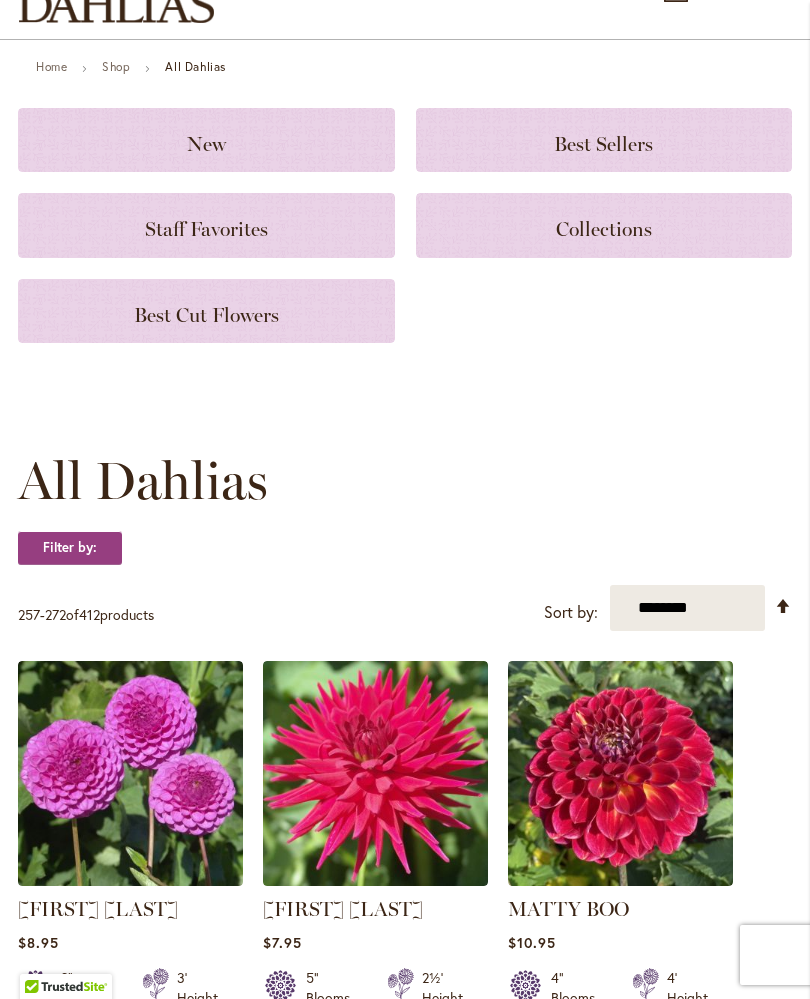scroll, scrollTop: 261, scrollLeft: 0, axis: vertical 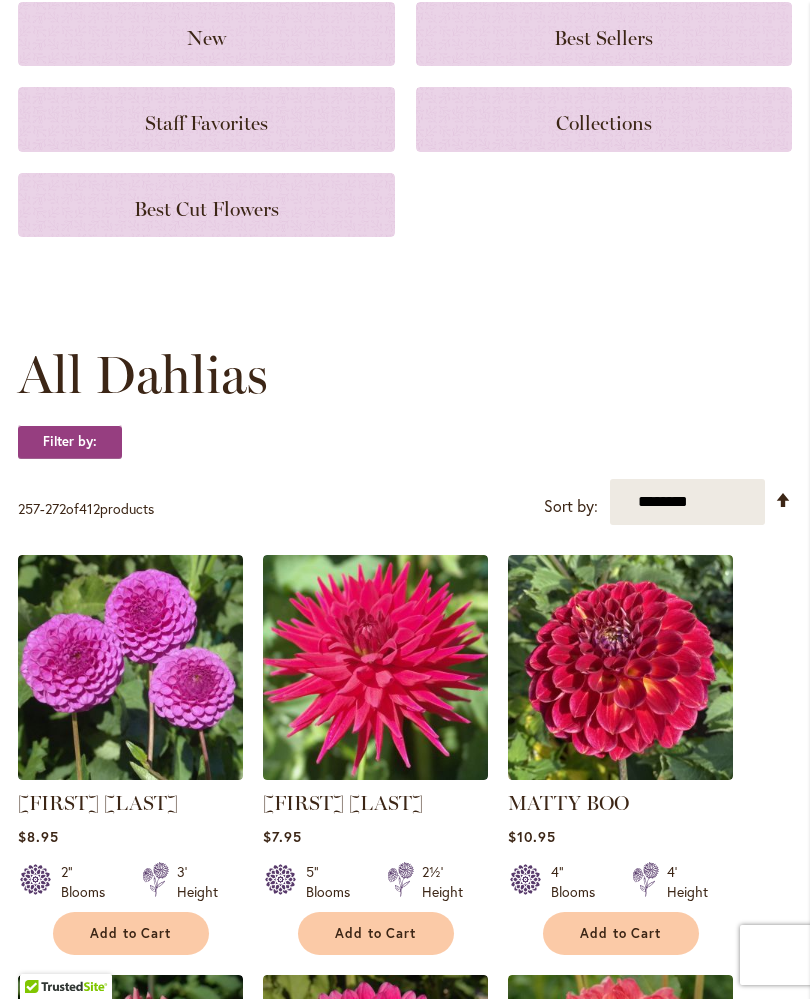click on "Add to Cart" at bounding box center (131, 933) 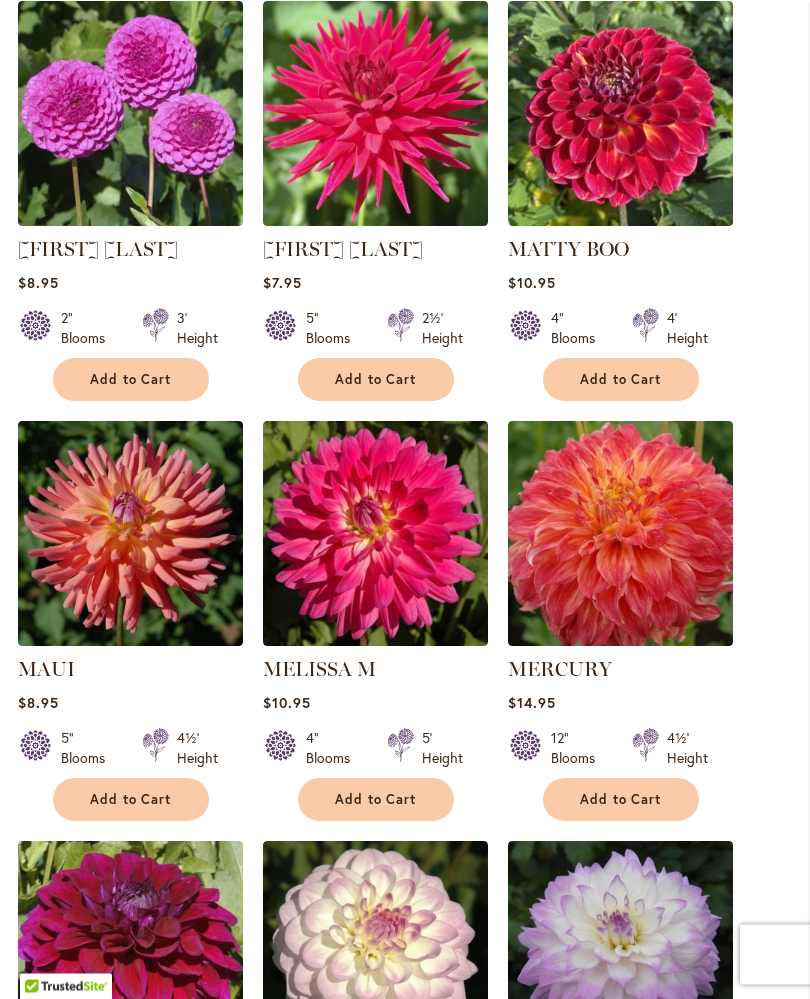 scroll, scrollTop: 870, scrollLeft: 0, axis: vertical 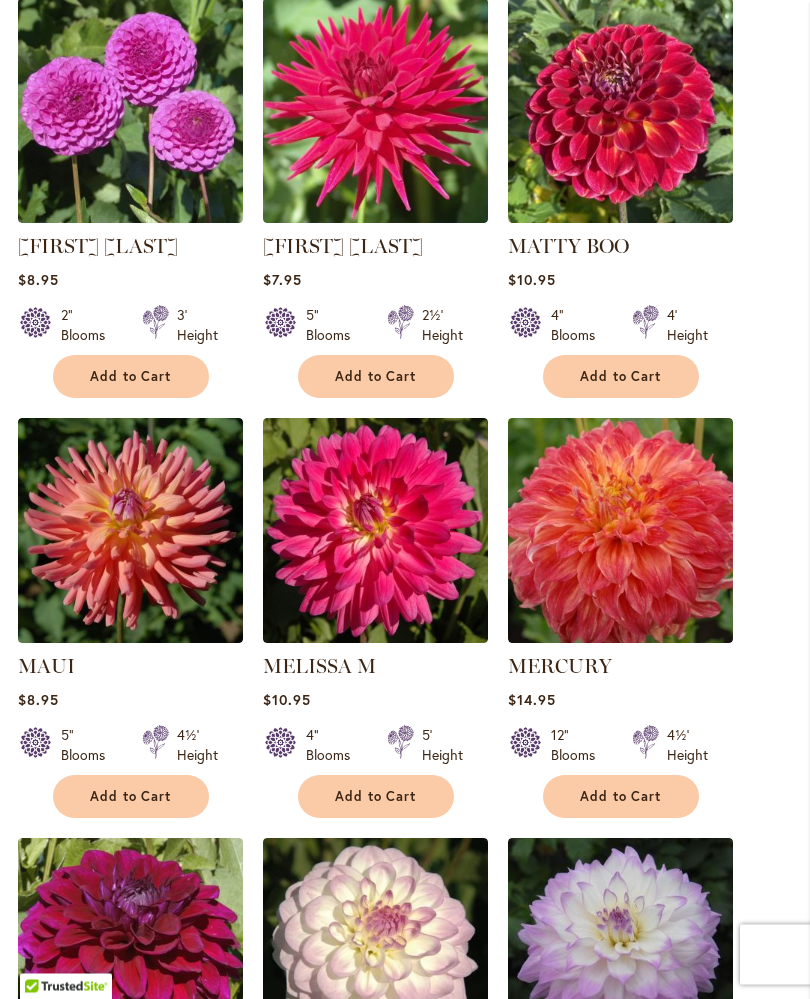 click on "Add to Cart" at bounding box center (621, 797) 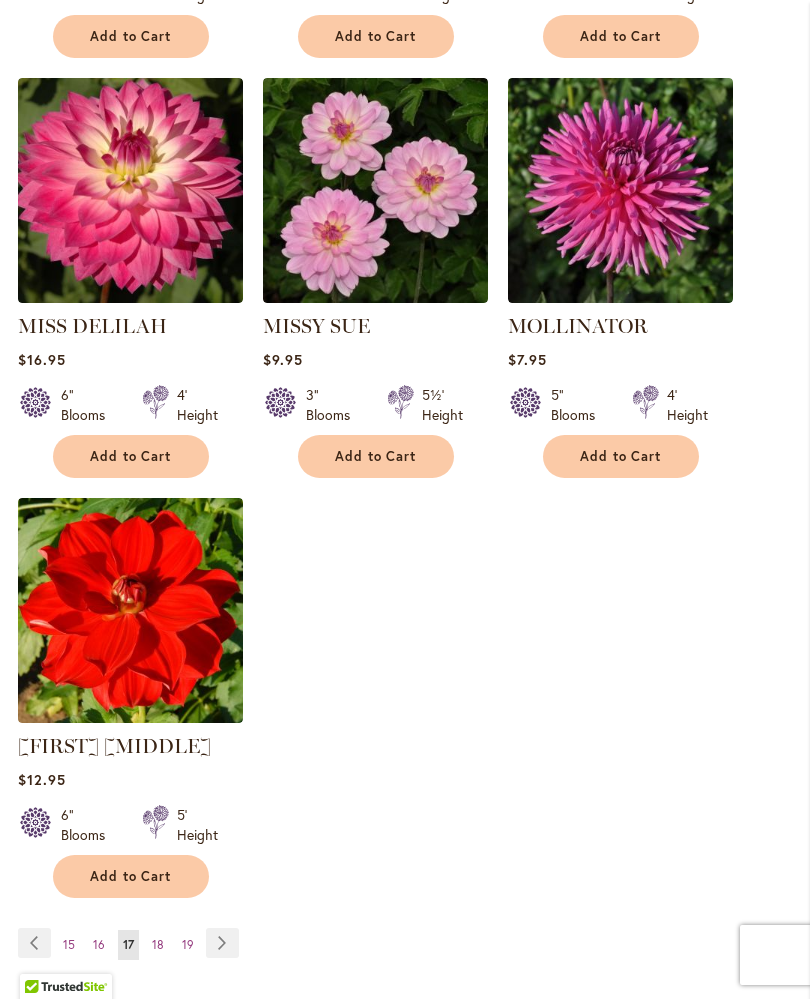 scroll, scrollTop: 2502, scrollLeft: 0, axis: vertical 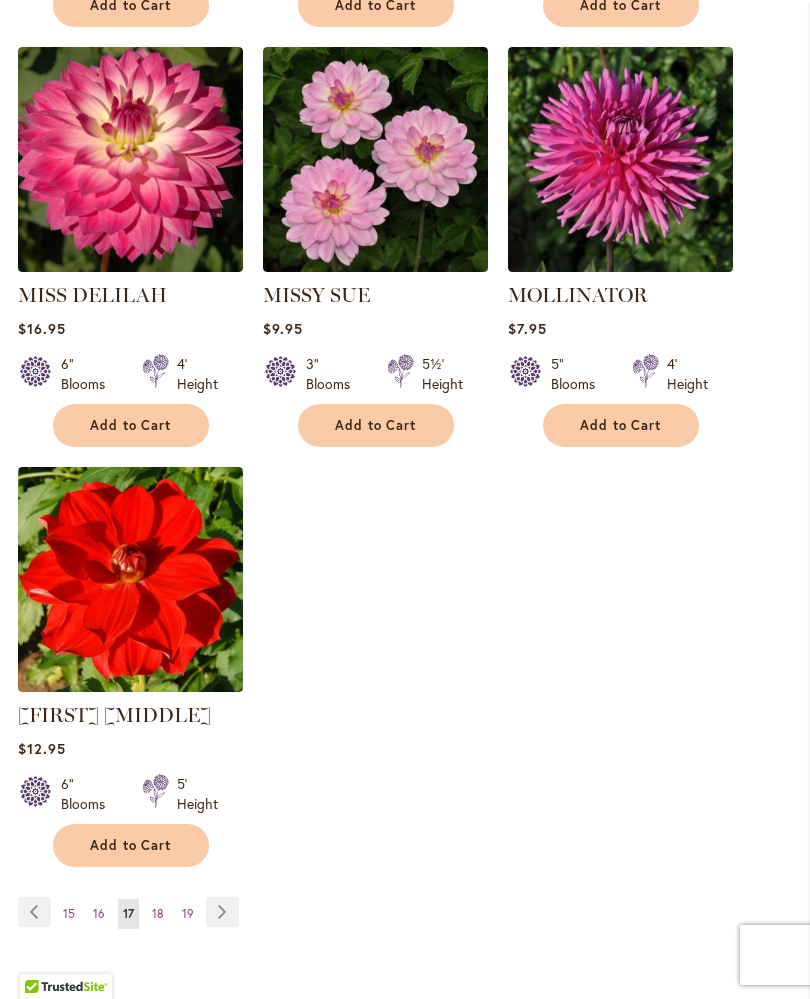 click on "Page
Next" at bounding box center (222, 912) 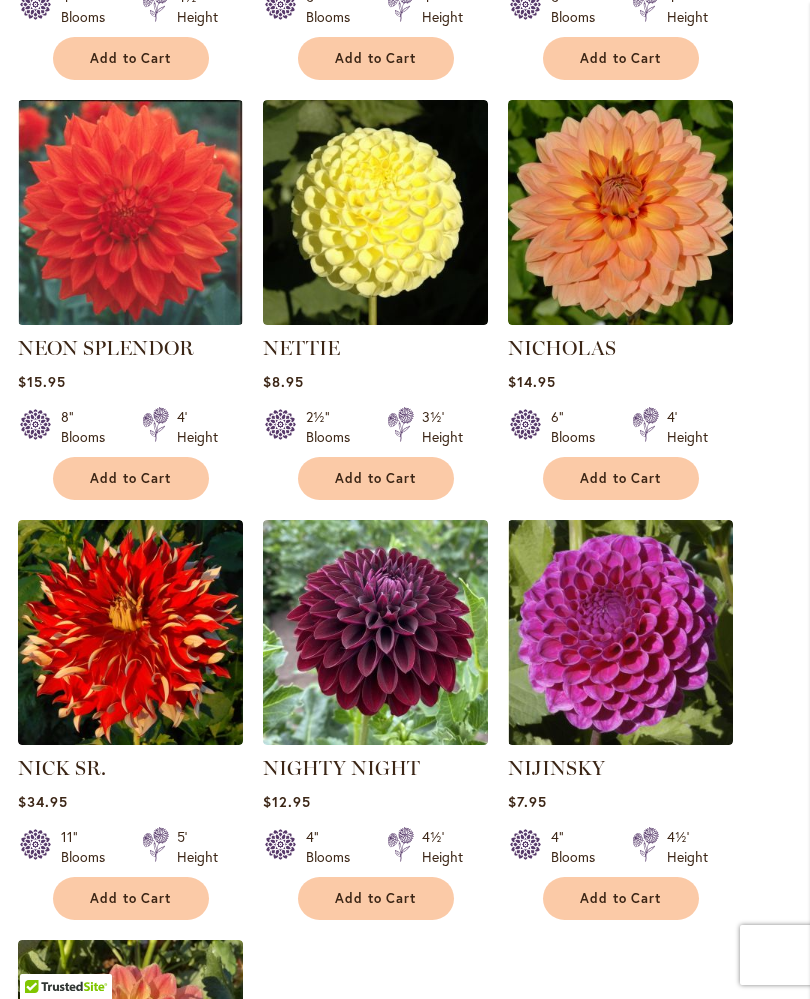 scroll, scrollTop: 1989, scrollLeft: 0, axis: vertical 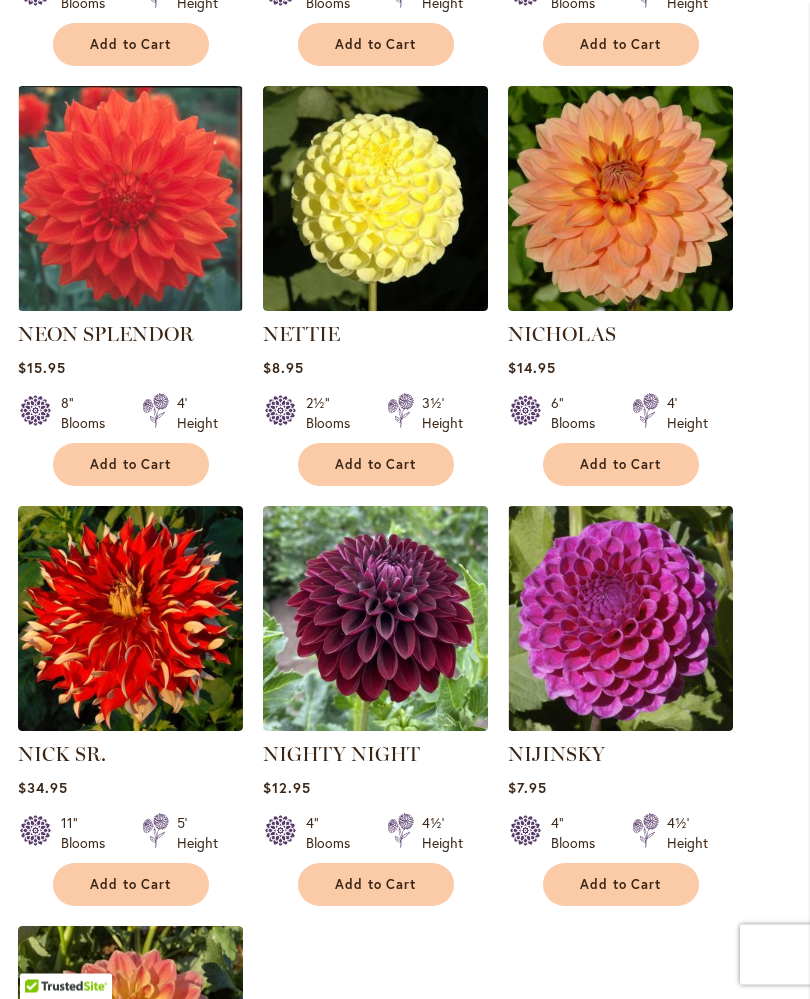 click on "Add to Cart" at bounding box center (621, 885) 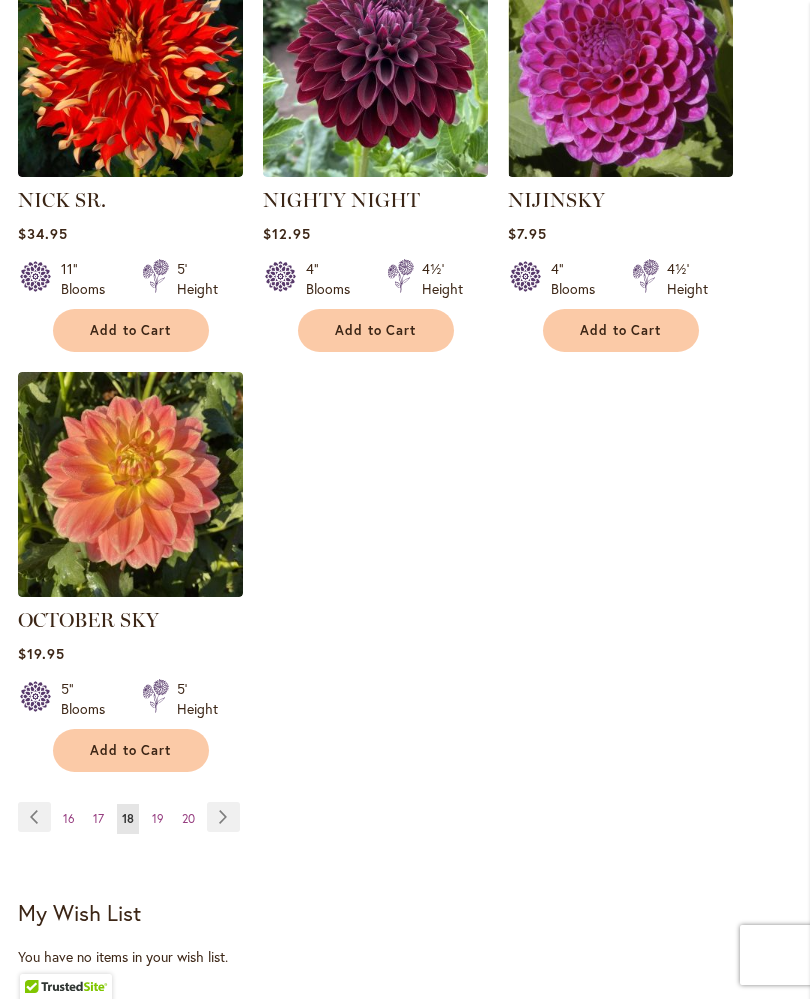 scroll, scrollTop: 2640, scrollLeft: 0, axis: vertical 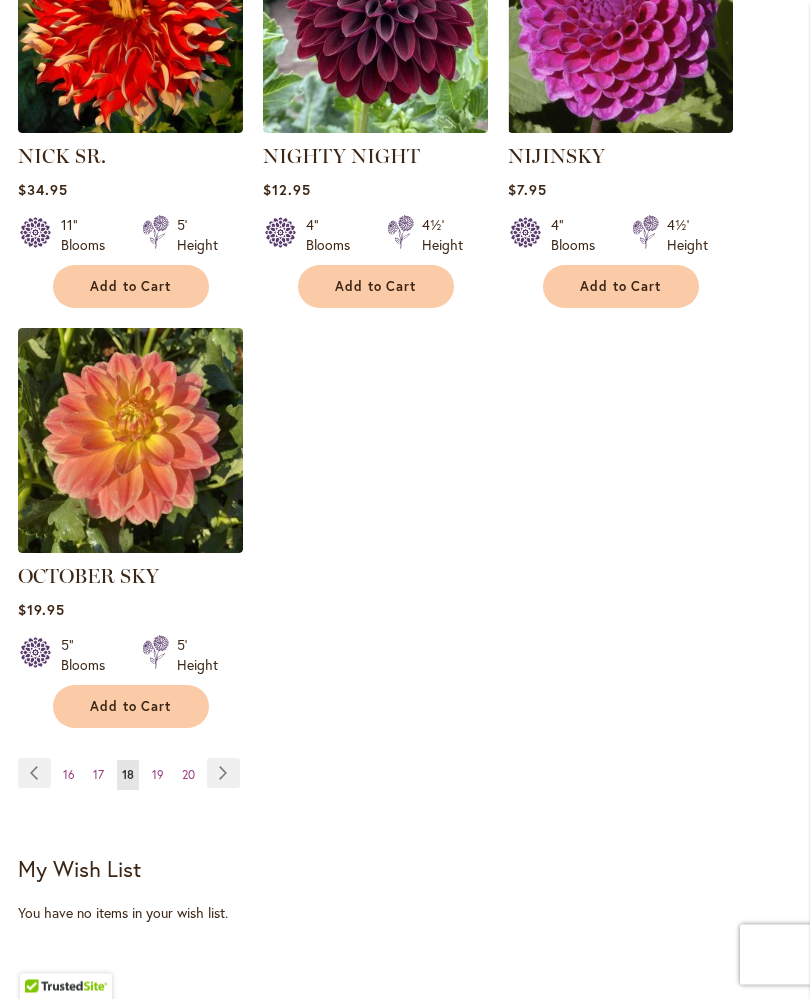 click on "Page
Next" at bounding box center [223, 774] 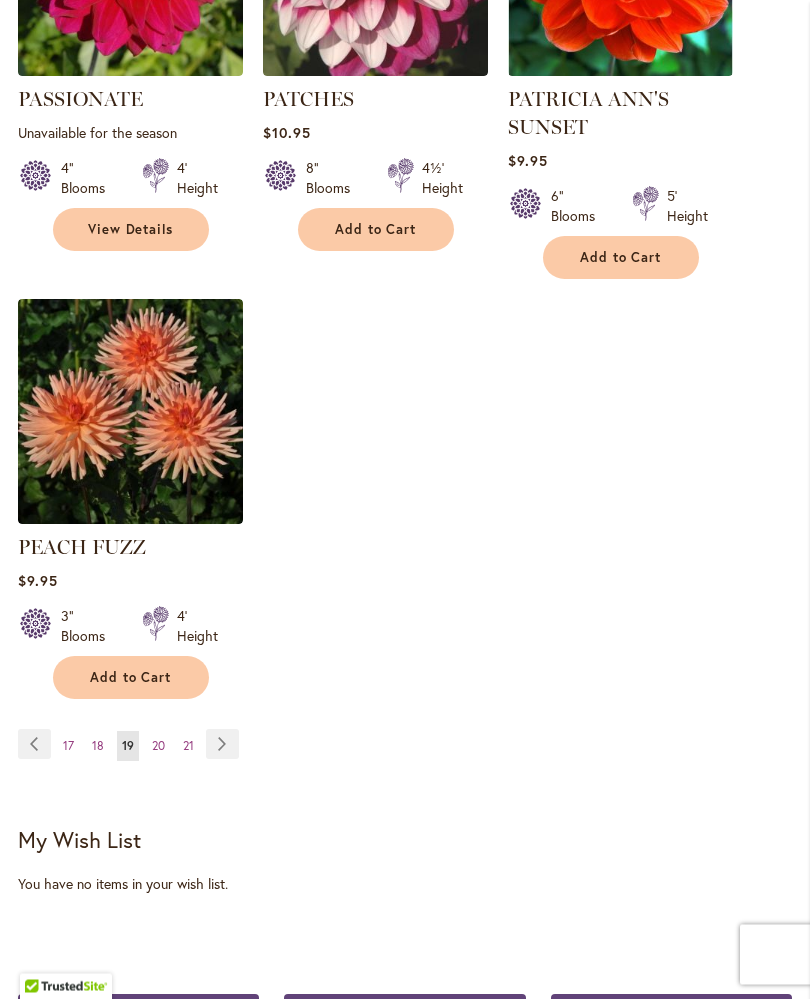 scroll, scrollTop: 2645, scrollLeft: 0, axis: vertical 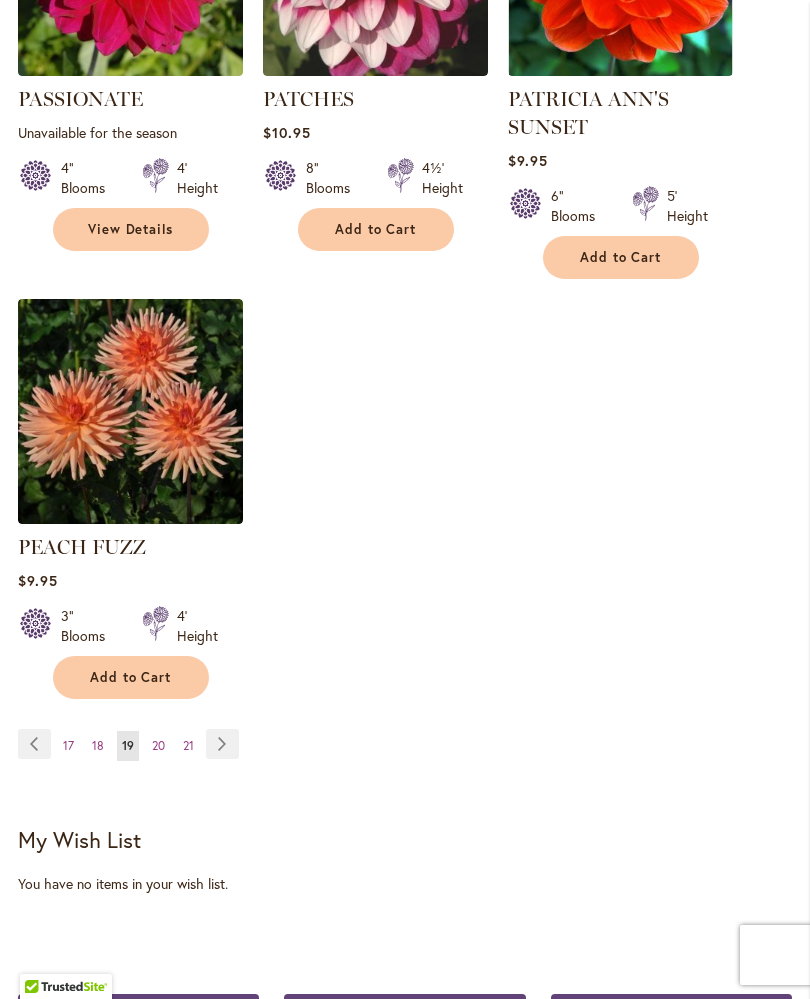 click on "Page
Next" at bounding box center [222, 744] 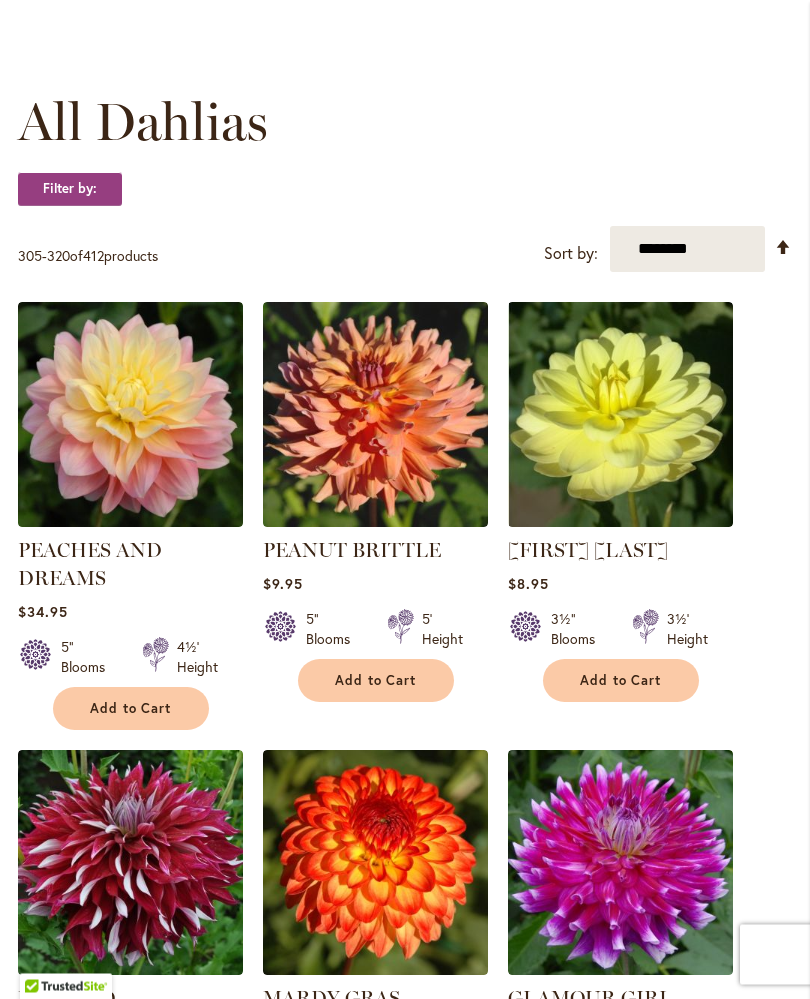 scroll, scrollTop: 514, scrollLeft: 0, axis: vertical 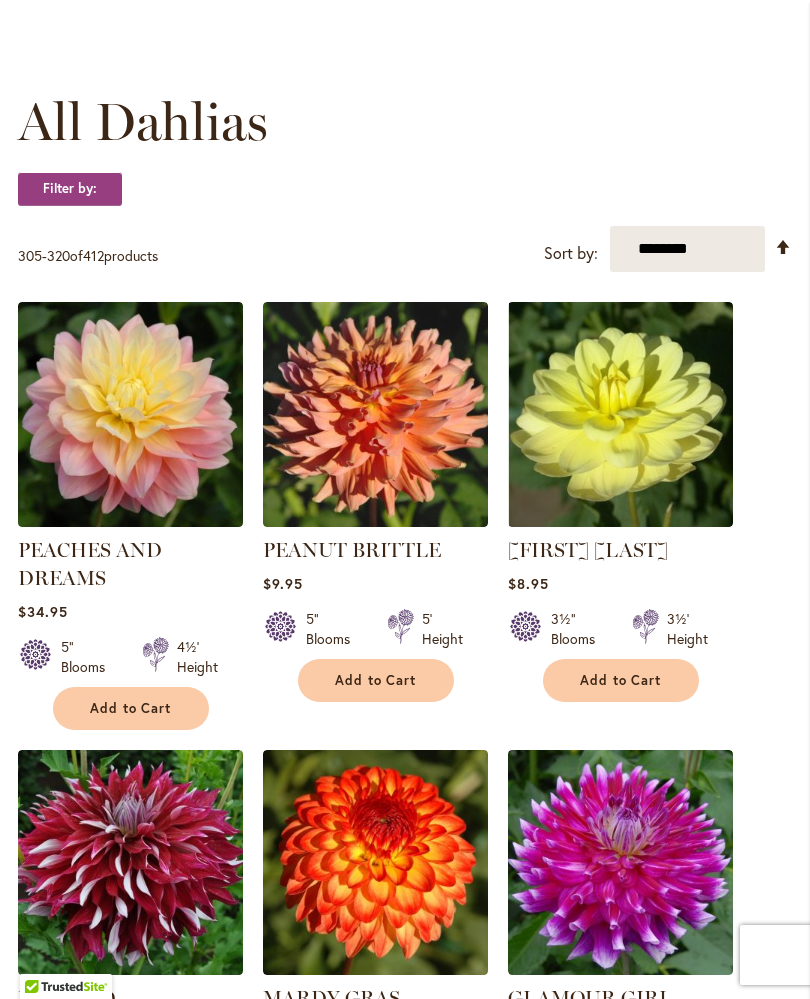 click on "Add to Cart" at bounding box center (376, 680) 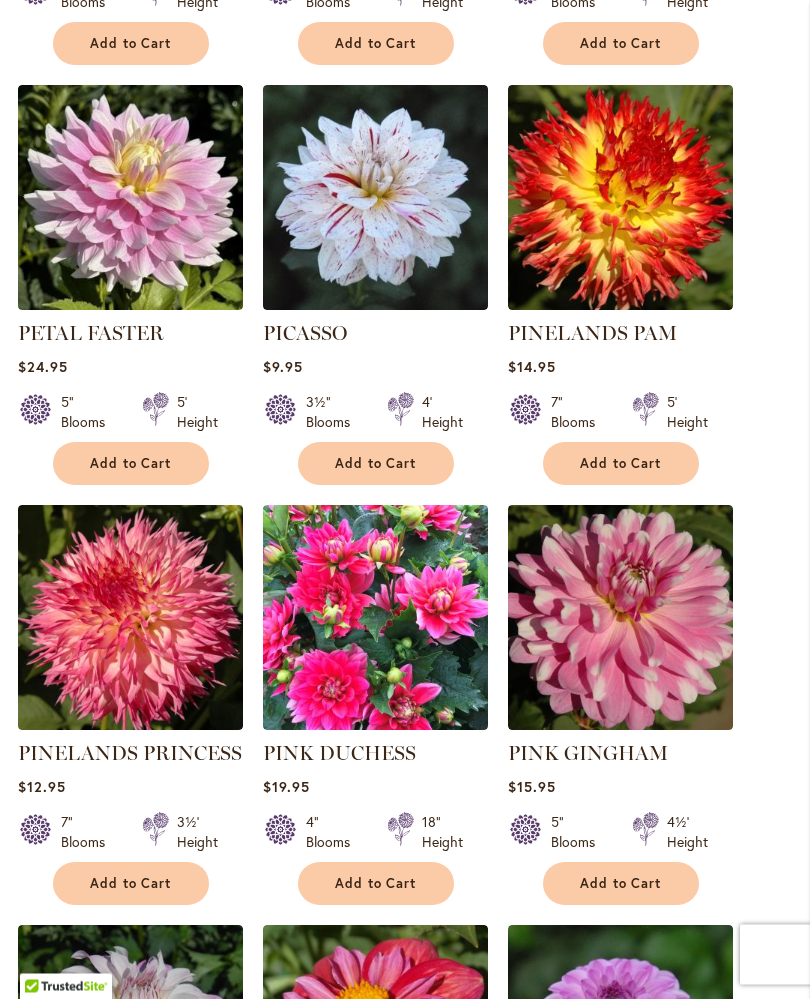 scroll, scrollTop: 1652, scrollLeft: 0, axis: vertical 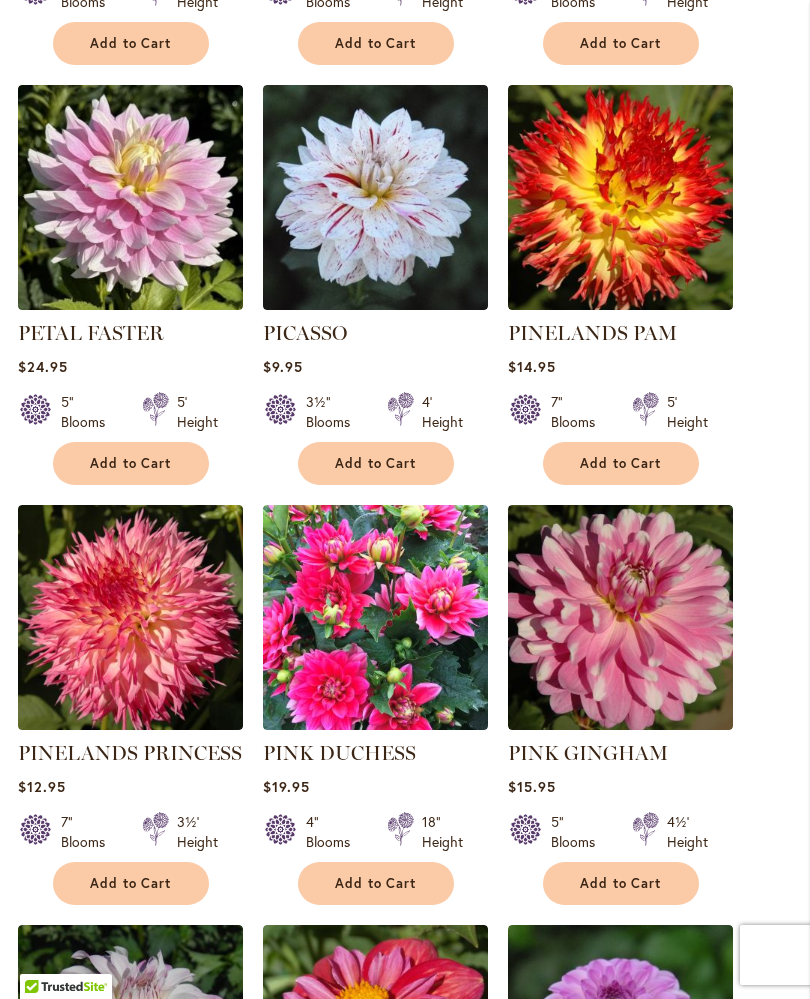 click on "Add to Cart" at bounding box center (131, 883) 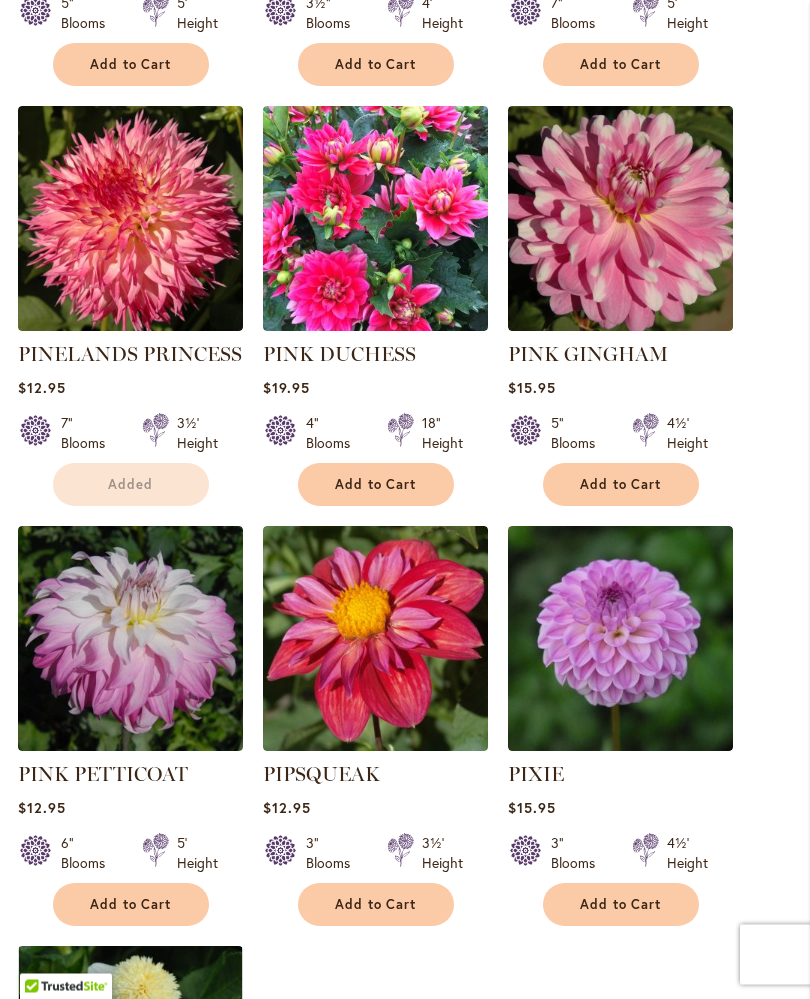 scroll, scrollTop: 2059, scrollLeft: 0, axis: vertical 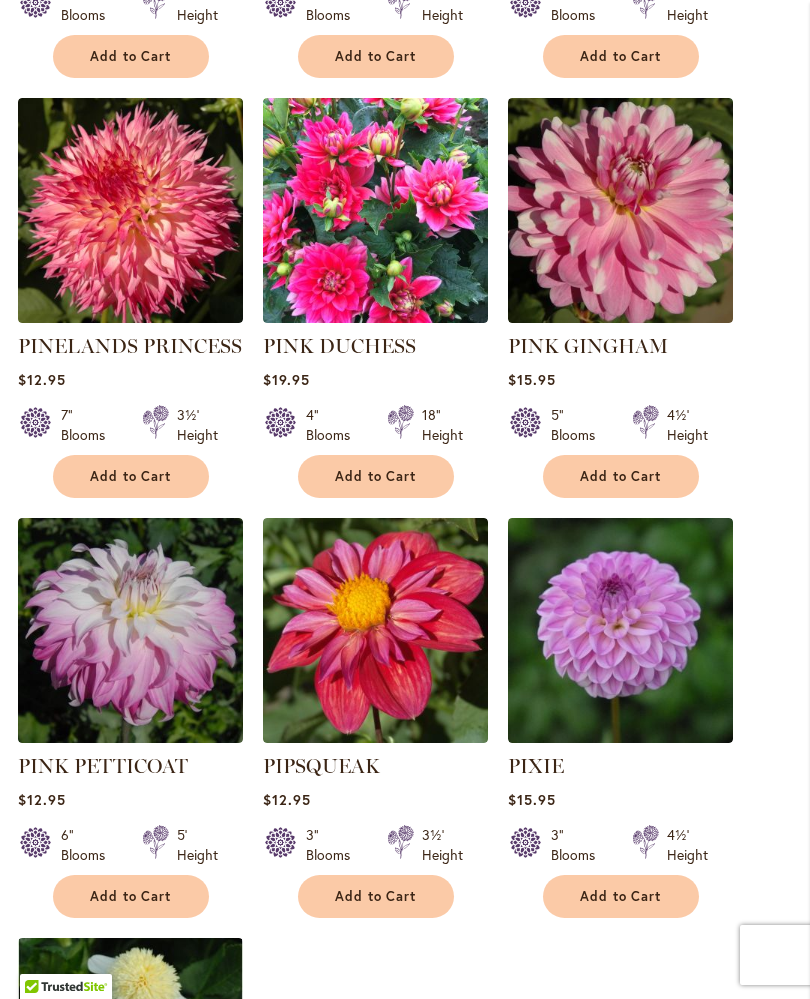 click on "Add to Cart" at bounding box center [621, 896] 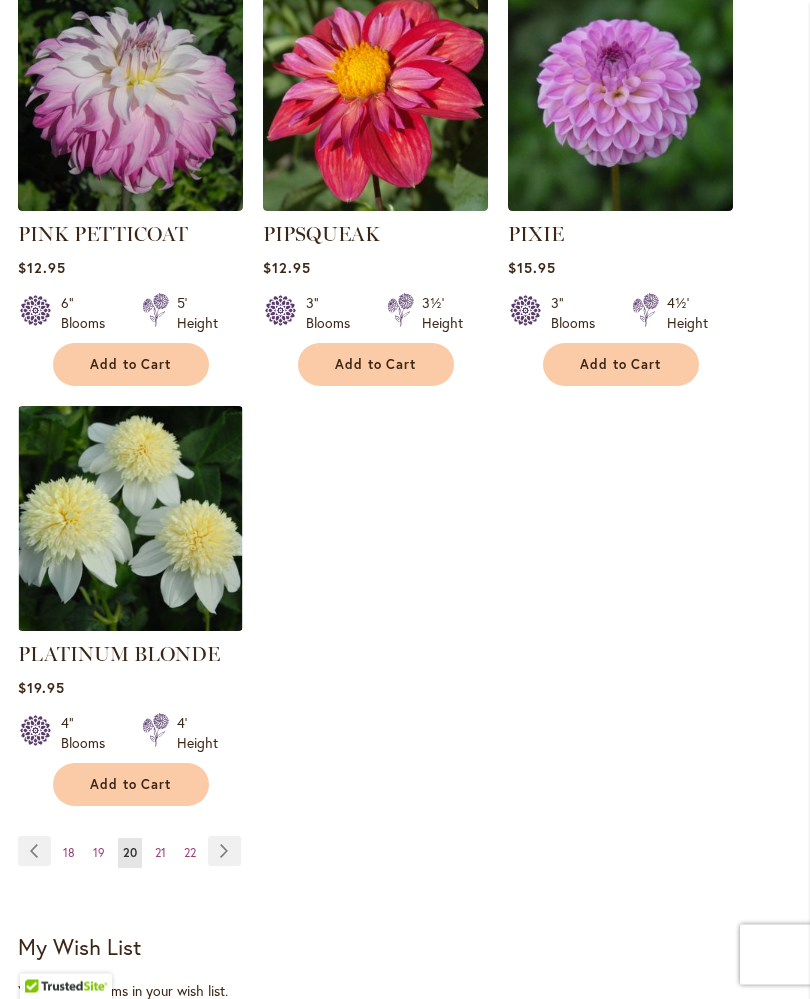 scroll, scrollTop: 2611, scrollLeft: 0, axis: vertical 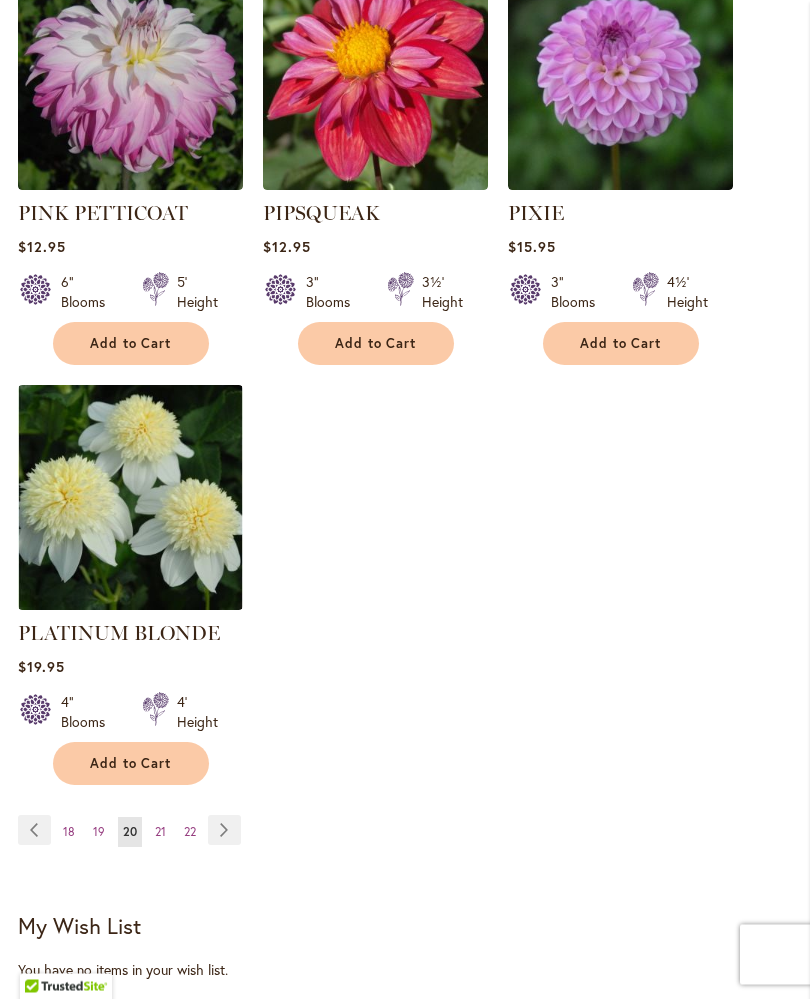 click on "Page
Next" at bounding box center [224, 831] 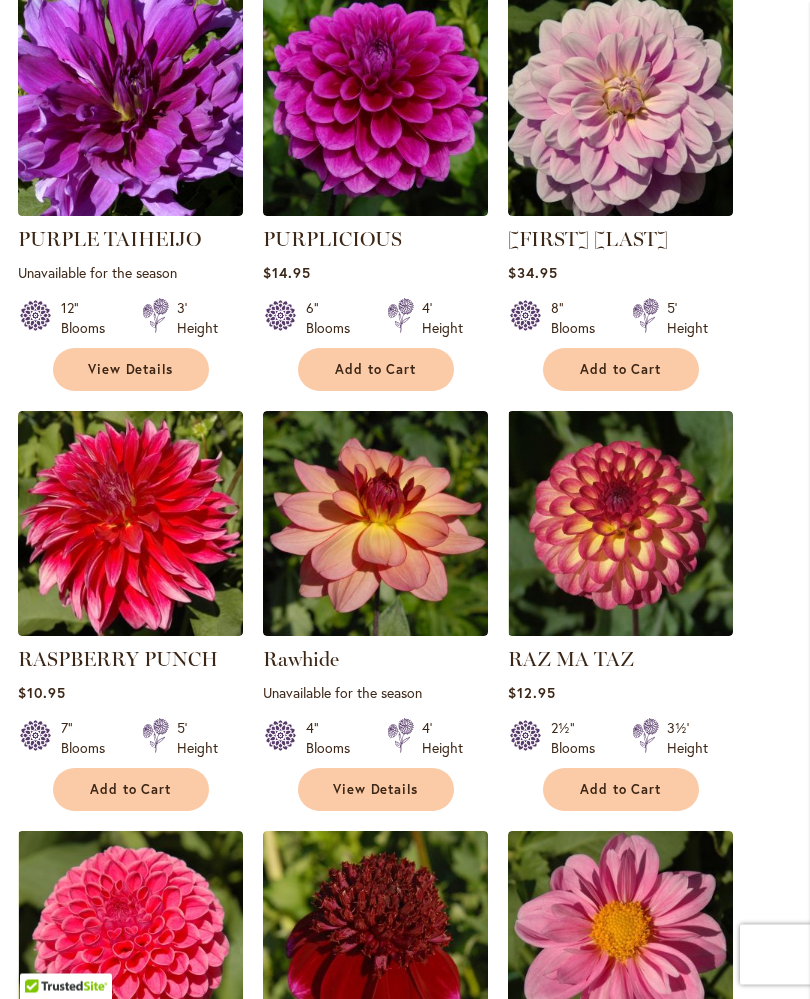 scroll, scrollTop: 1698, scrollLeft: 0, axis: vertical 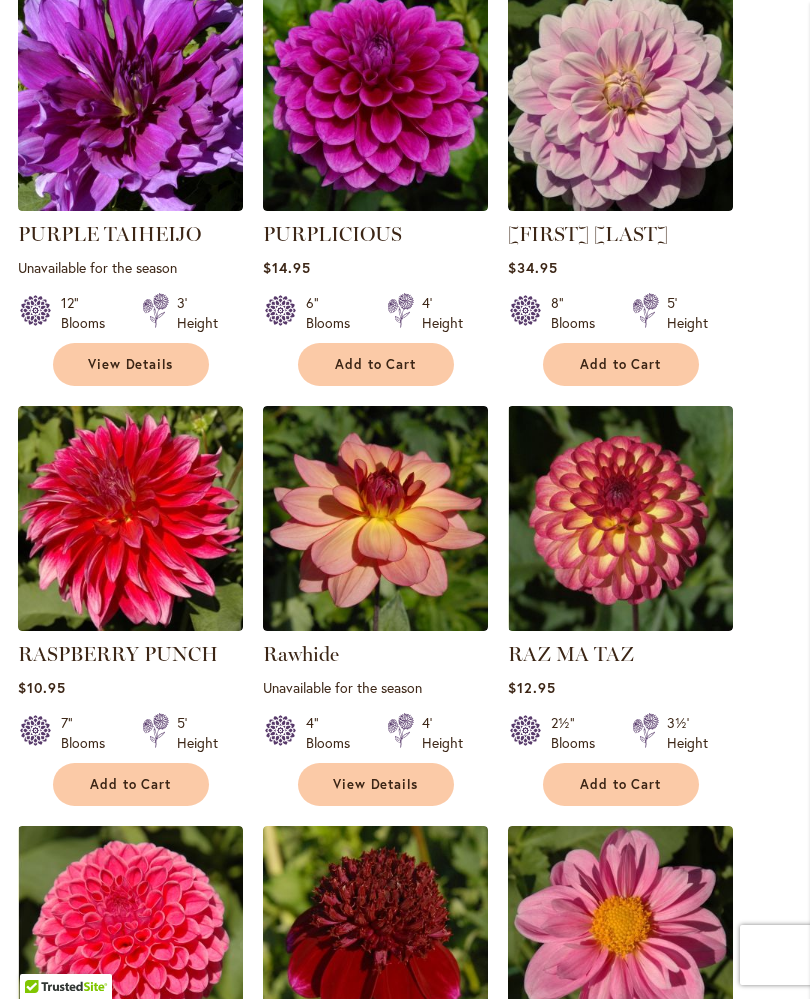 click on "Add to Cart" at bounding box center [131, 784] 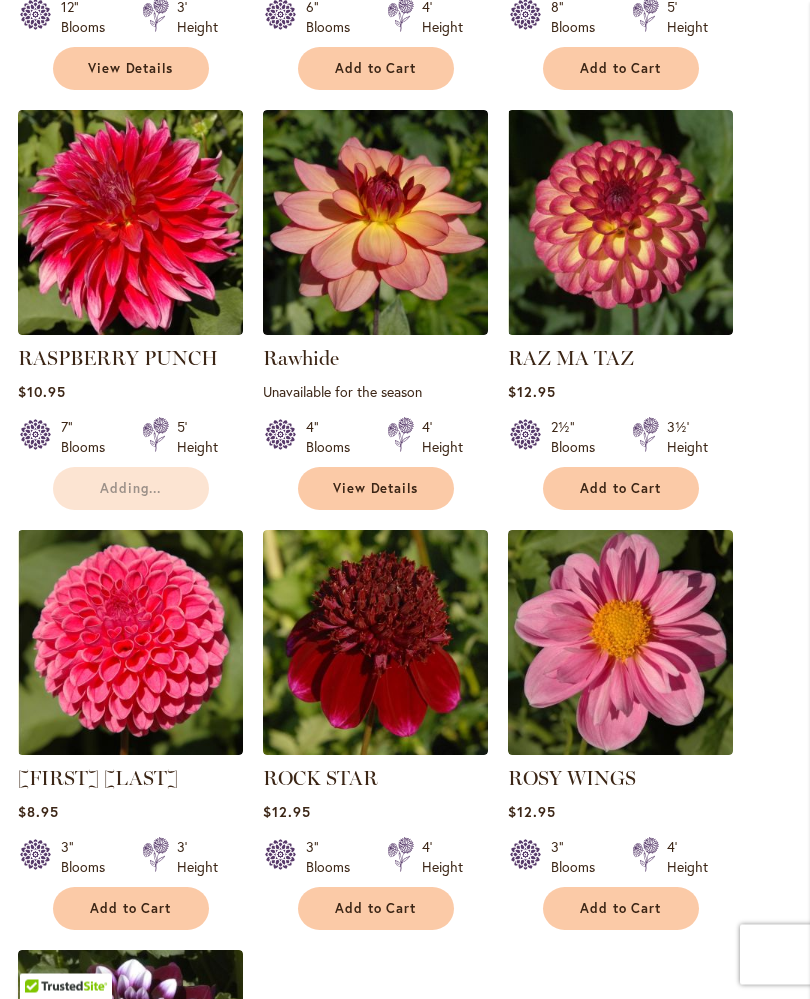 scroll, scrollTop: 1994, scrollLeft: 0, axis: vertical 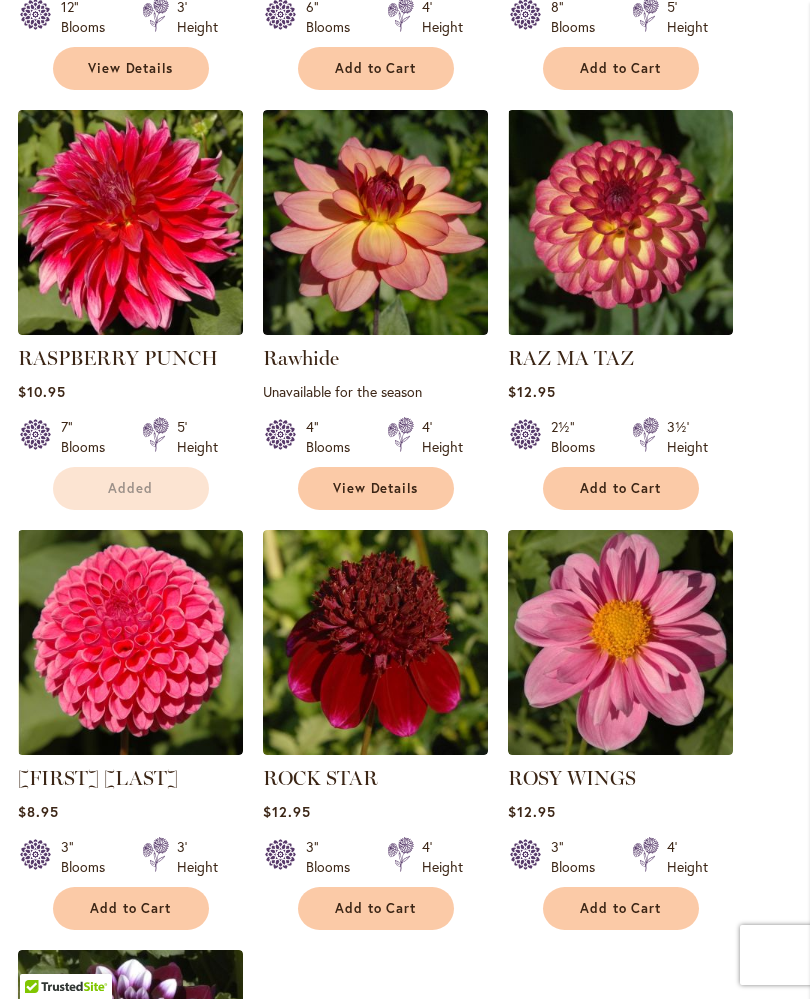 click on "Add to Cart" at bounding box center (131, 908) 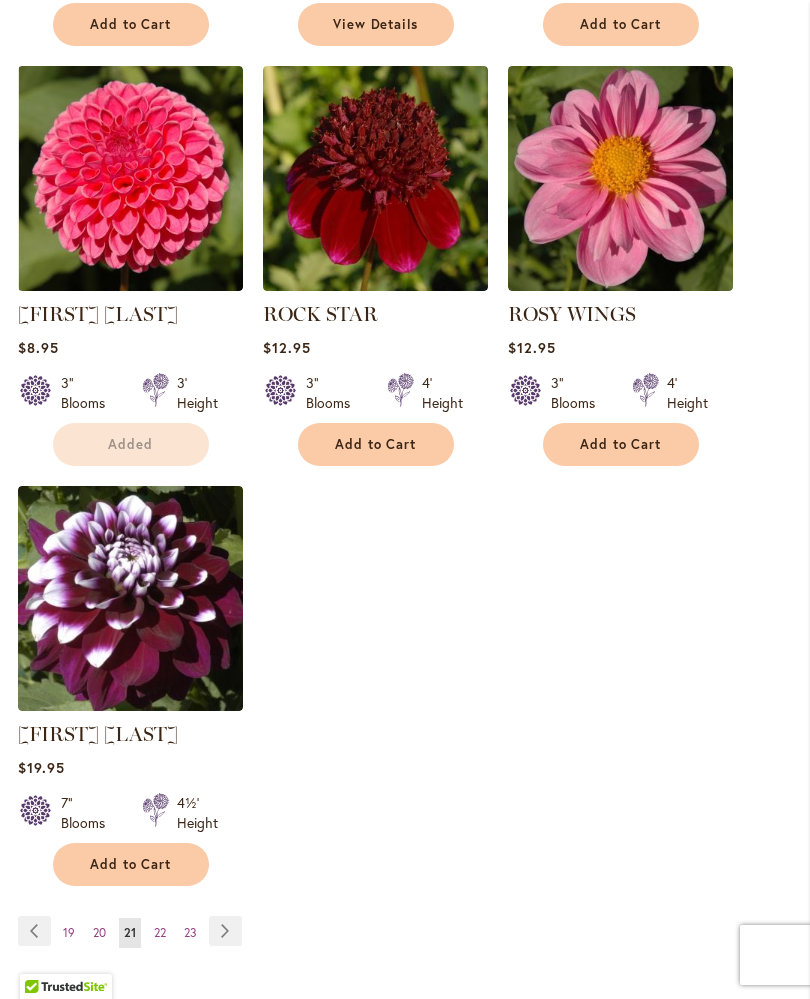 scroll, scrollTop: 2546, scrollLeft: 0, axis: vertical 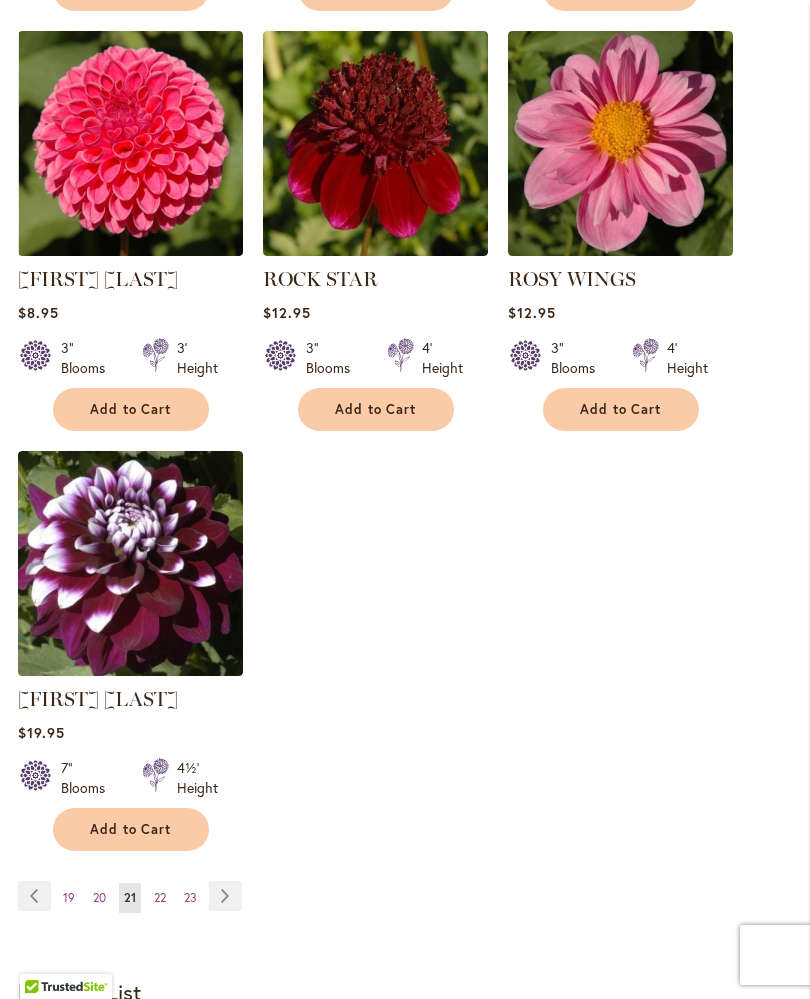 click on "Page
Next" at bounding box center (225, 896) 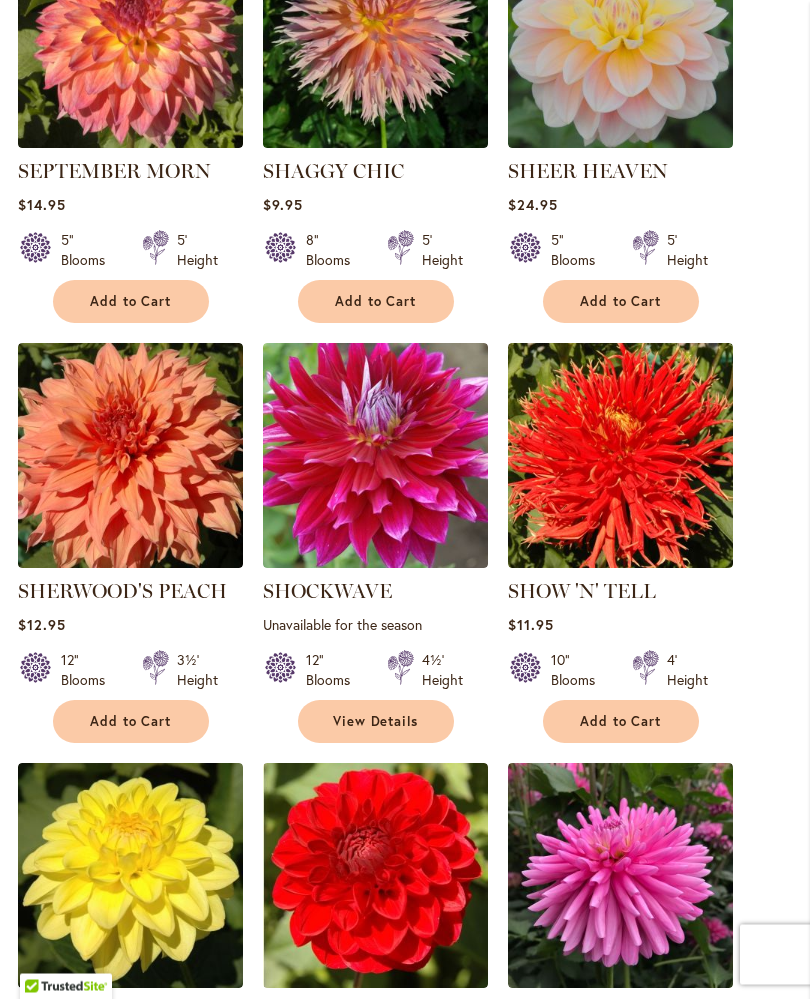 scroll, scrollTop: 1314, scrollLeft: 0, axis: vertical 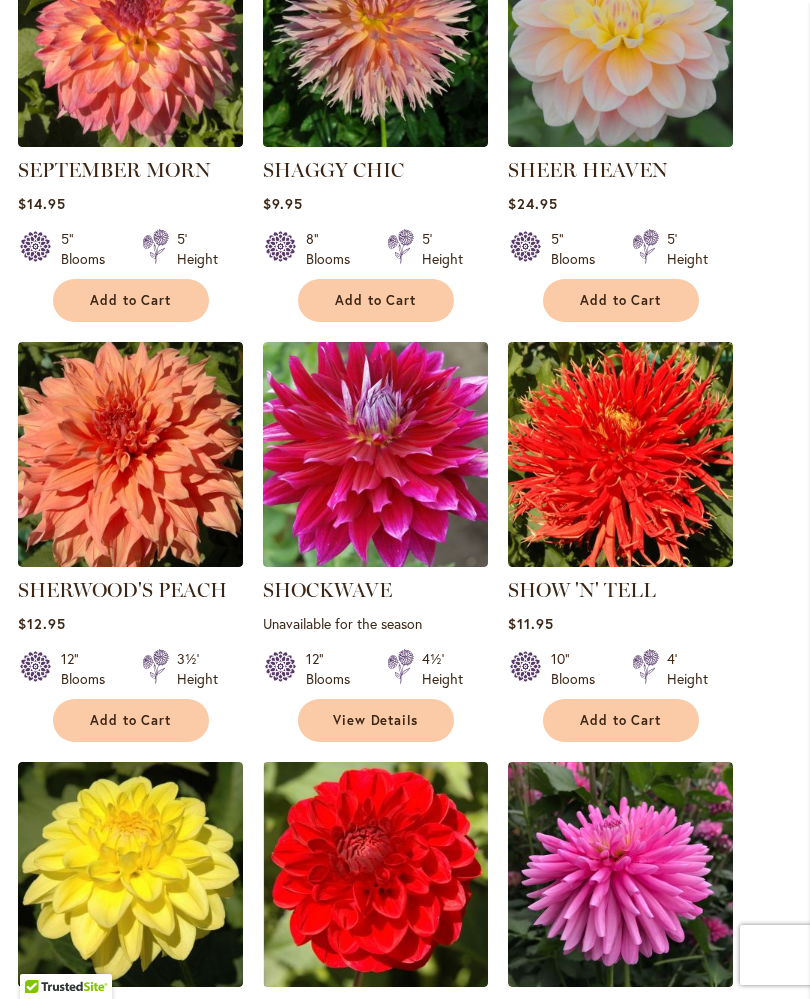 click on "Add to Cart" at bounding box center (131, 720) 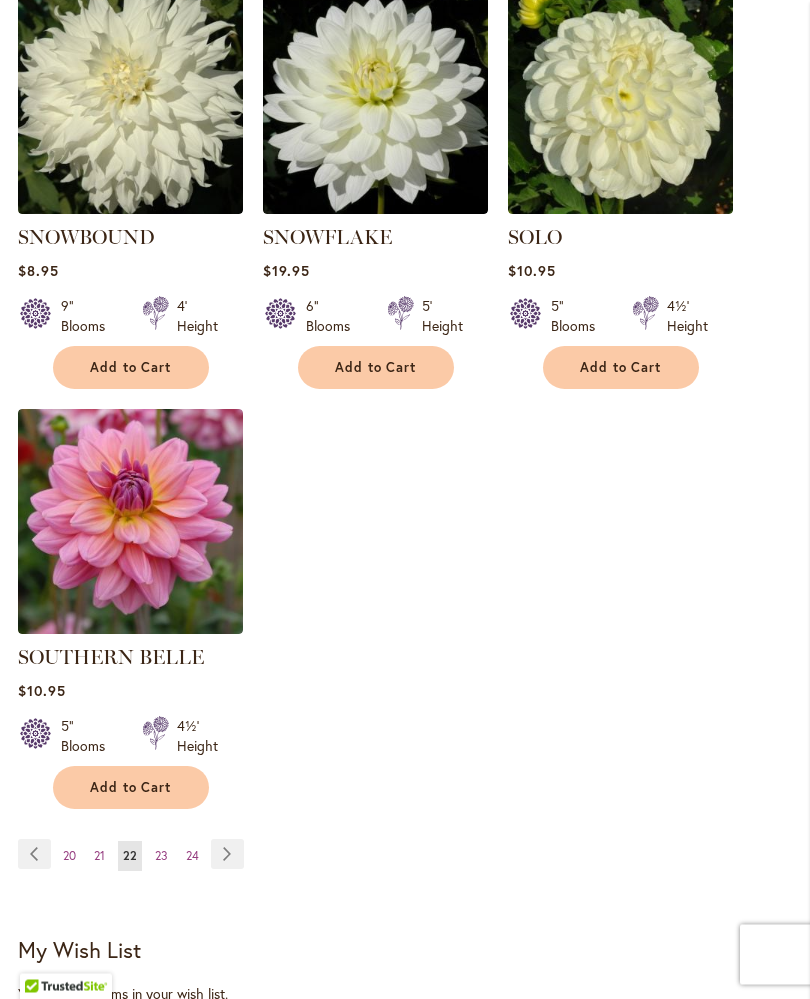 scroll, scrollTop: 2560, scrollLeft: 0, axis: vertical 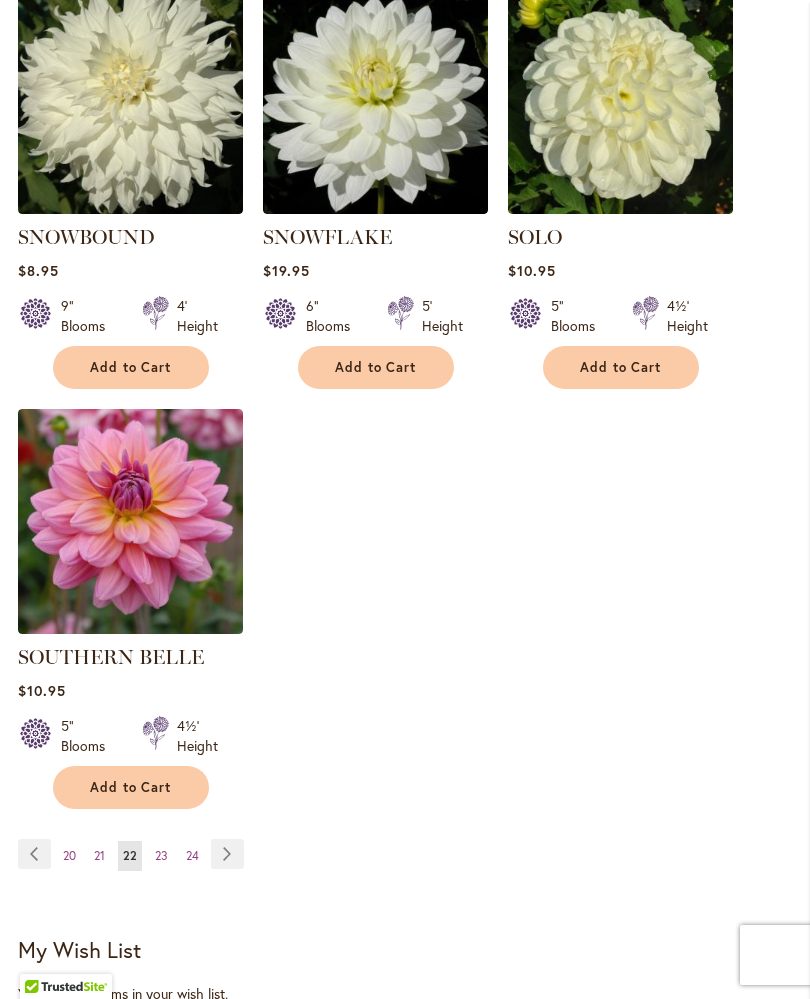 click on "Home
Shop
All Dahlias
You added SHERWOOD'S PEACH to your  shopping cart .
Close
New Best Sellers Staff Favorites Collections Best Cut Flowers
All Dahlias
Filter by:
Filter By:
Category
32 New" at bounding box center (405, -456) 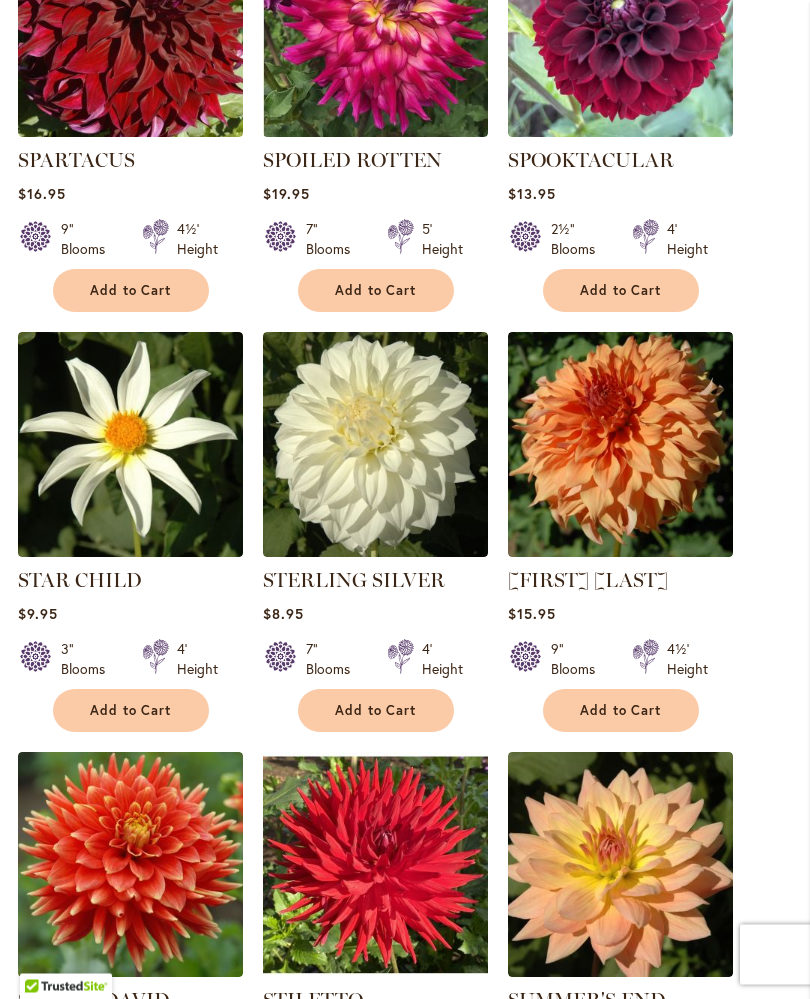 scroll, scrollTop: 911, scrollLeft: 0, axis: vertical 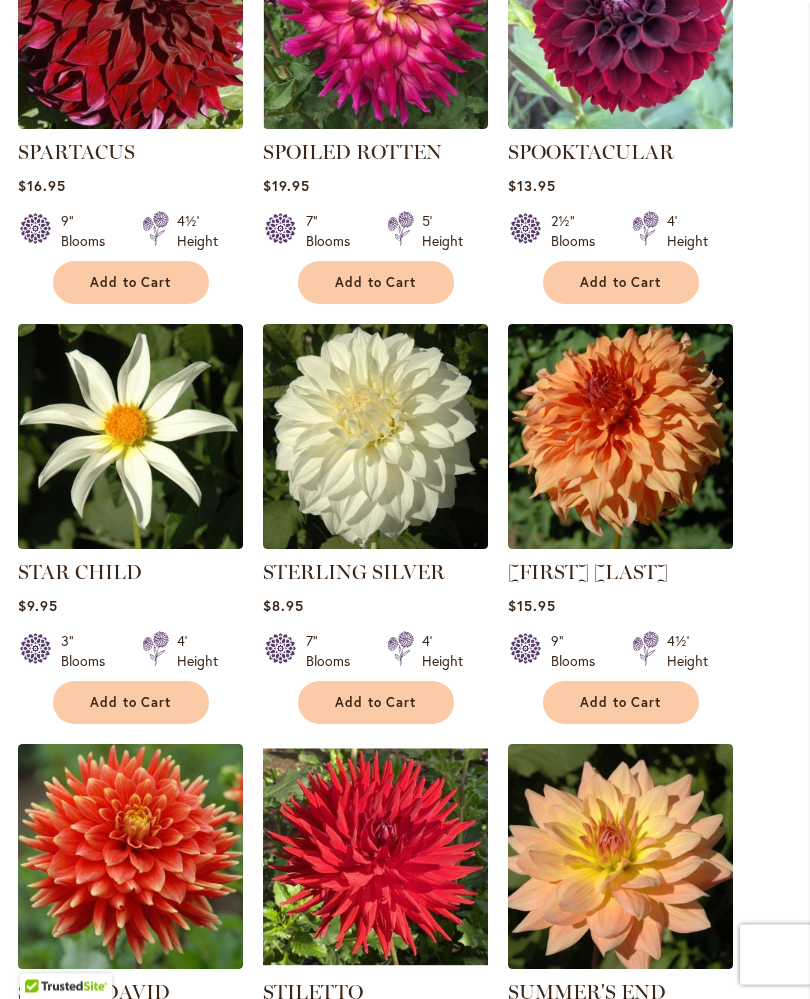 click on "Add to Cart" at bounding box center [621, 703] 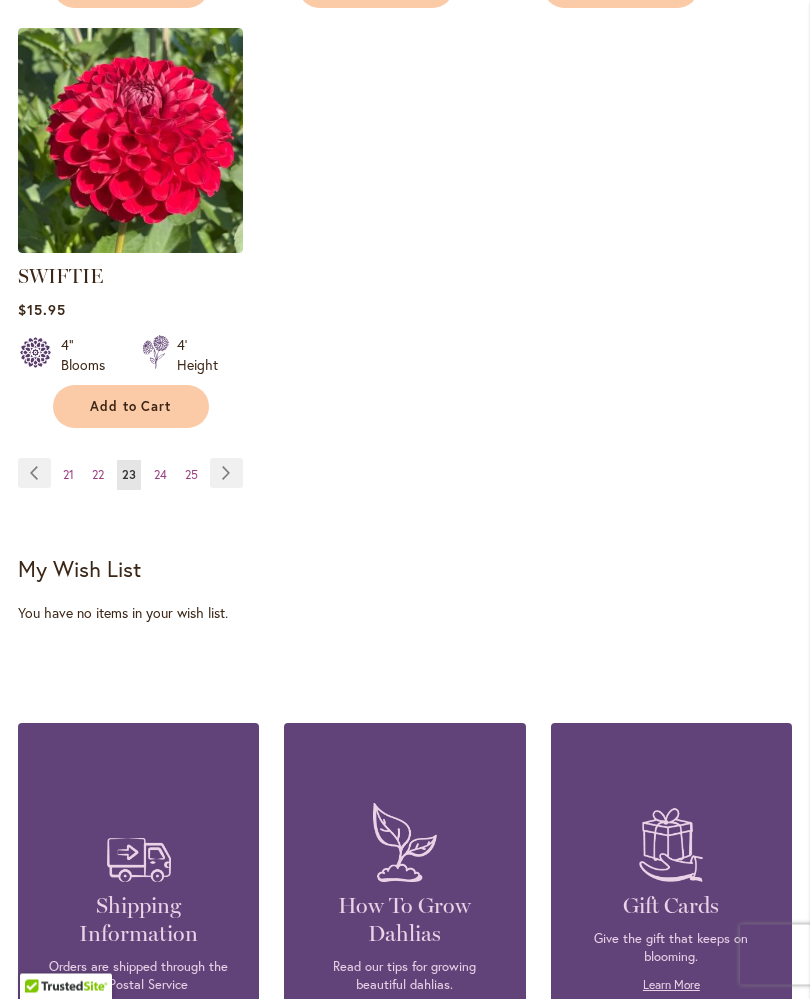 scroll, scrollTop: 3002, scrollLeft: 0, axis: vertical 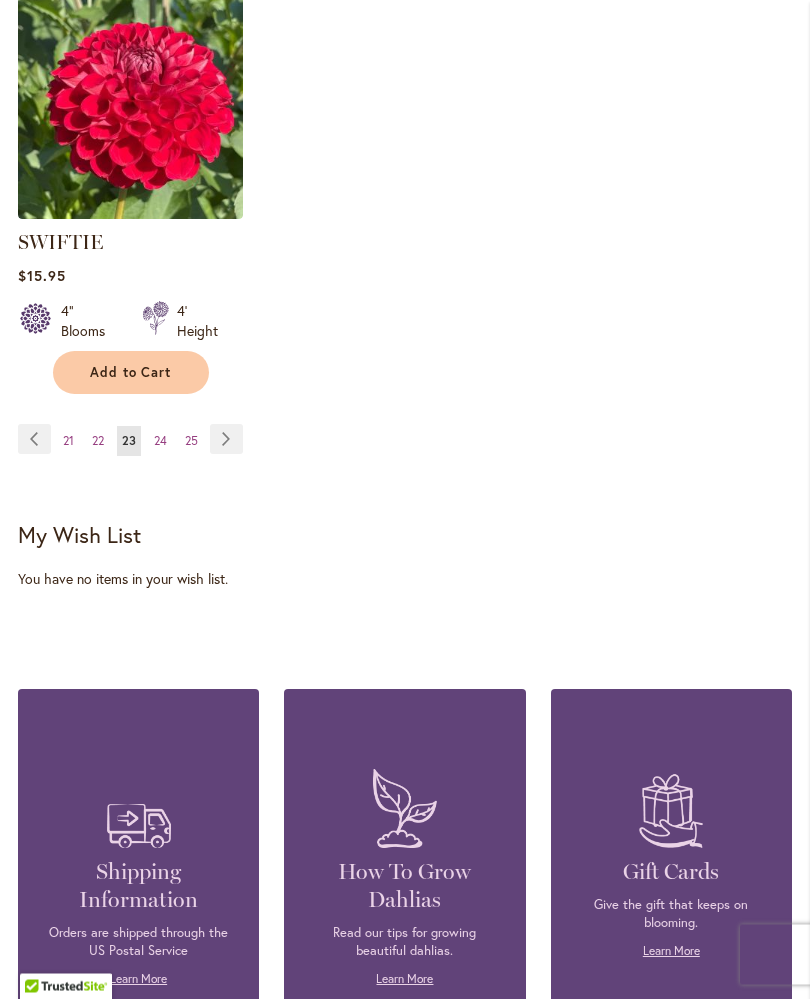 click on "Page
Next" at bounding box center [226, 440] 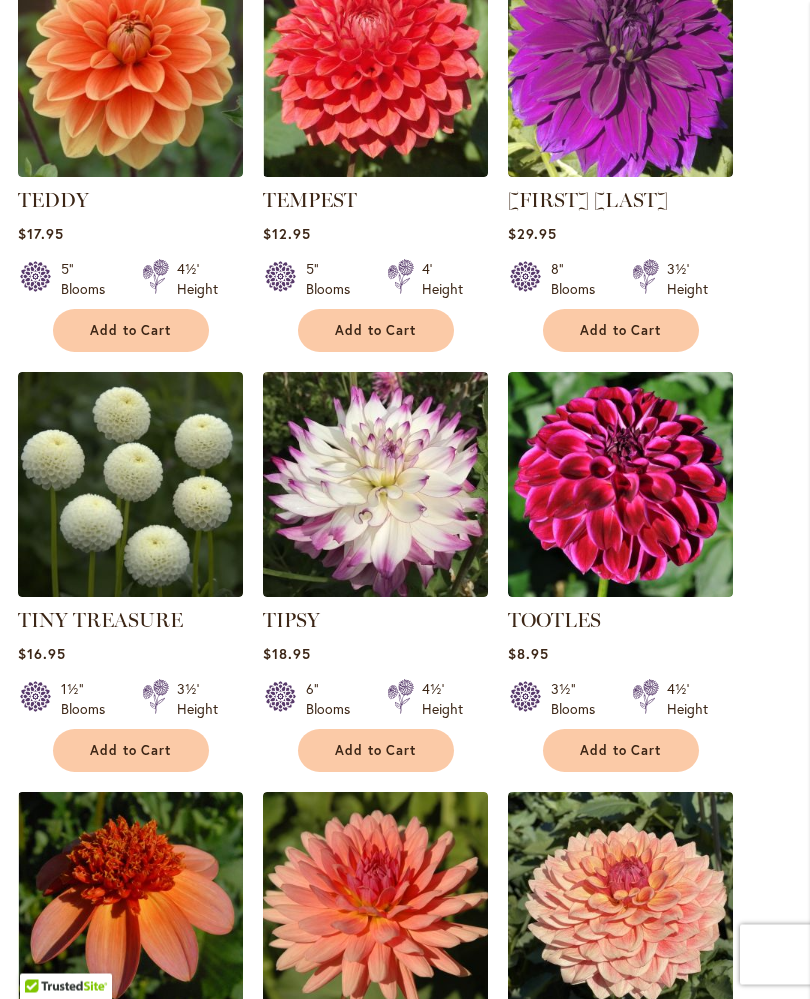 scroll, scrollTop: 1705, scrollLeft: 0, axis: vertical 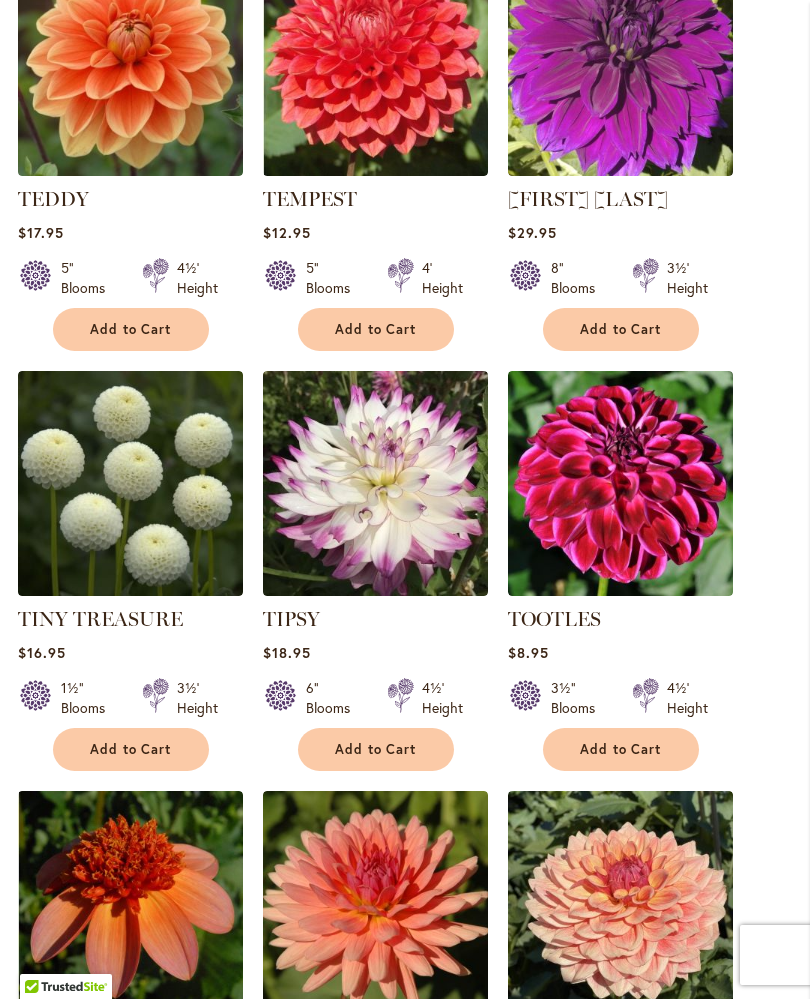 click on "Add to Cart" at bounding box center (131, 749) 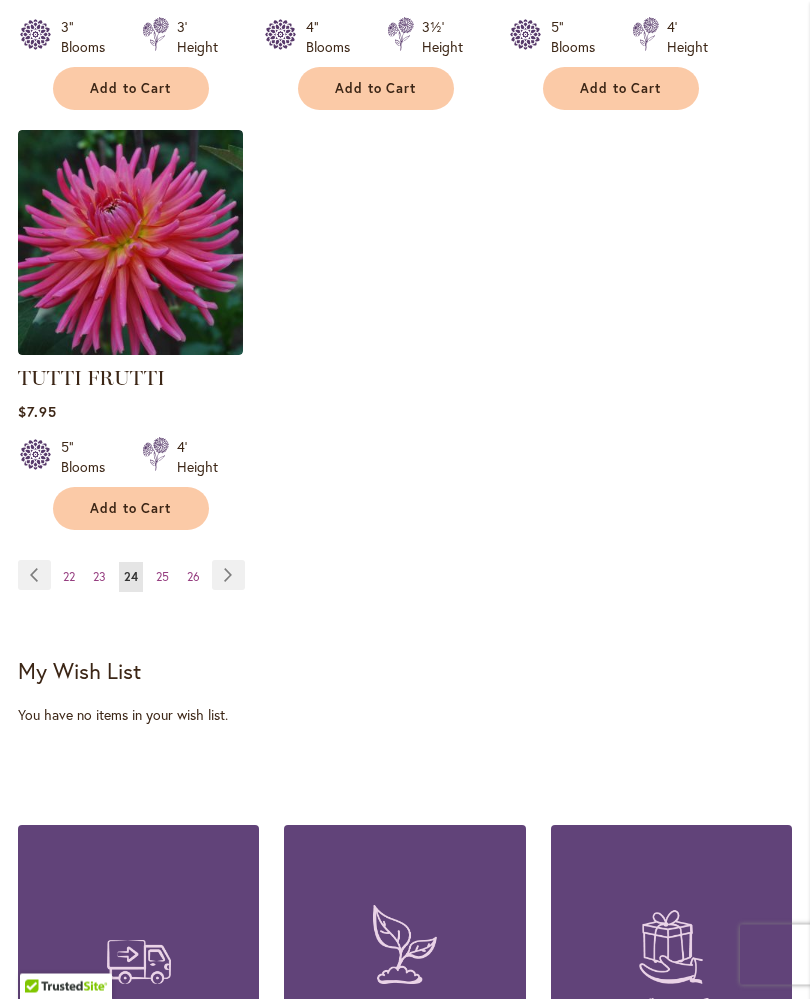 scroll, scrollTop: 2839, scrollLeft: 0, axis: vertical 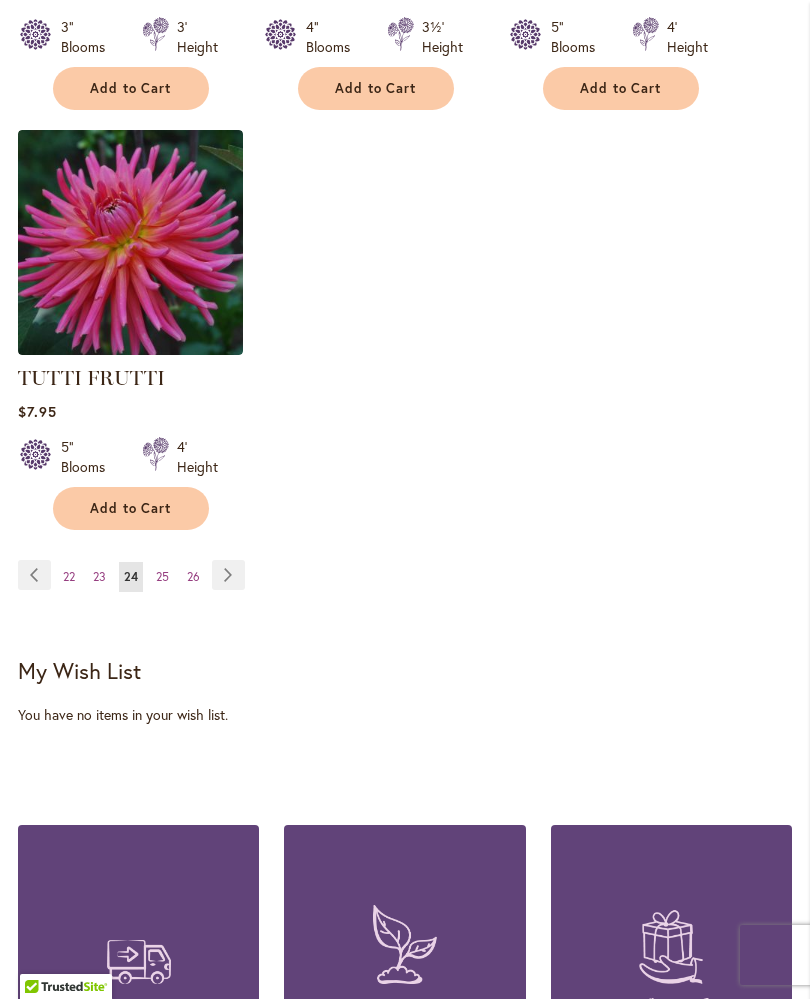 click on "Page
Next" at bounding box center (228, 575) 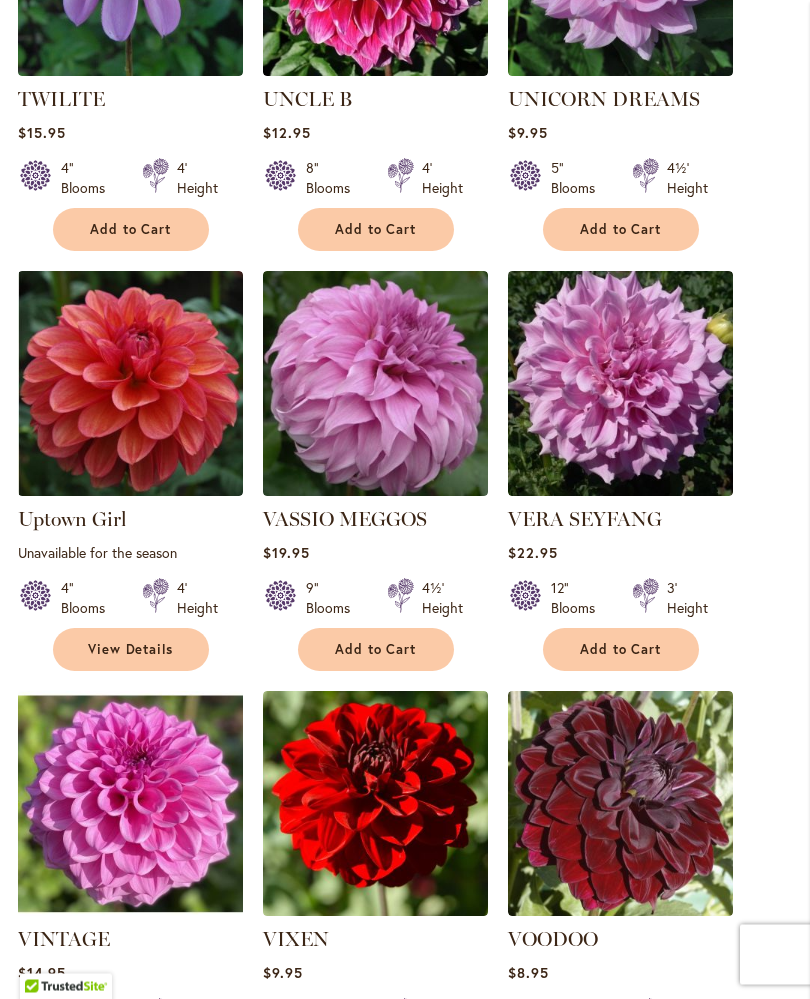 scroll, scrollTop: 966, scrollLeft: 0, axis: vertical 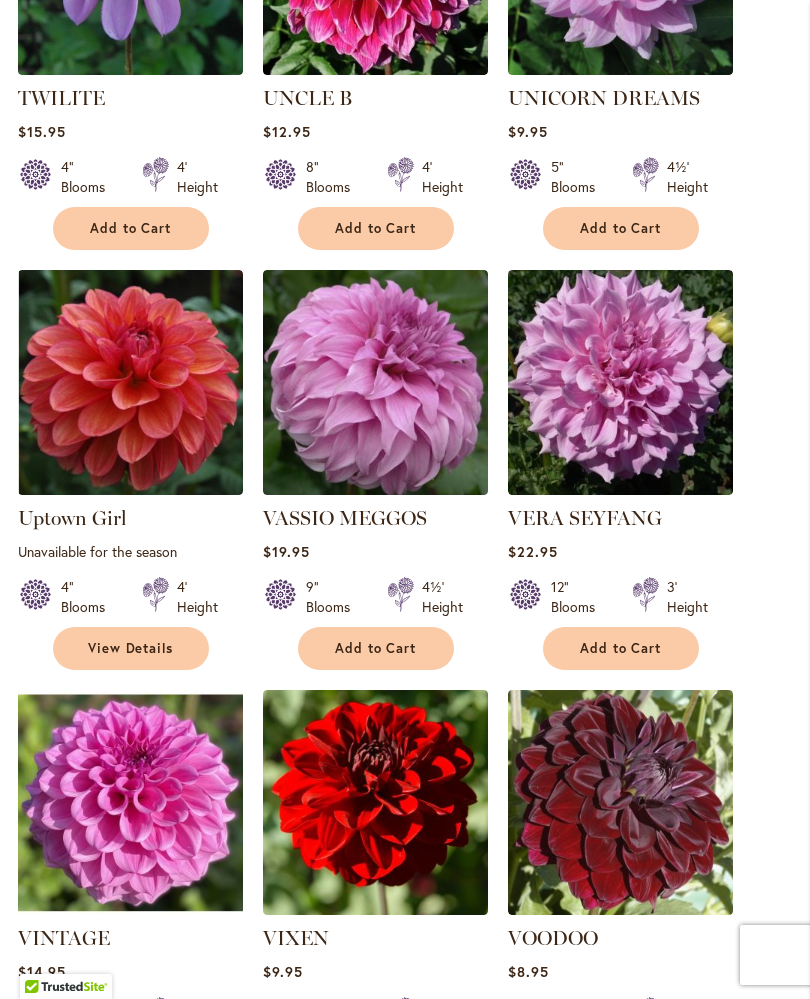 click on "Add to Cart" at bounding box center [376, 648] 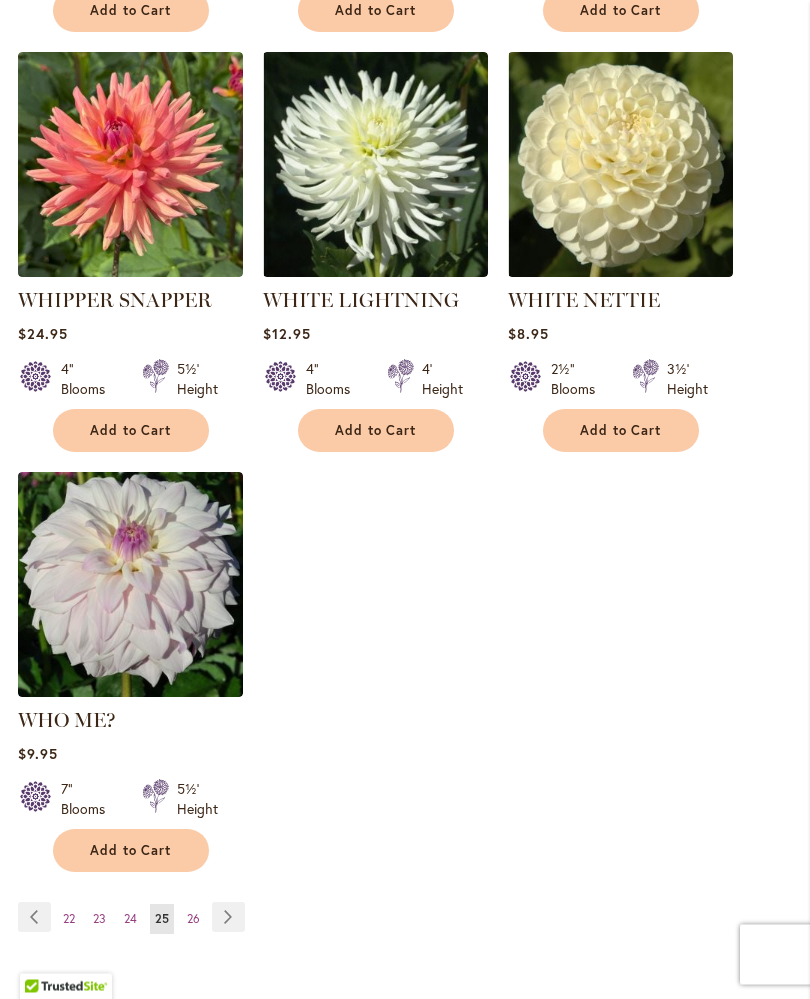 scroll, scrollTop: 2502, scrollLeft: 0, axis: vertical 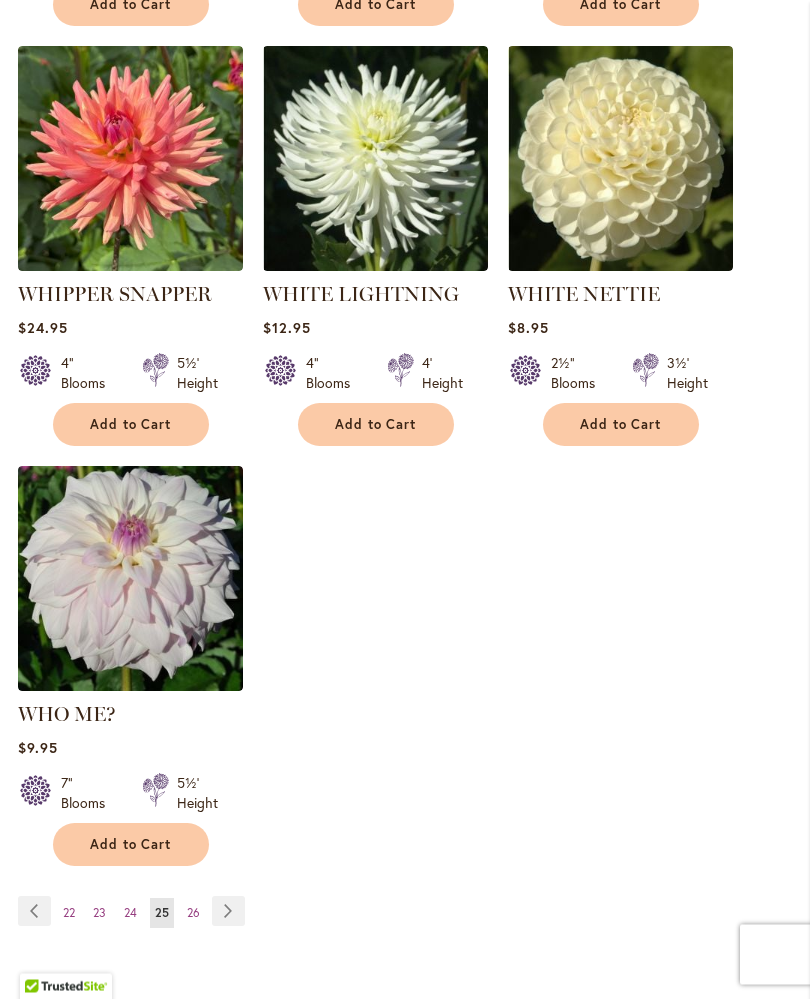 click on "Add to Cart" at bounding box center (131, 845) 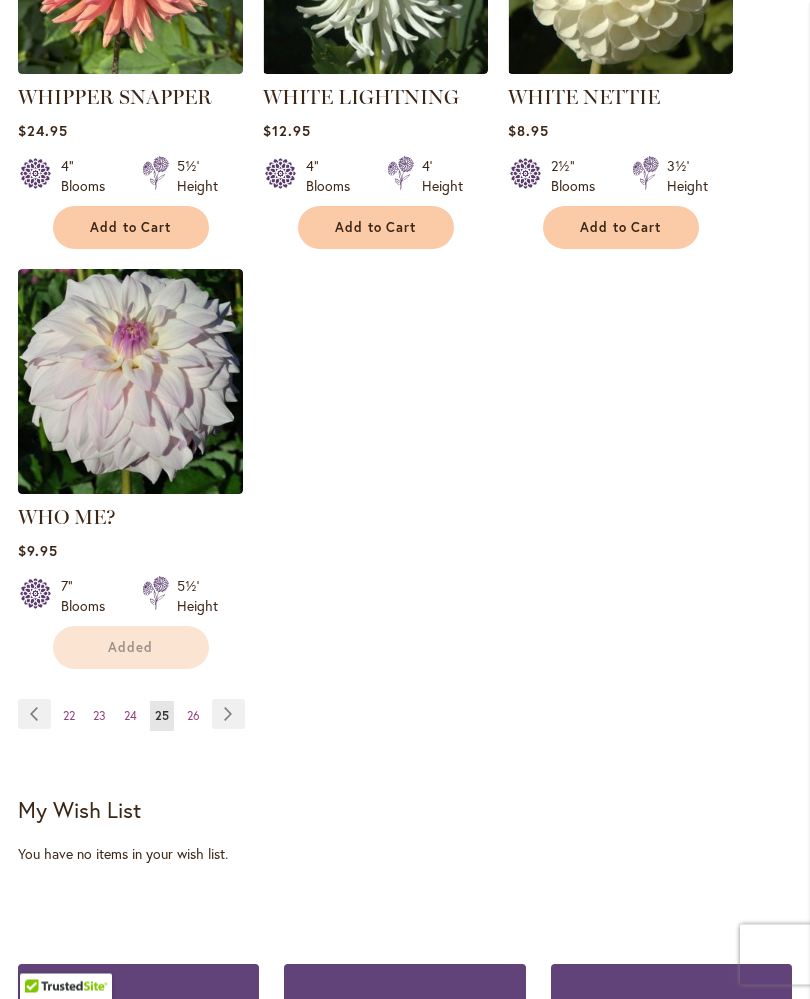 scroll, scrollTop: 2700, scrollLeft: 0, axis: vertical 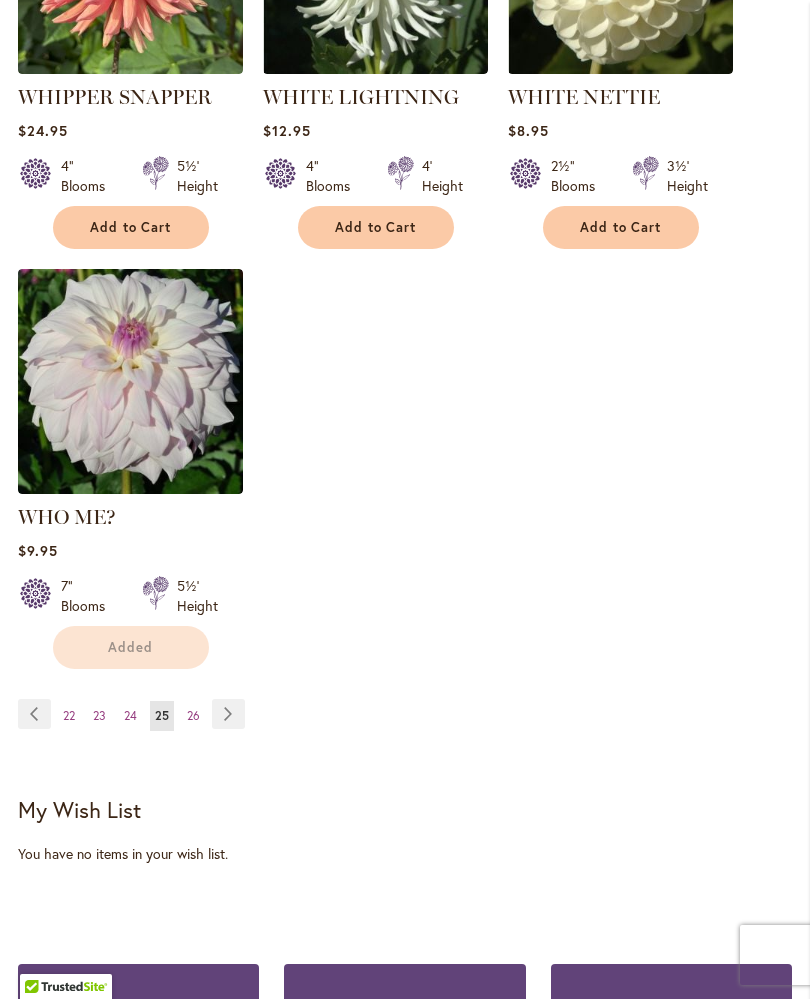 click on "Page
Next" at bounding box center (228, 714) 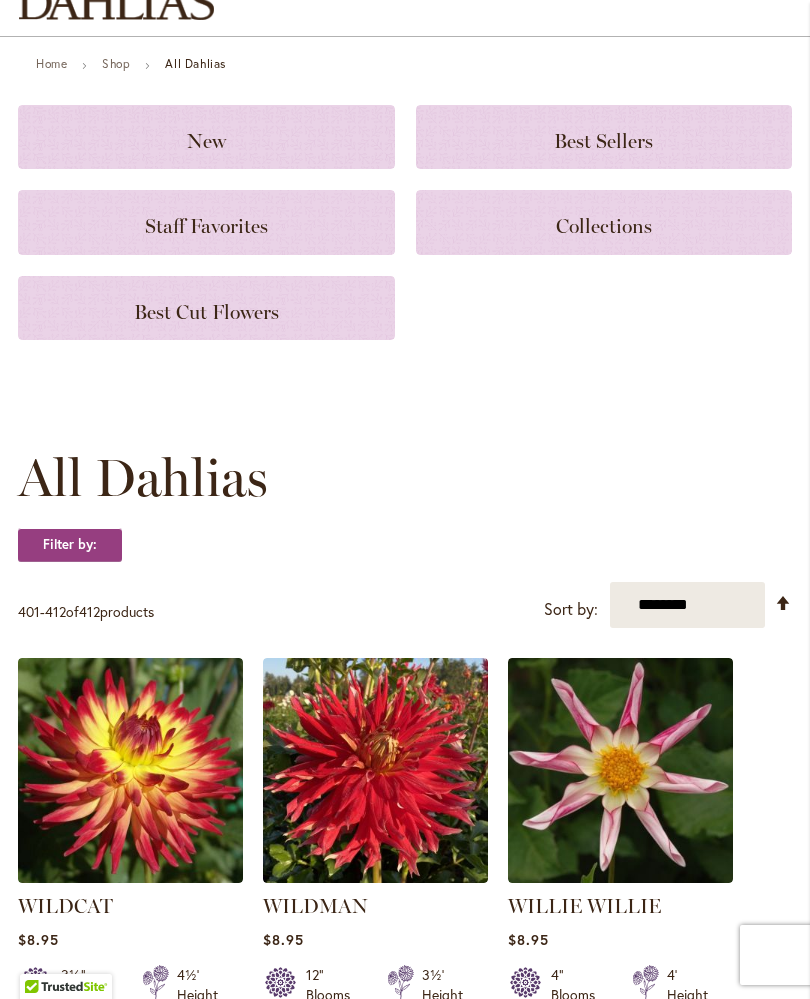 scroll, scrollTop: 0, scrollLeft: 0, axis: both 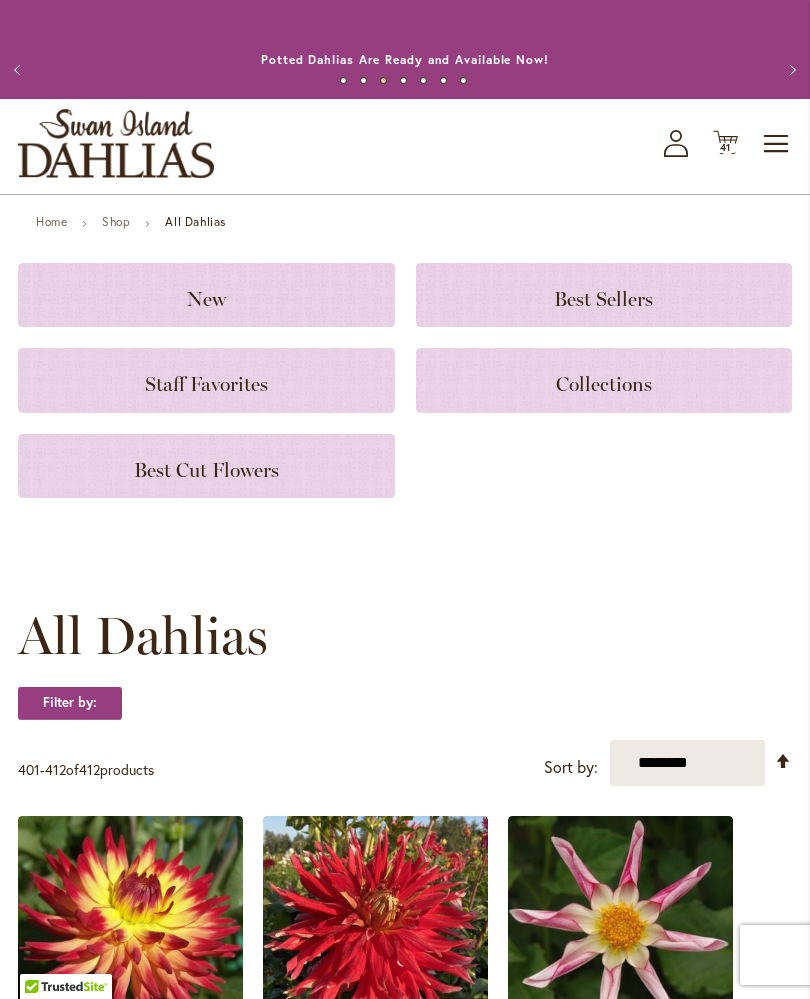 click on "Best Sellers" 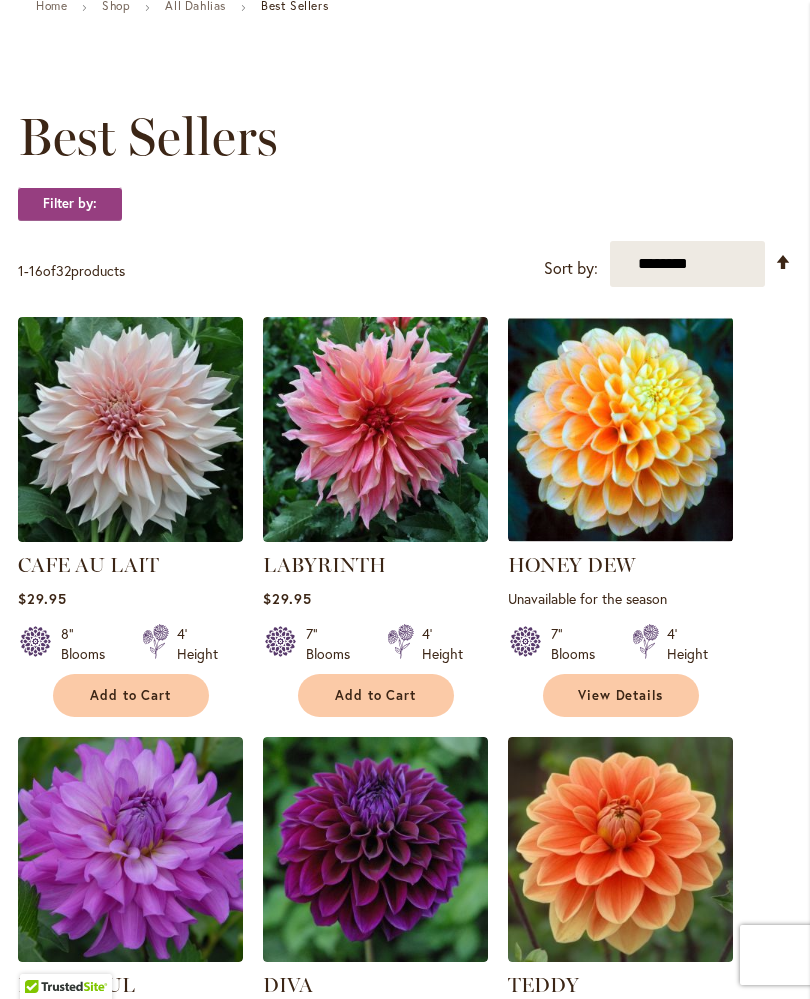 scroll, scrollTop: 238, scrollLeft: 0, axis: vertical 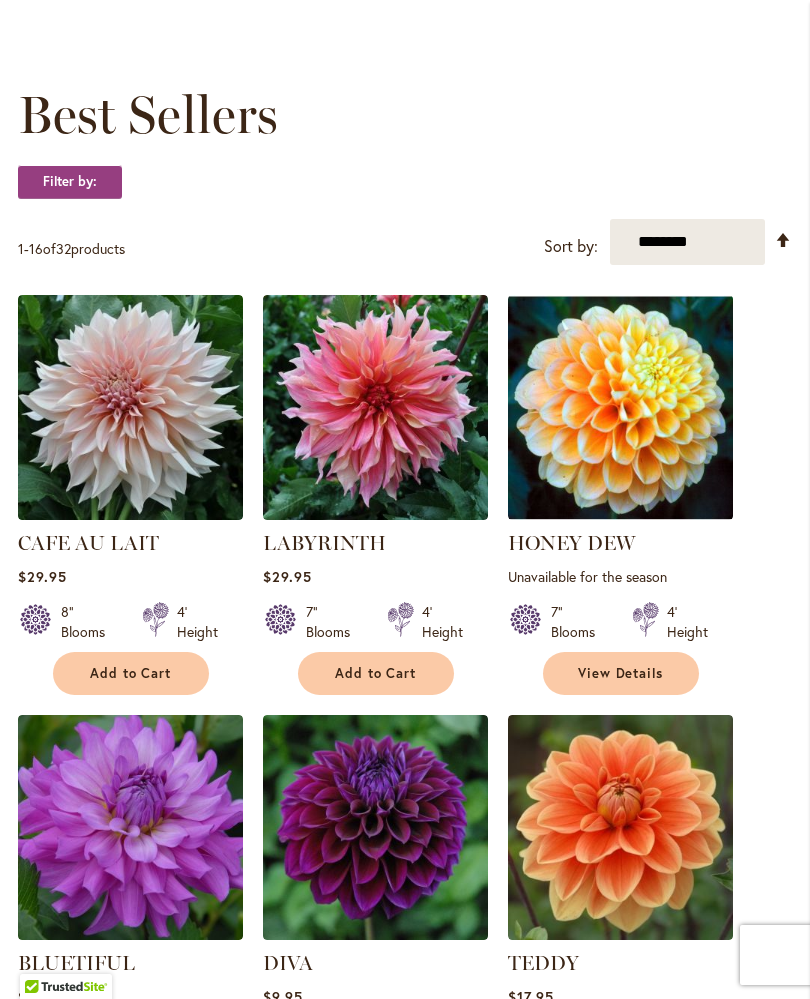 click on "Add to Cart" at bounding box center [131, 673] 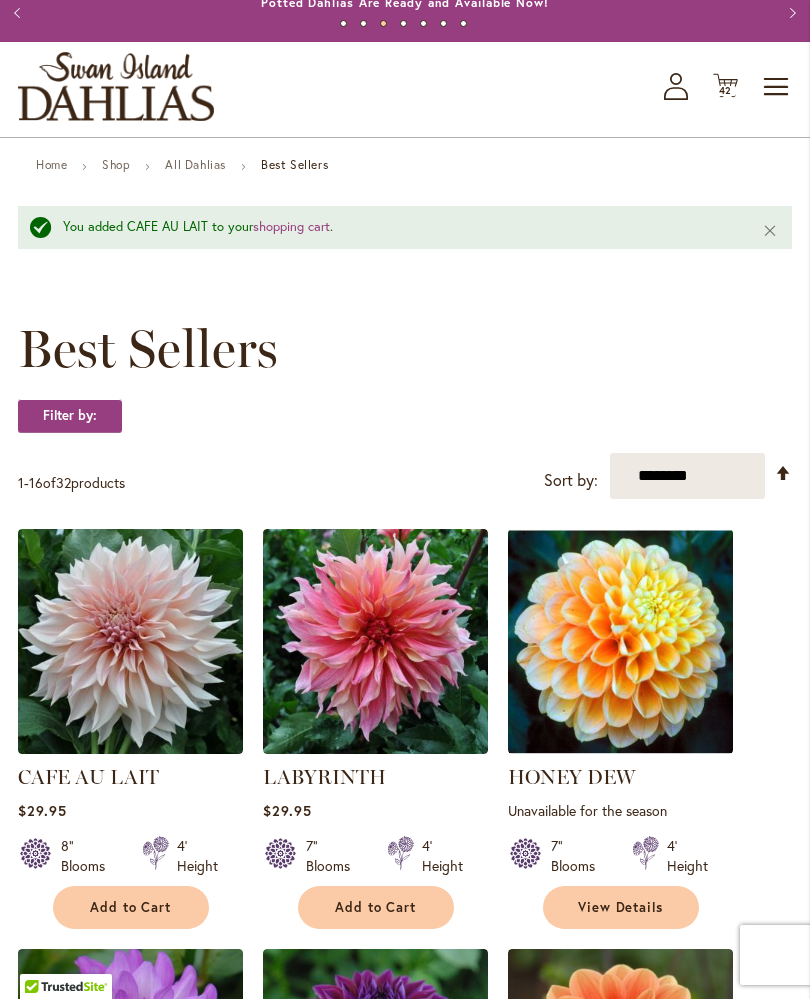 scroll, scrollTop: 0, scrollLeft: 0, axis: both 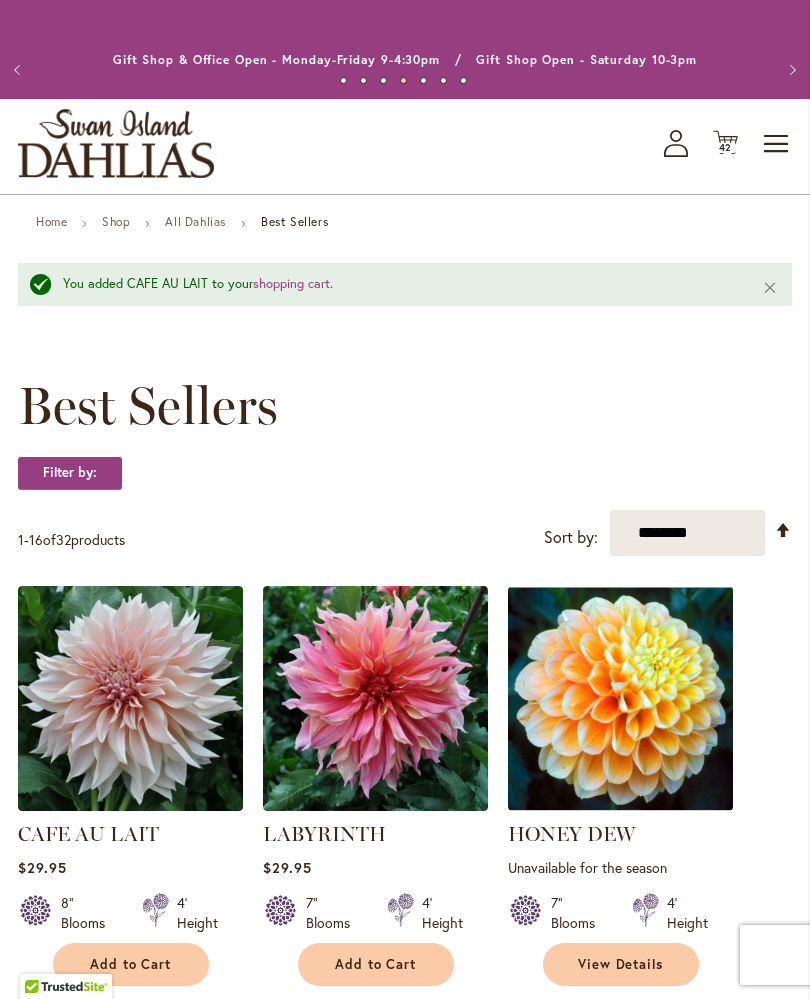 click on "42" at bounding box center (726, 147) 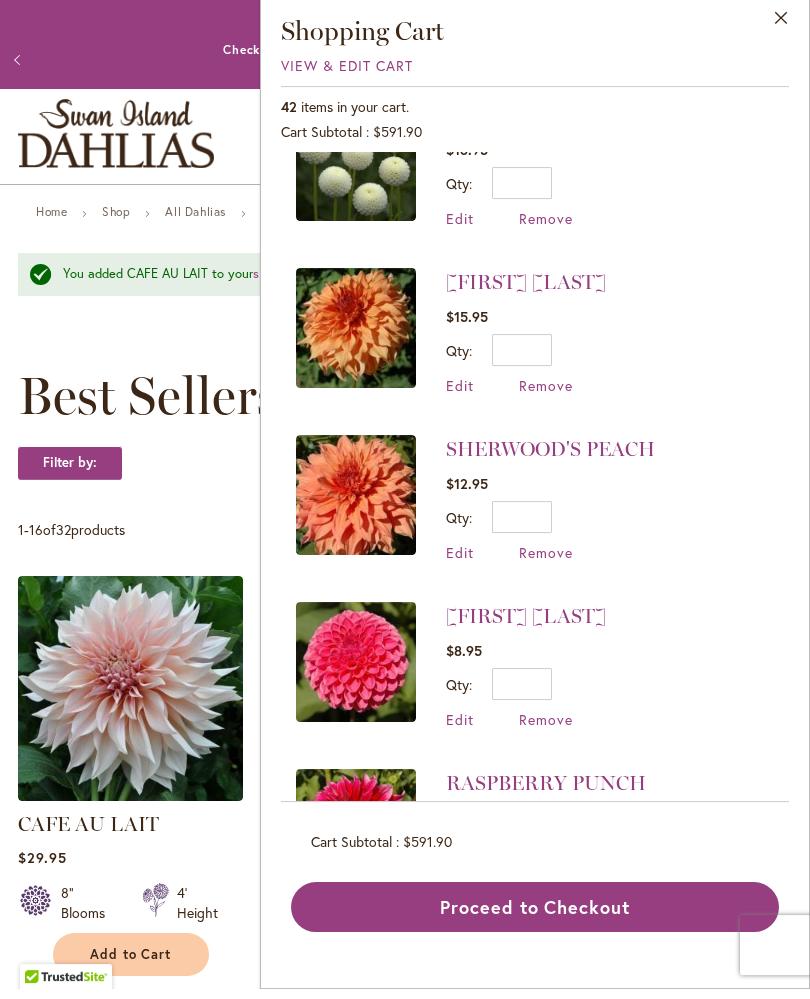 scroll, scrollTop: 412, scrollLeft: 0, axis: vertical 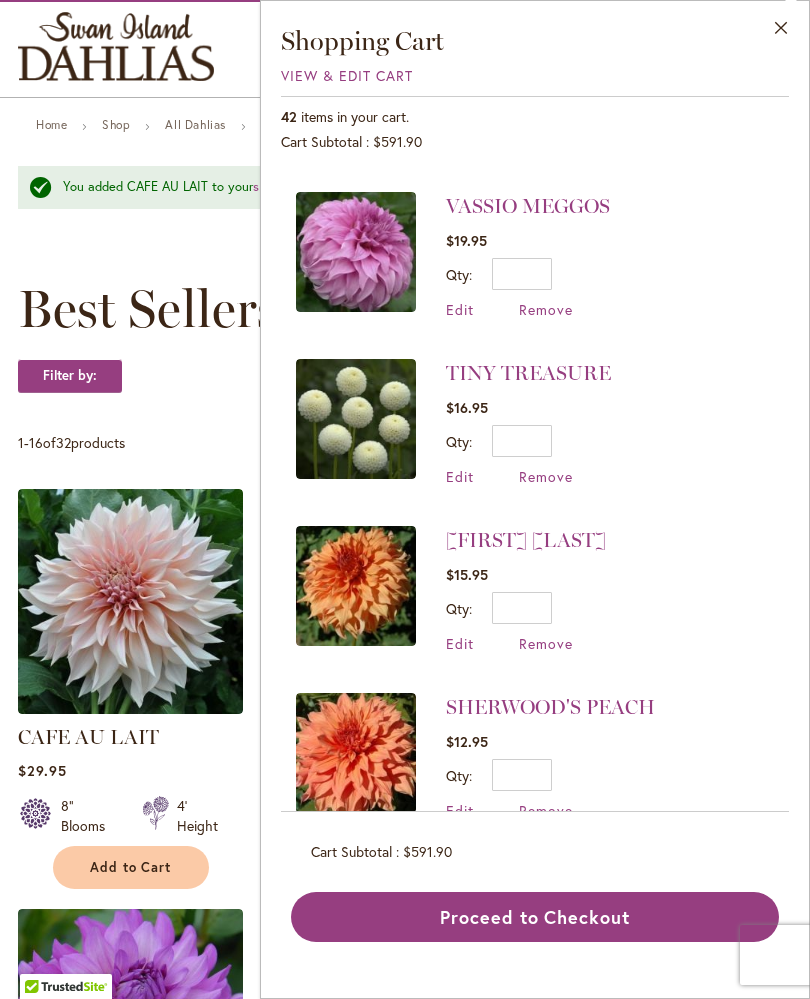 click on "Proceed to Checkout" at bounding box center (535, 917) 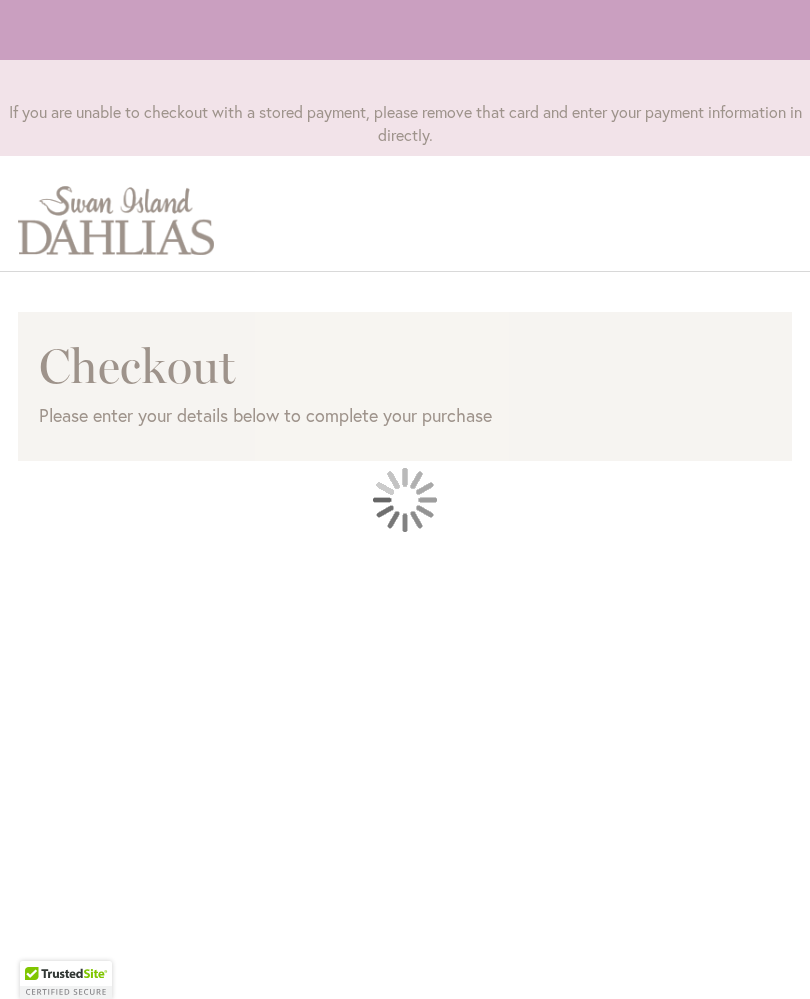 scroll, scrollTop: 0, scrollLeft: 0, axis: both 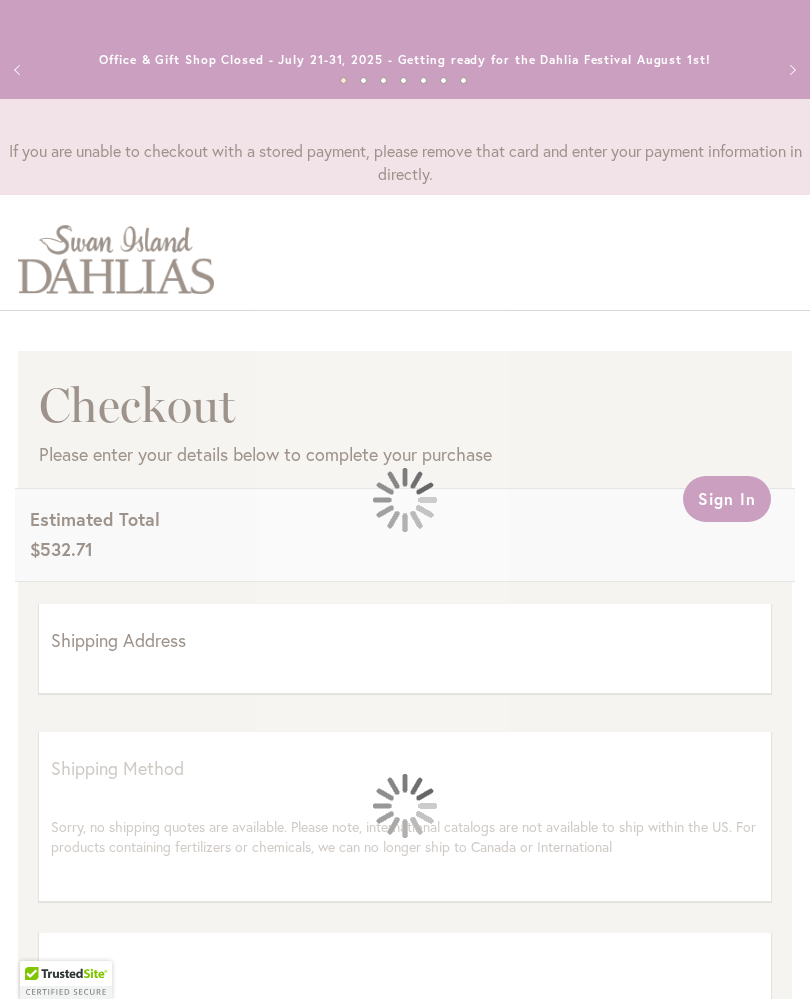 select on "**" 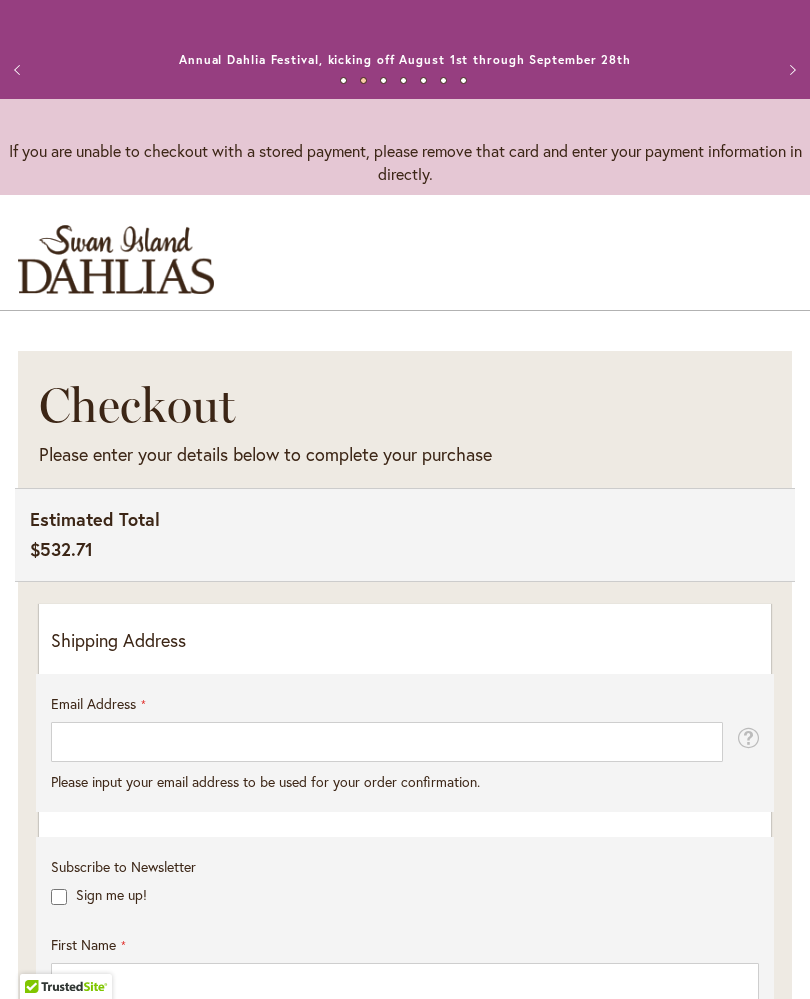 click on "Shipping Address" at bounding box center [405, 641] 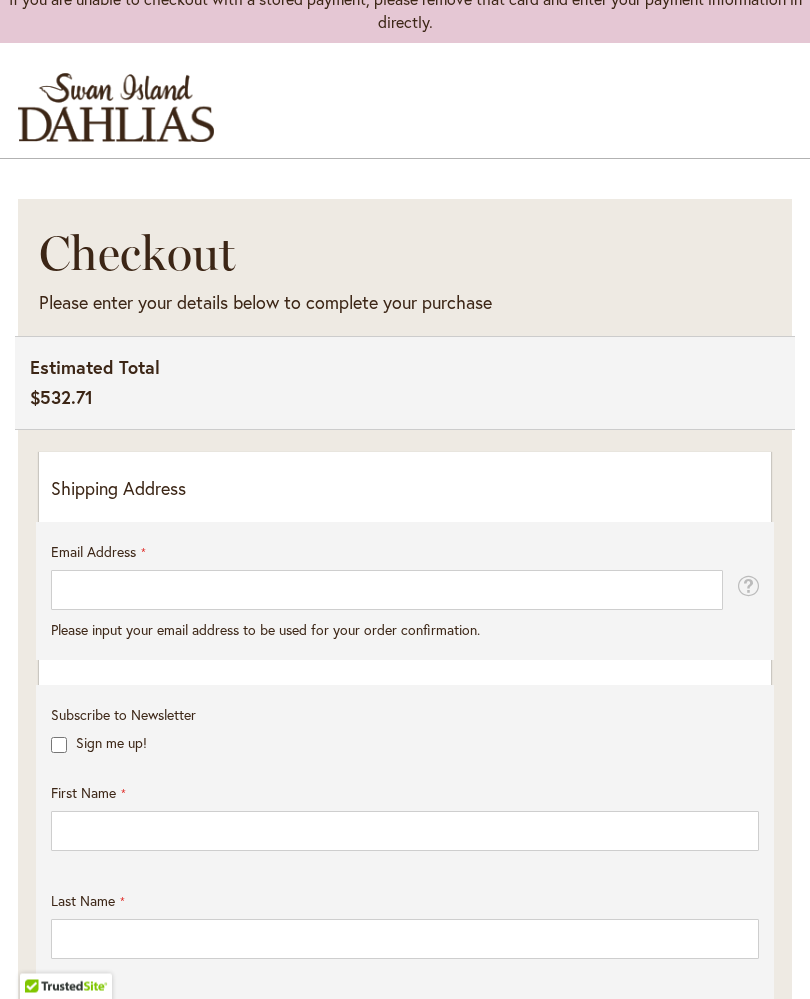 scroll, scrollTop: 152, scrollLeft: 0, axis: vertical 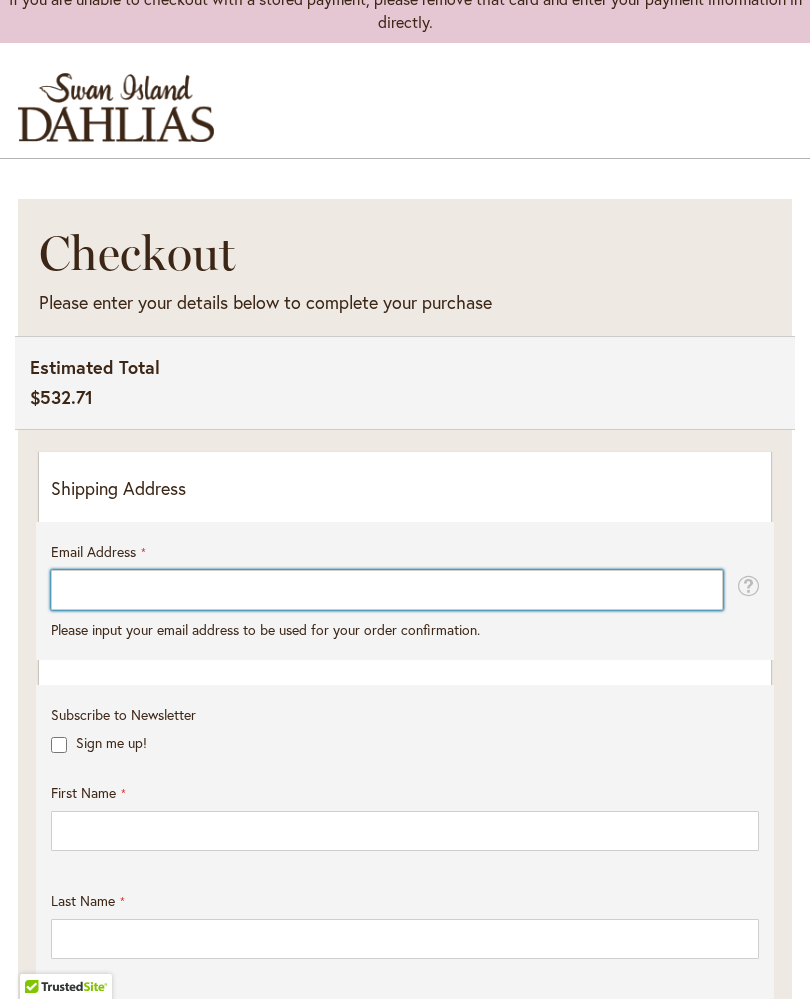 click on "Email Address" at bounding box center [387, 590] 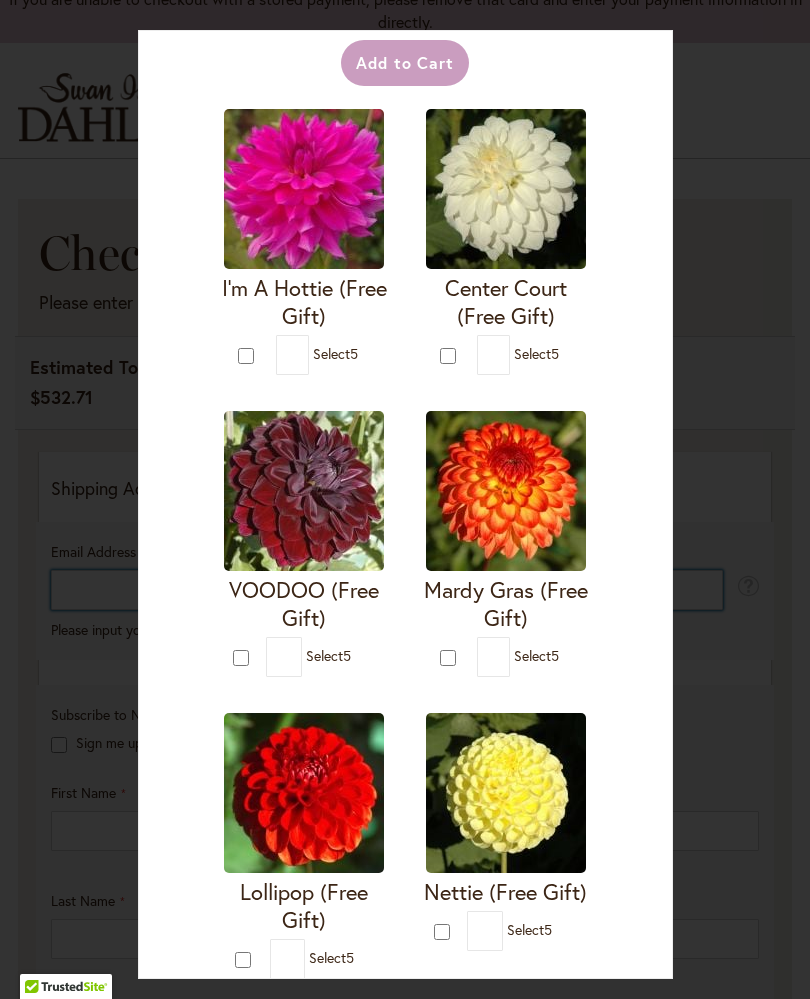 scroll, scrollTop: 75, scrollLeft: 0, axis: vertical 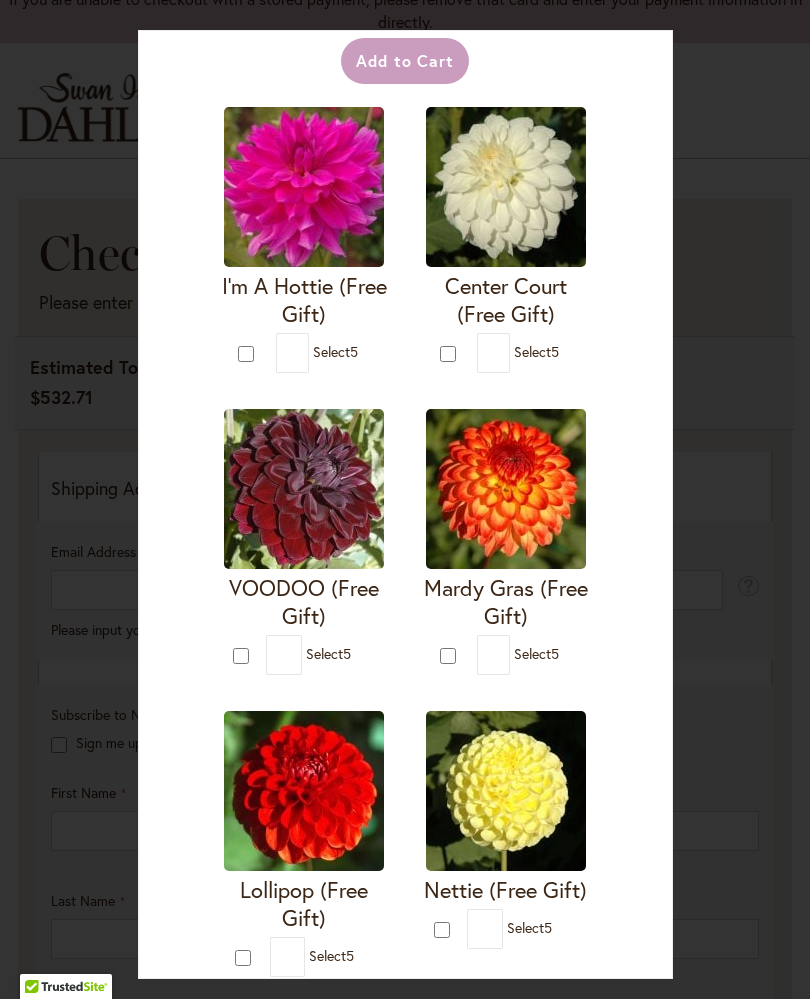 type on "*" 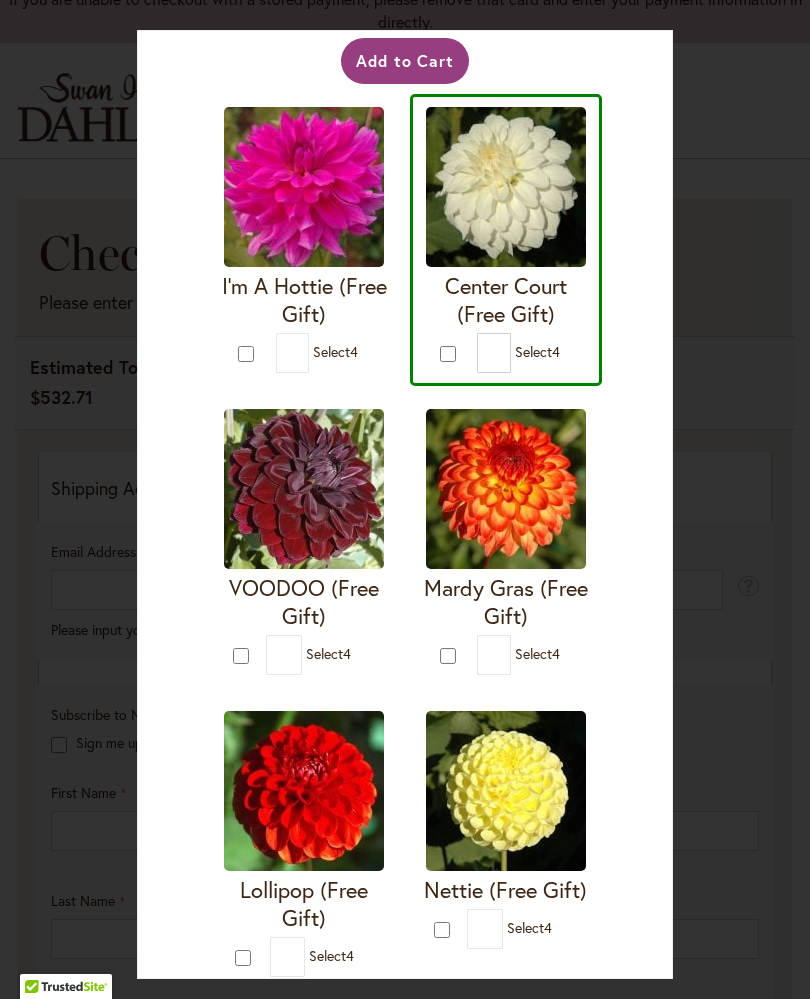type on "*" 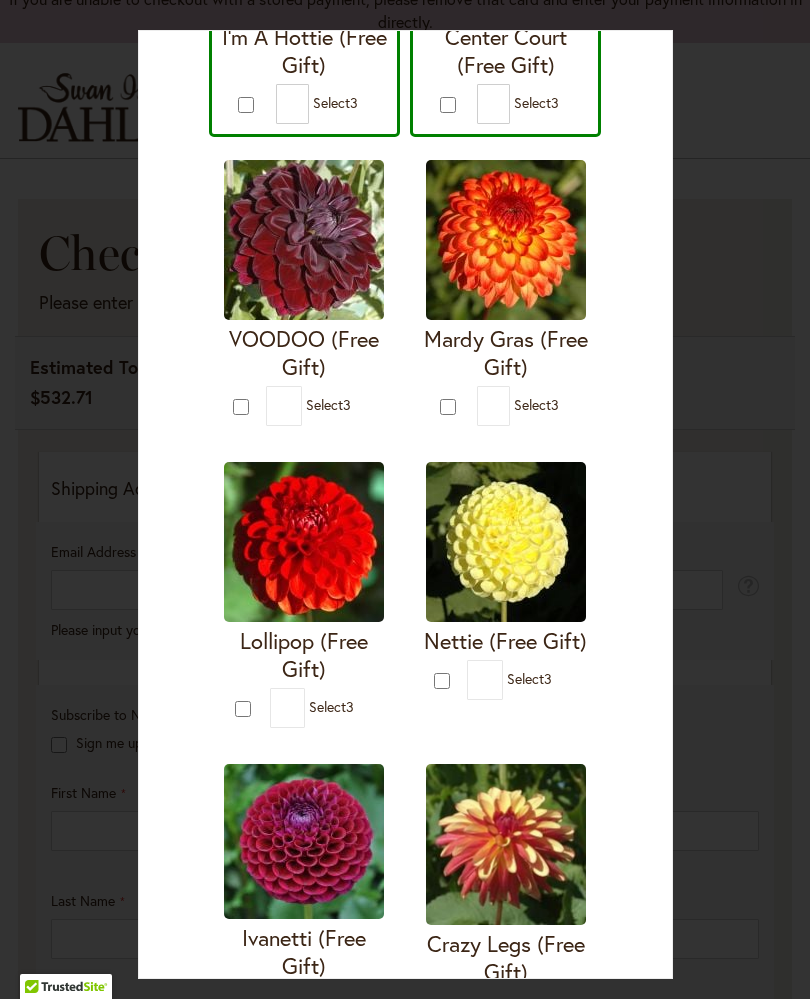type on "*" 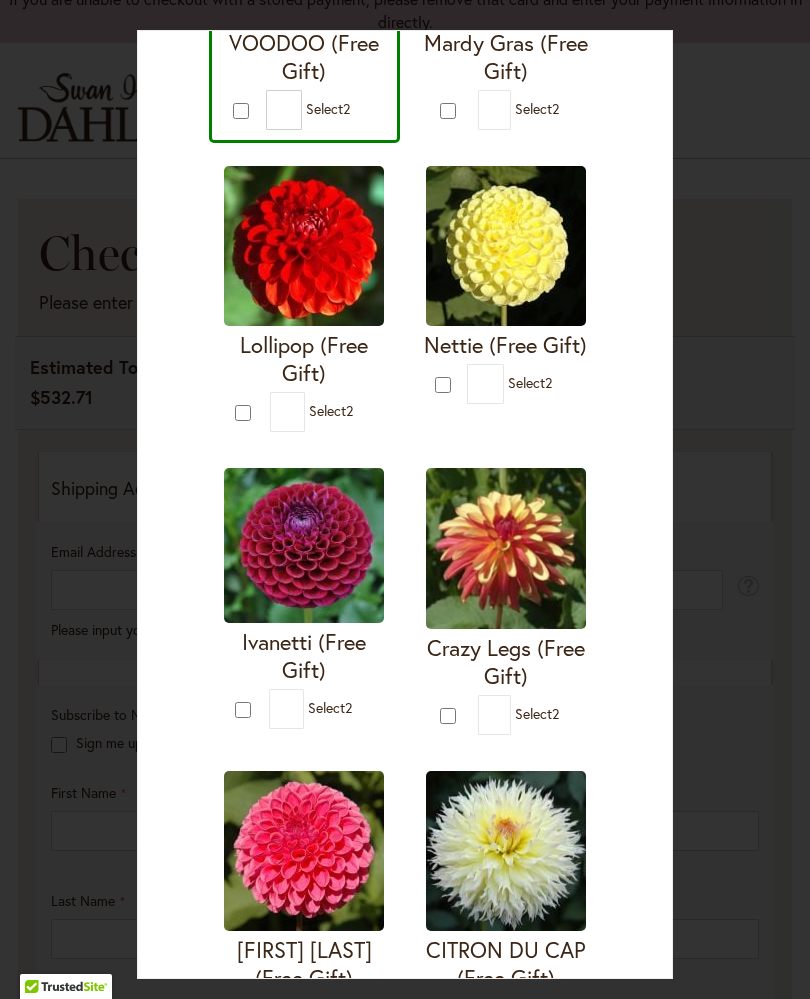 scroll, scrollTop: 632, scrollLeft: 0, axis: vertical 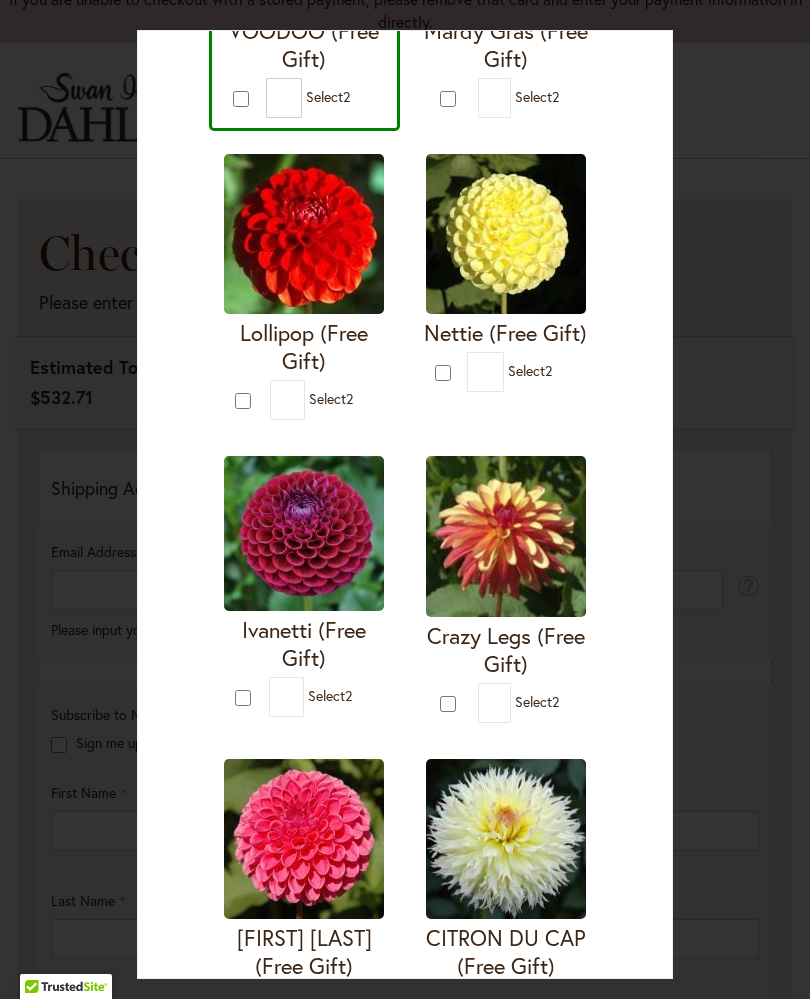 type on "*" 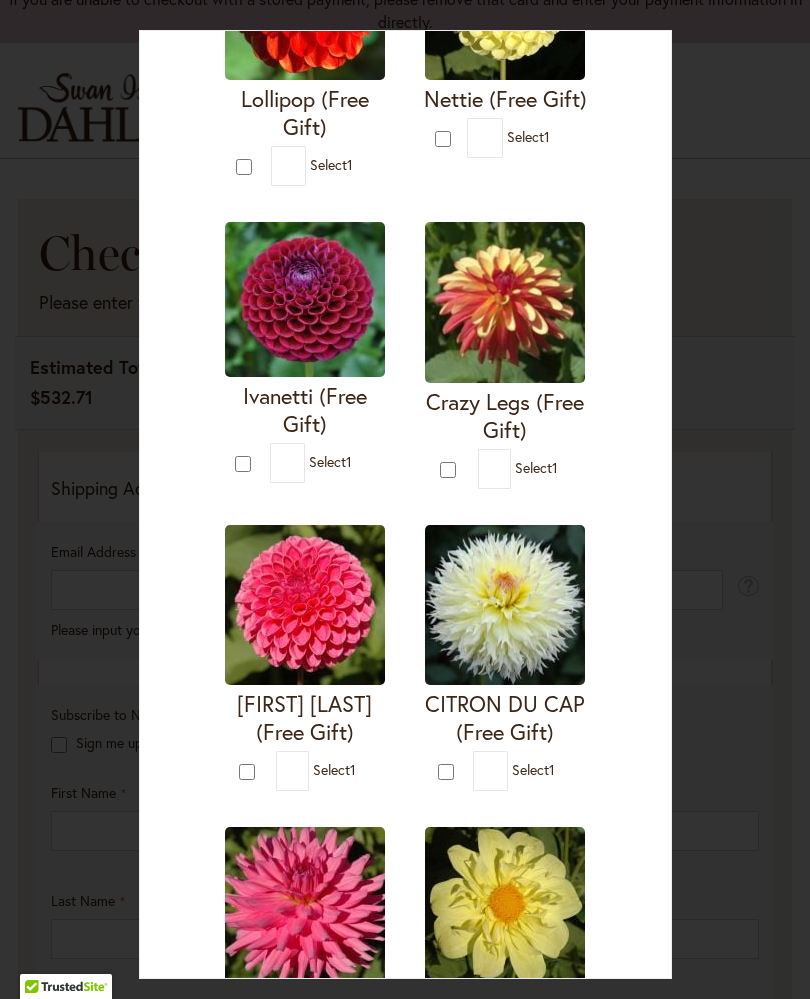 scroll, scrollTop: 950, scrollLeft: 0, axis: vertical 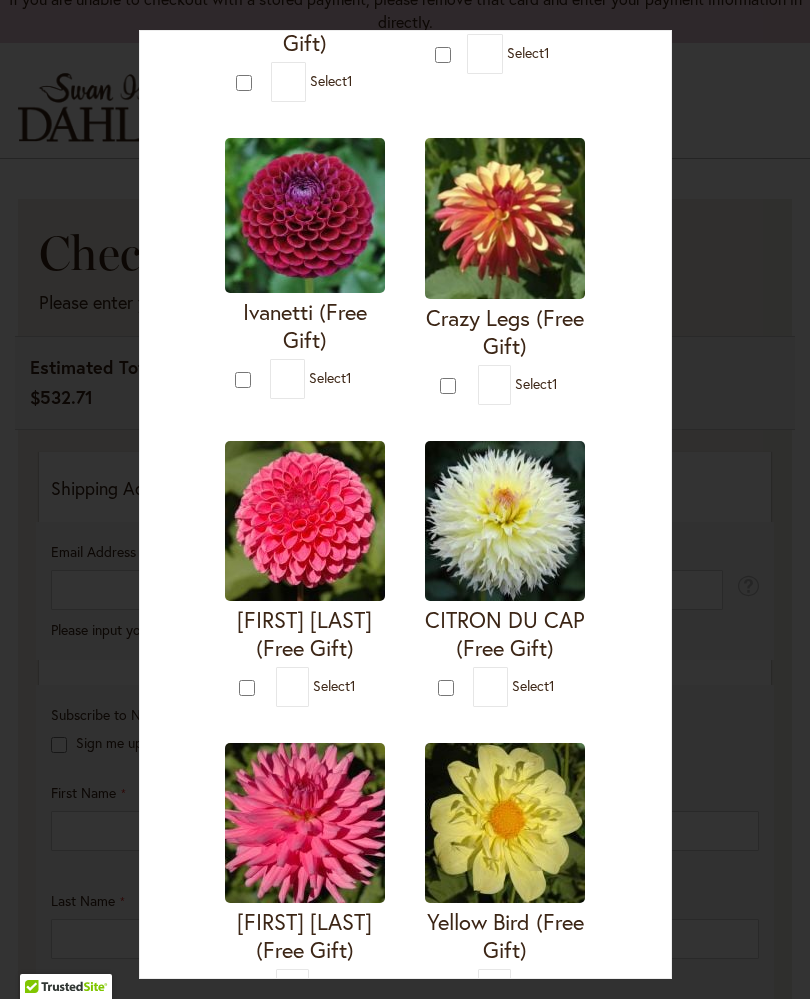 click on "Lollipop (Free Gift)" at bounding box center [304, 29] 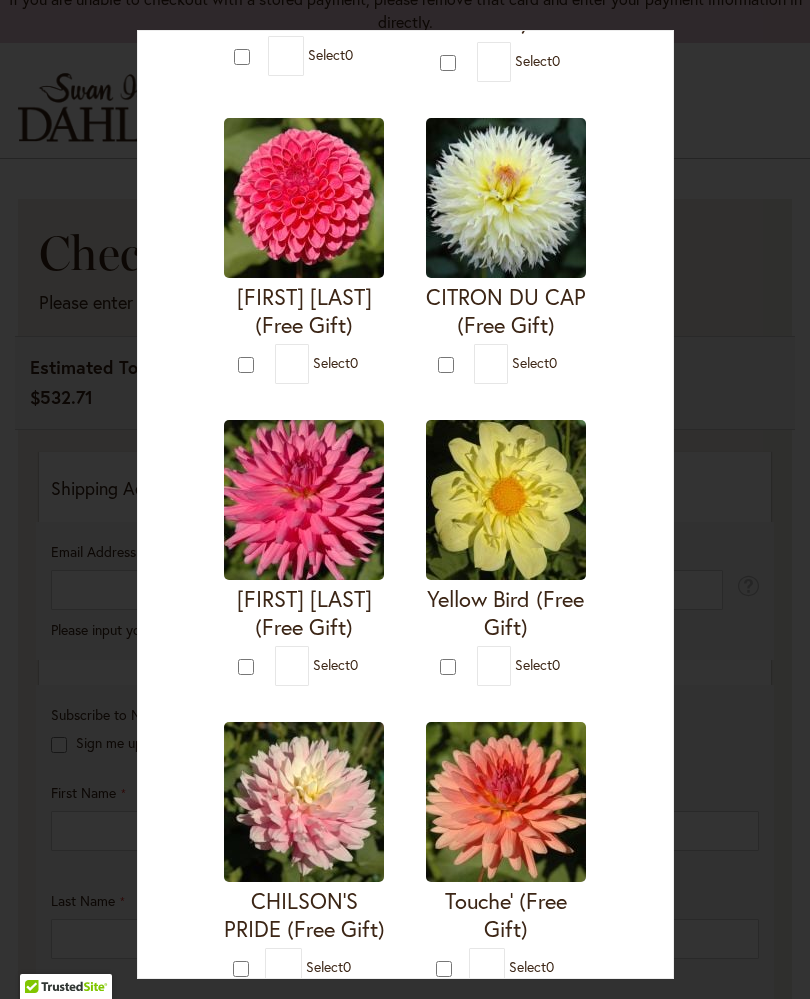 scroll, scrollTop: 1277, scrollLeft: 0, axis: vertical 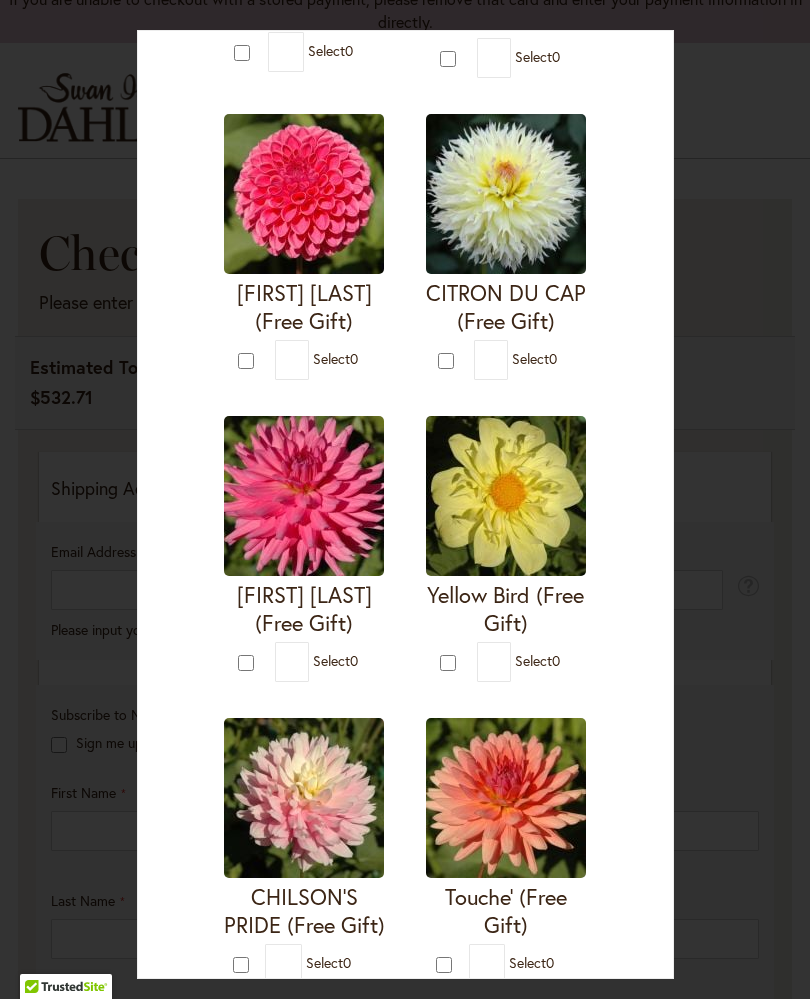 click on "Nettie (Free Gift)
* 0" at bounding box center (506, -372) 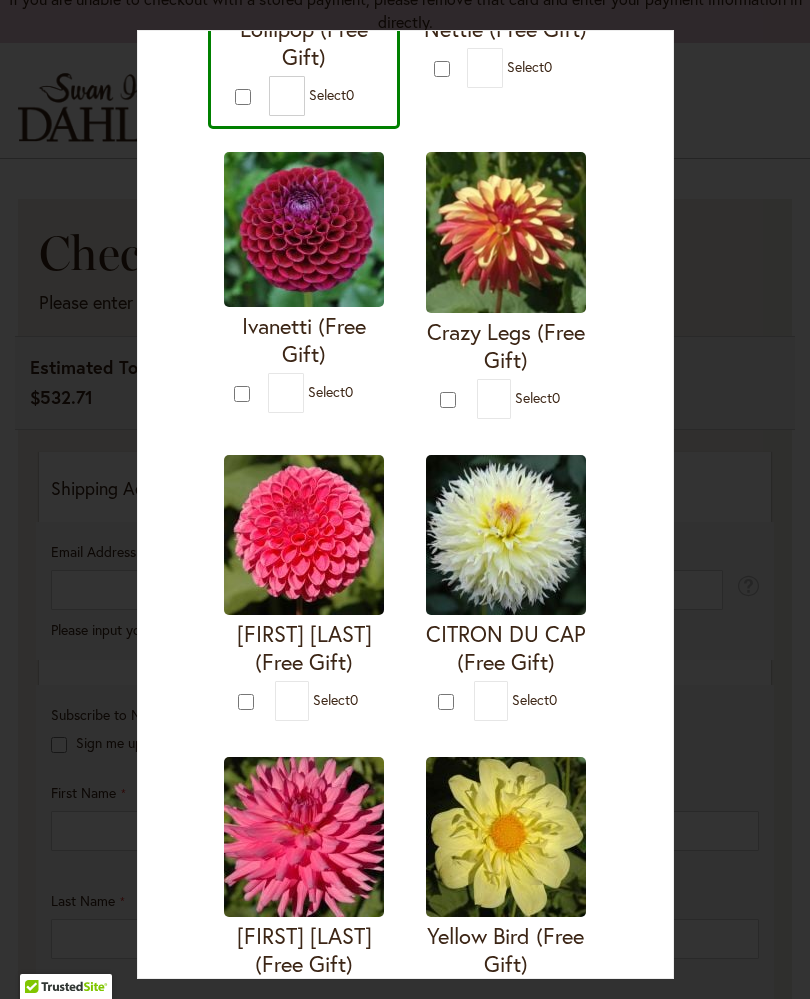 scroll, scrollTop: 932, scrollLeft: 0, axis: vertical 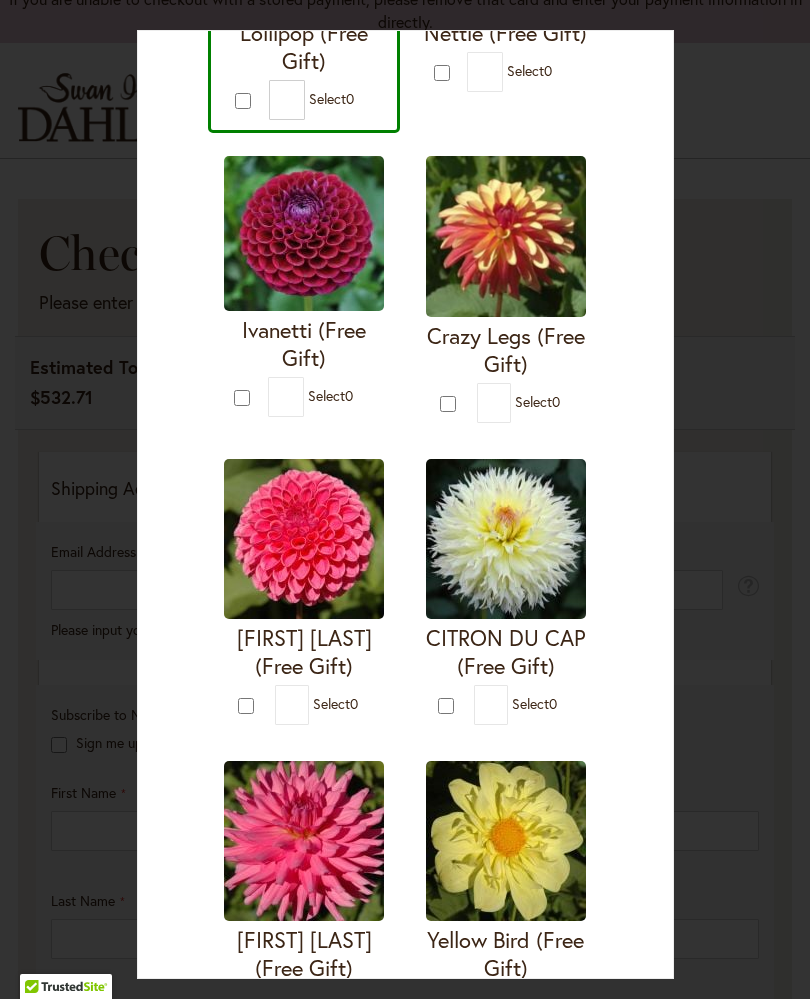 click on "Lollipop (Free Gift)
* 0" at bounding box center (304, -13) 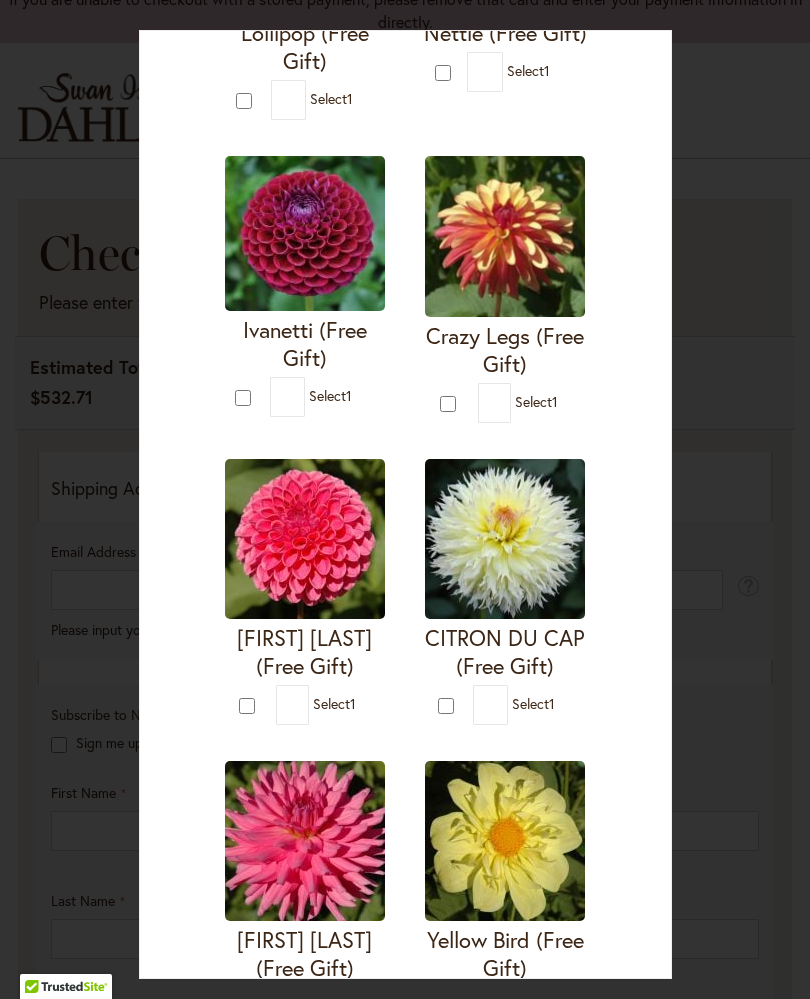 type on "*" 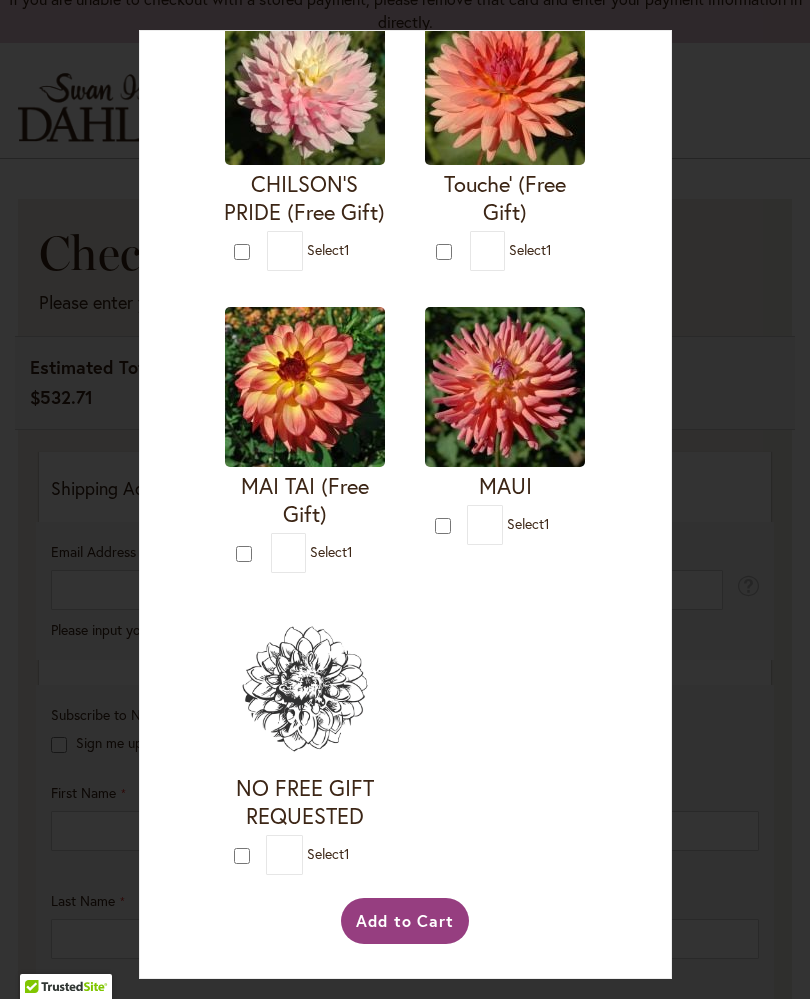 scroll, scrollTop: 2027, scrollLeft: 0, axis: vertical 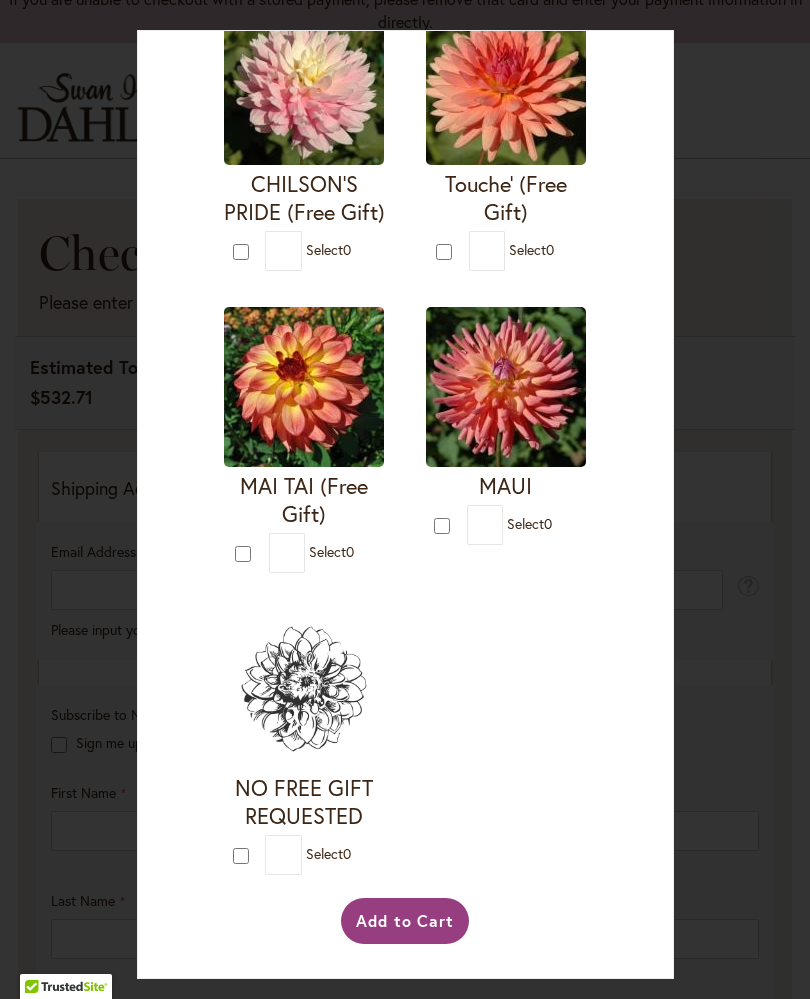 click on "CITRON DU CAP (Free Gift)" at bounding box center [506, -406] 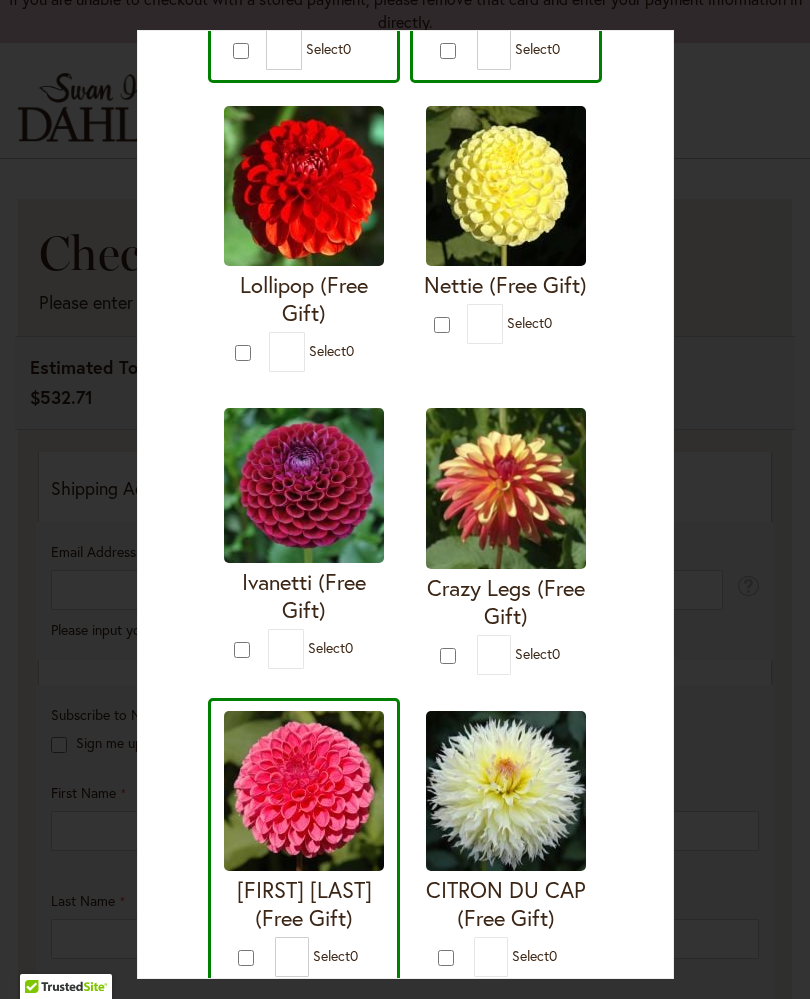 scroll, scrollTop: 673, scrollLeft: 0, axis: vertical 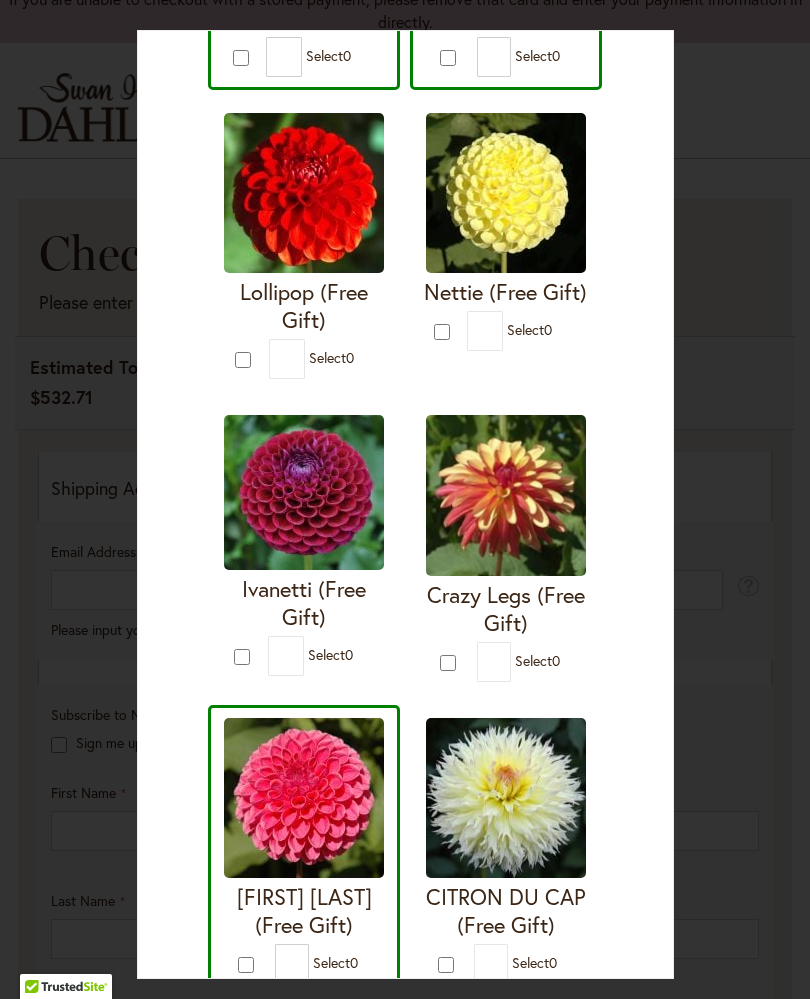 type on "*" 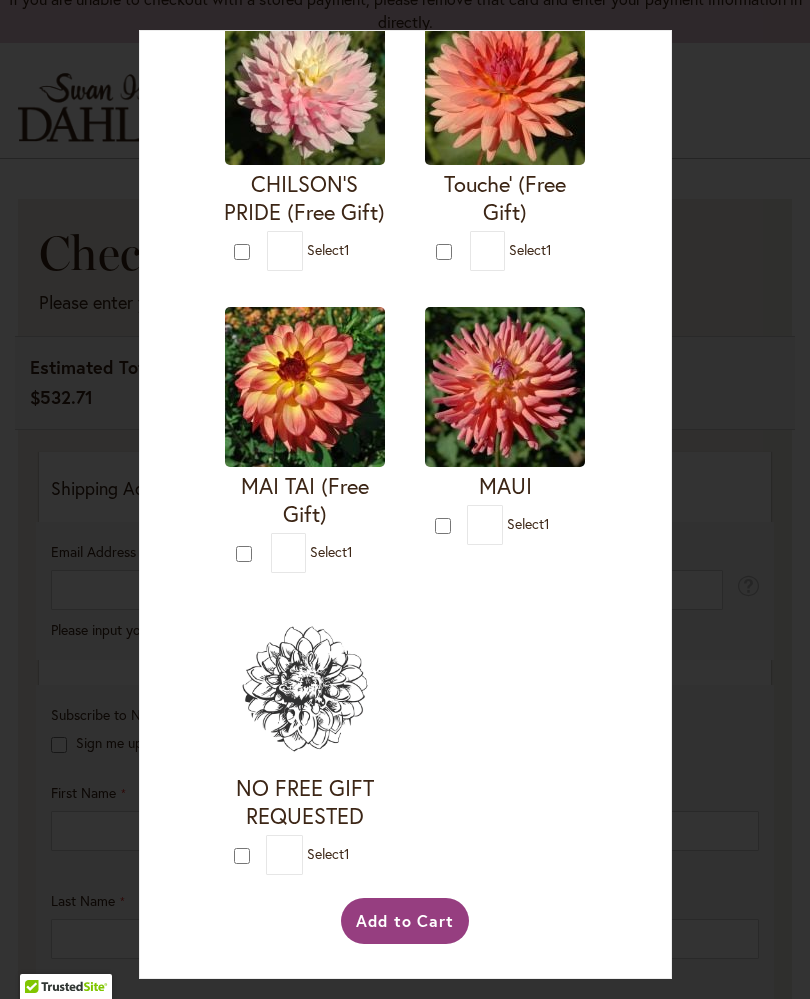 scroll, scrollTop: 2541, scrollLeft: 0, axis: vertical 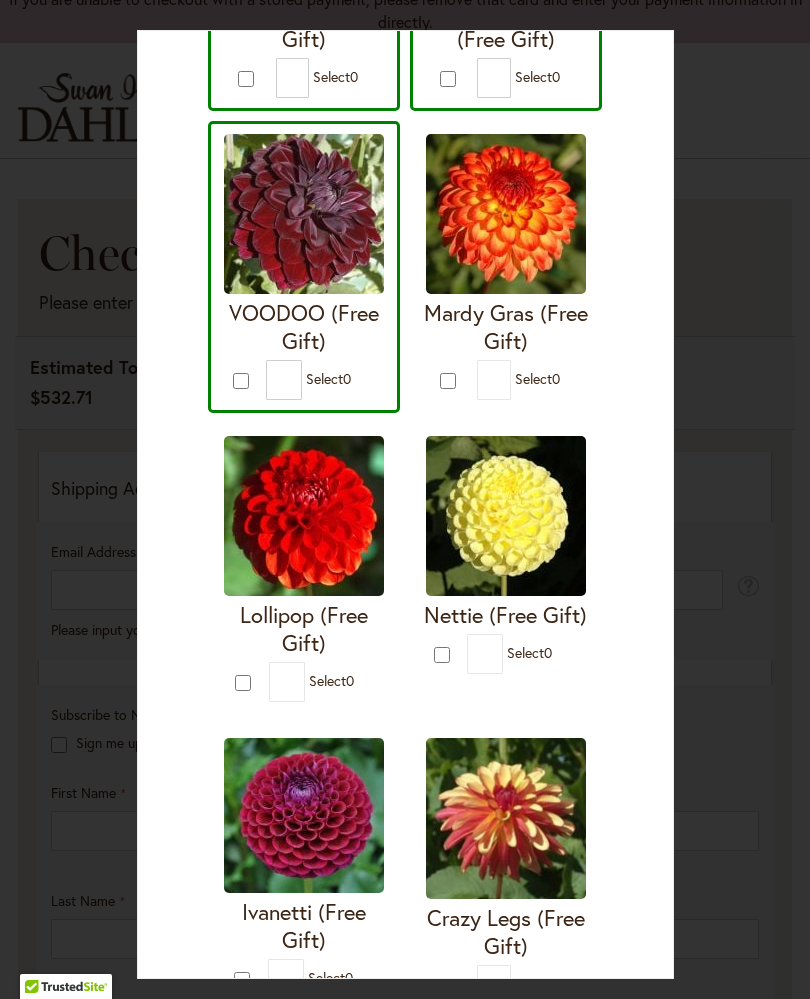 type on "*" 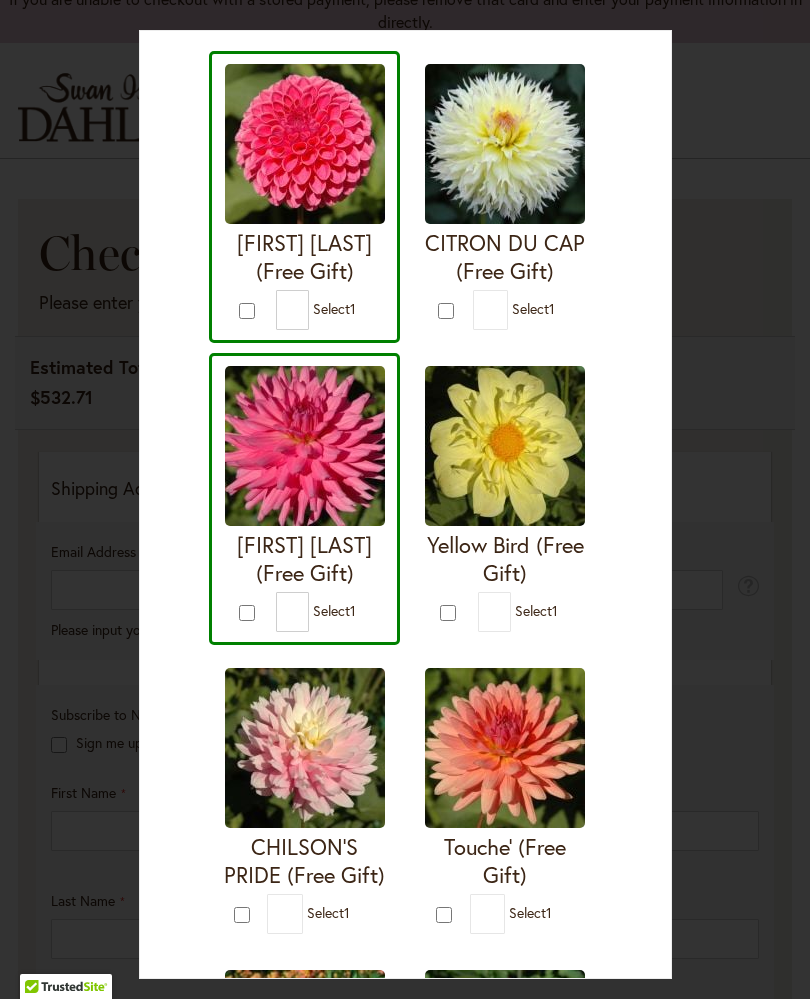 scroll, scrollTop: 1337, scrollLeft: 0, axis: vertical 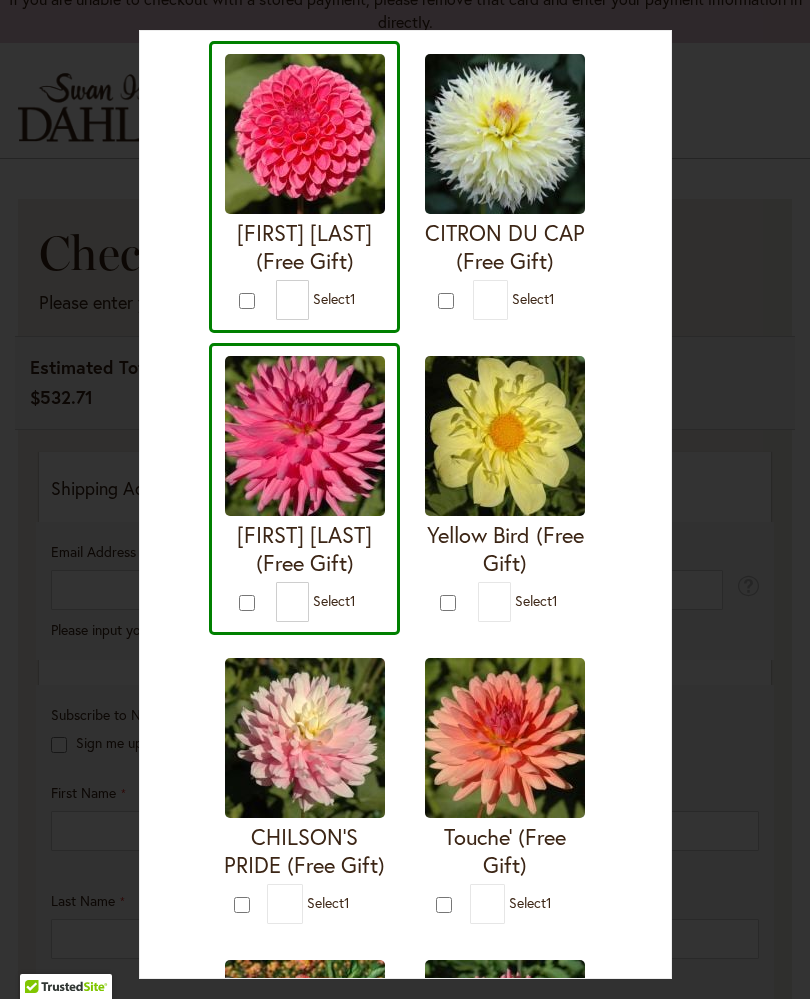 type on "*" 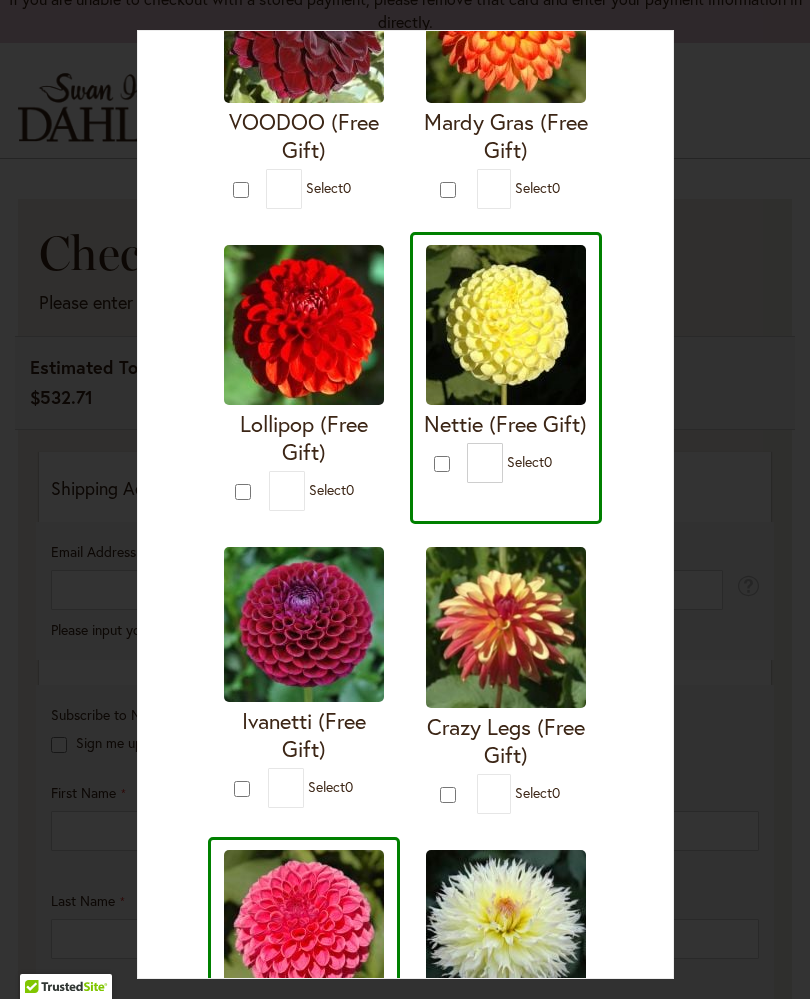 click on "Your Order Qualifies for Bonus Dahlias ( Select                     0
)
Add to Cart
I'm A Hottie (Free Gift)" at bounding box center (405, 499) 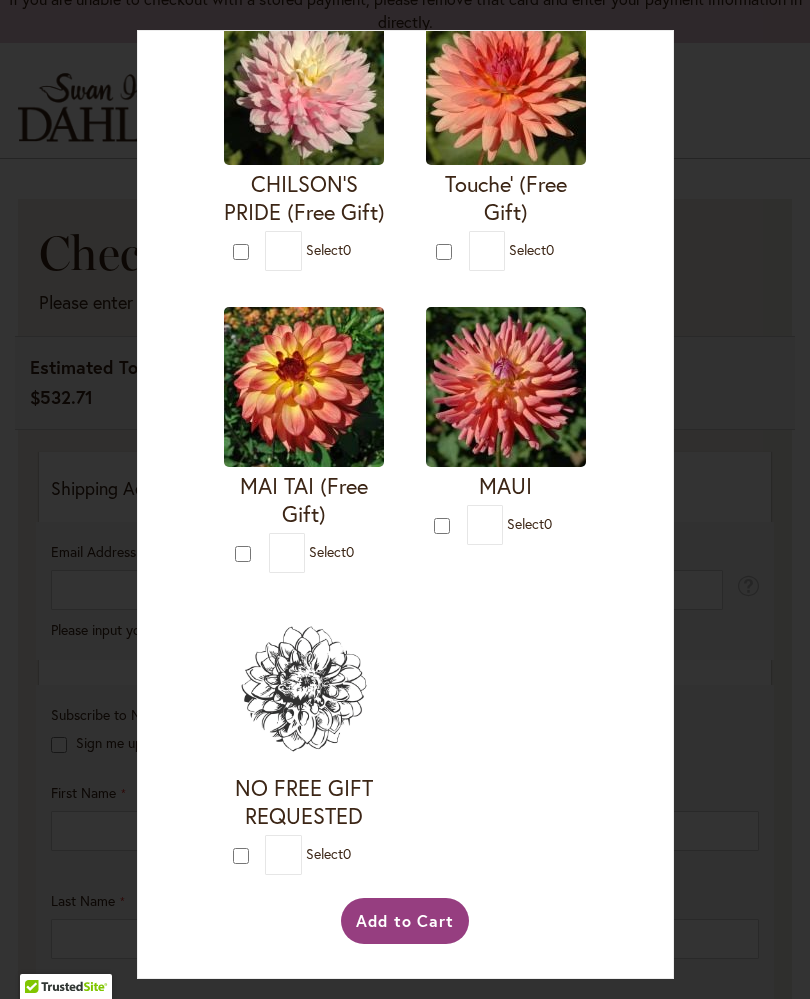 scroll, scrollTop: 4293, scrollLeft: 0, axis: vertical 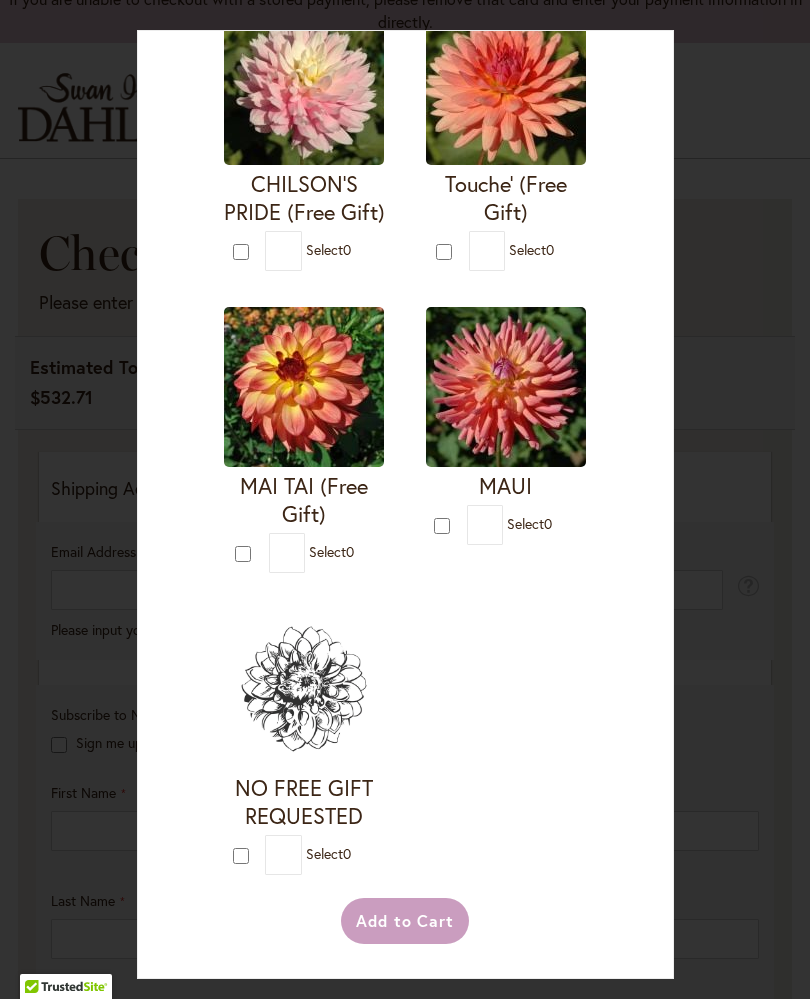 click on "Add to Cart" at bounding box center [405, 921] 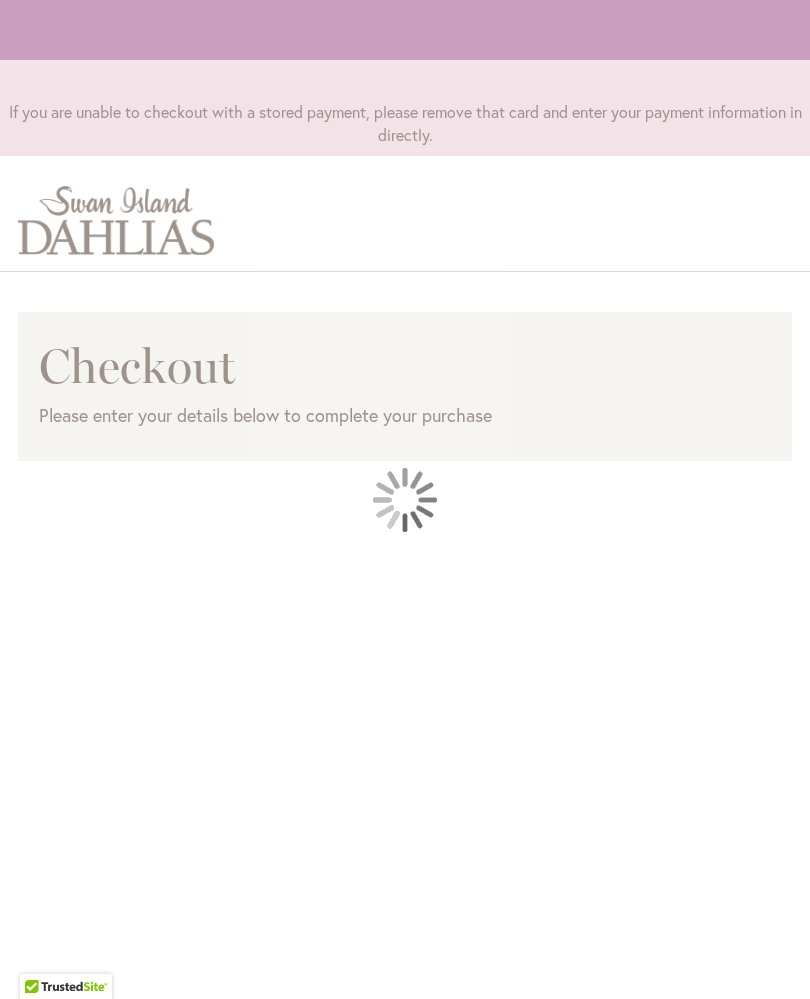 scroll, scrollTop: 0, scrollLeft: 0, axis: both 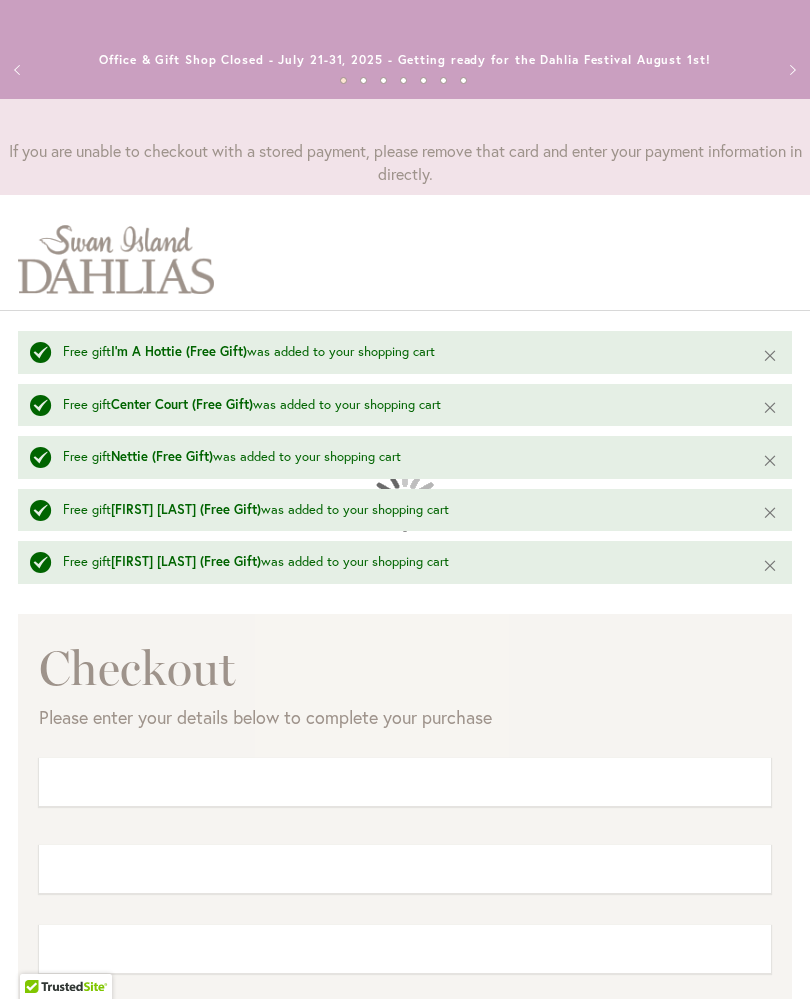 select on "**" 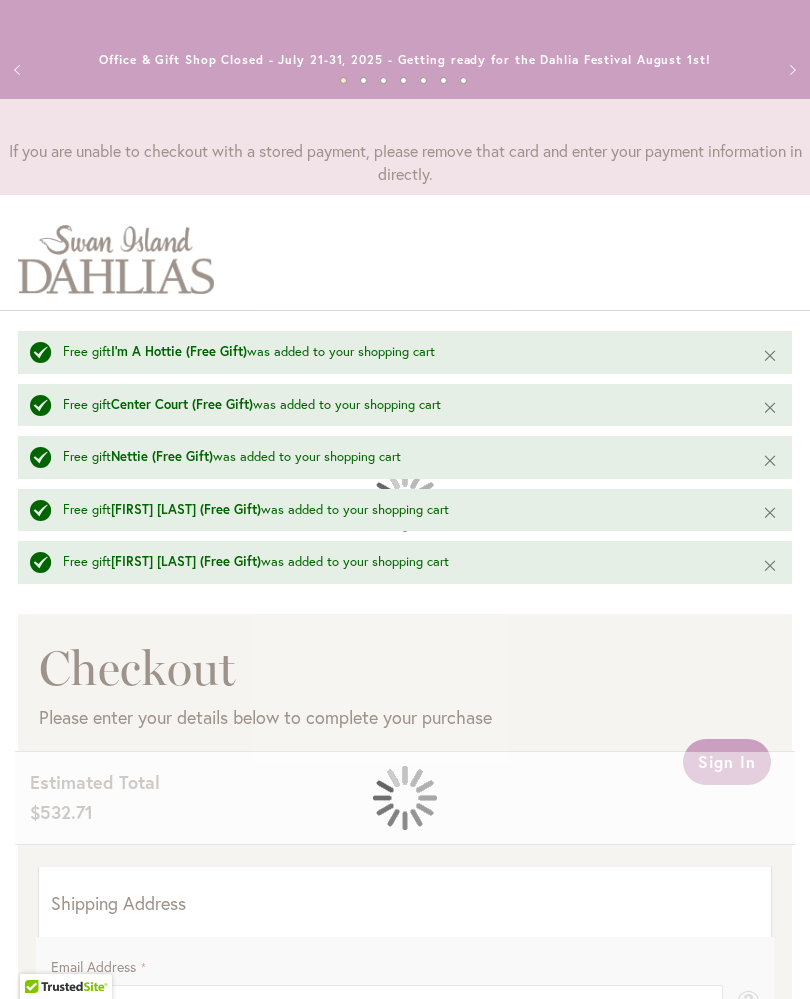 scroll, scrollTop: 189, scrollLeft: 0, axis: vertical 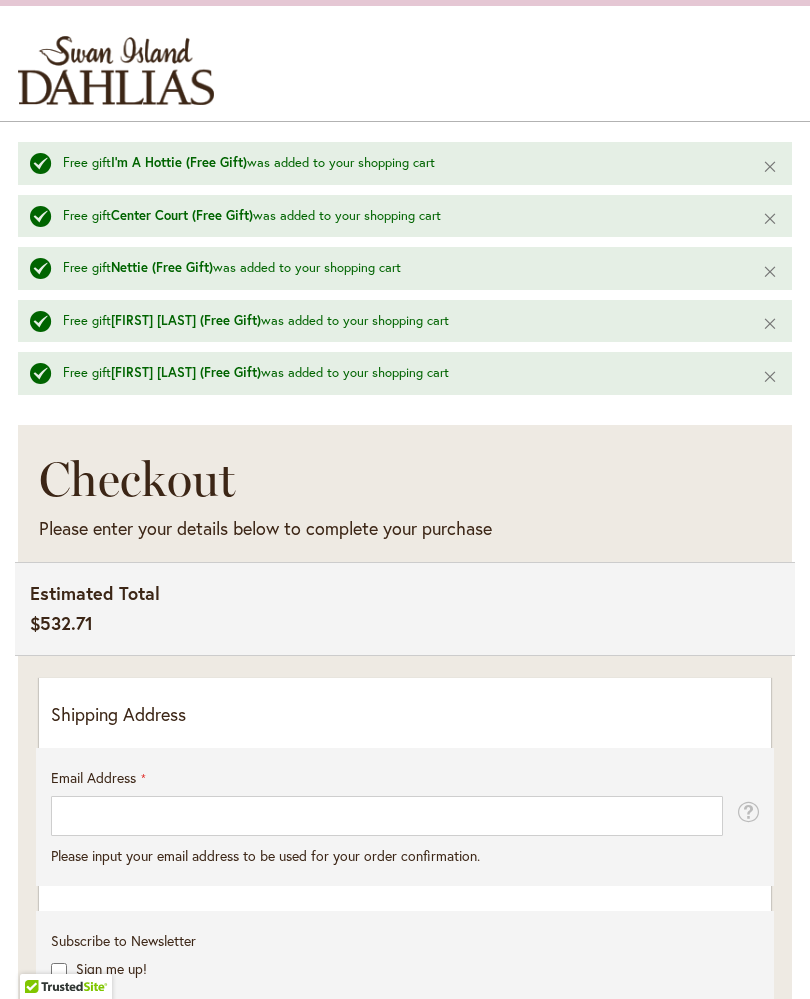 click on "Shipping Address" at bounding box center (405, 715) 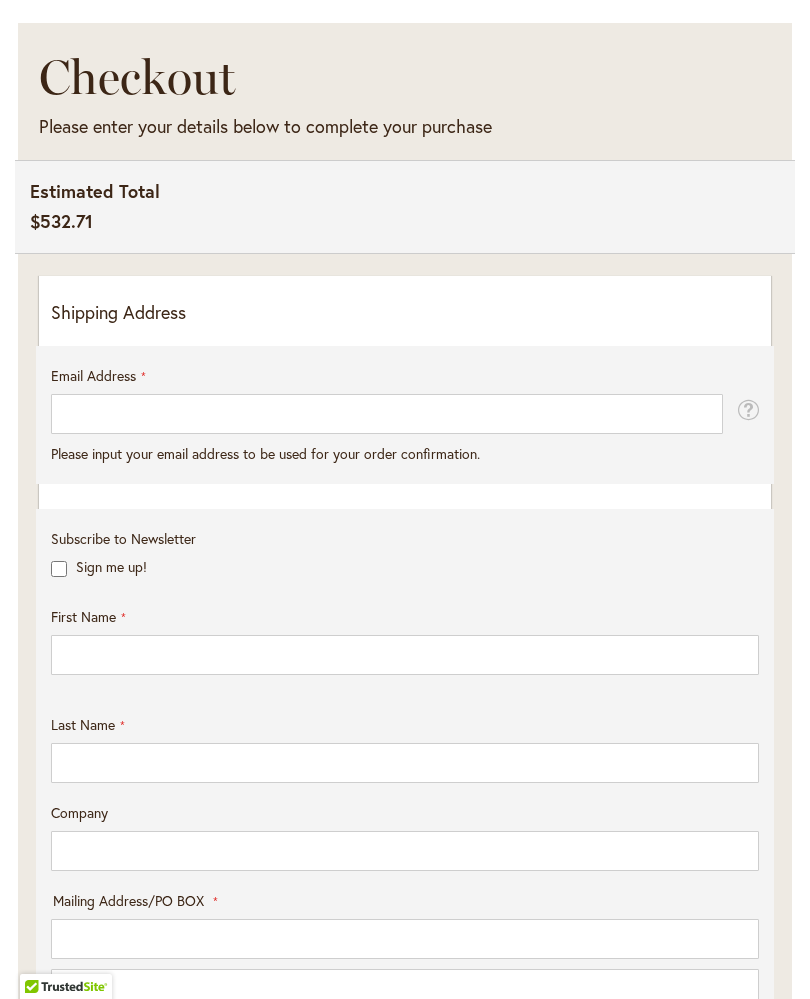 scroll, scrollTop: 582, scrollLeft: 0, axis: vertical 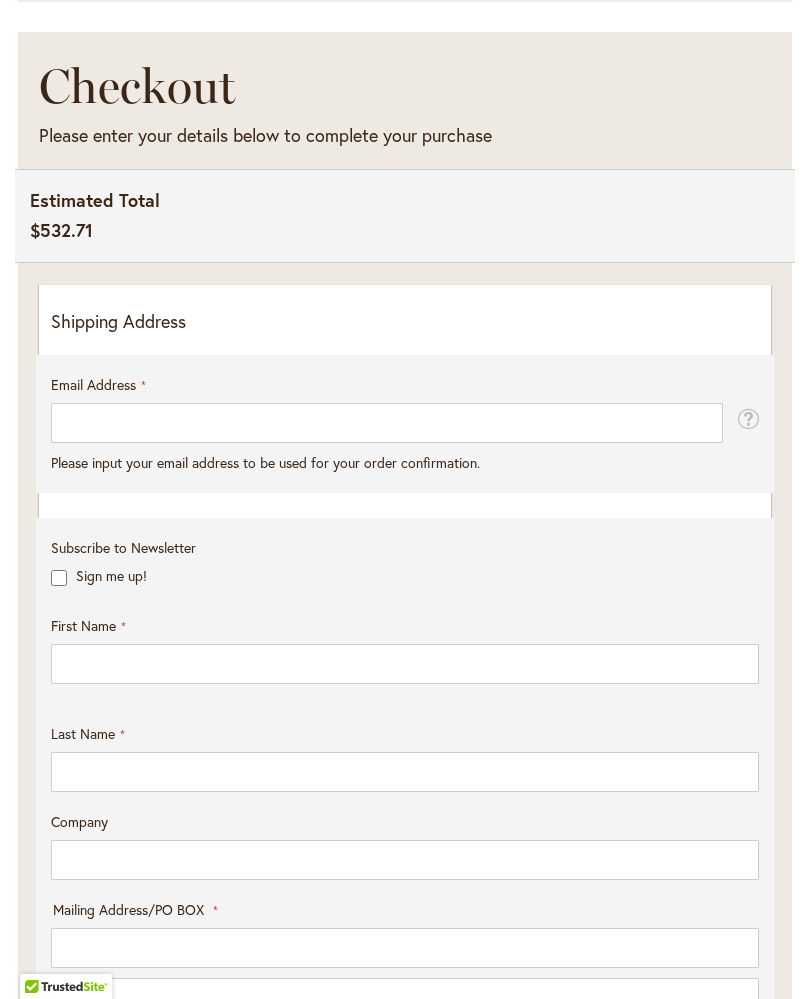 click on "Shipping Address" at bounding box center (405, 322) 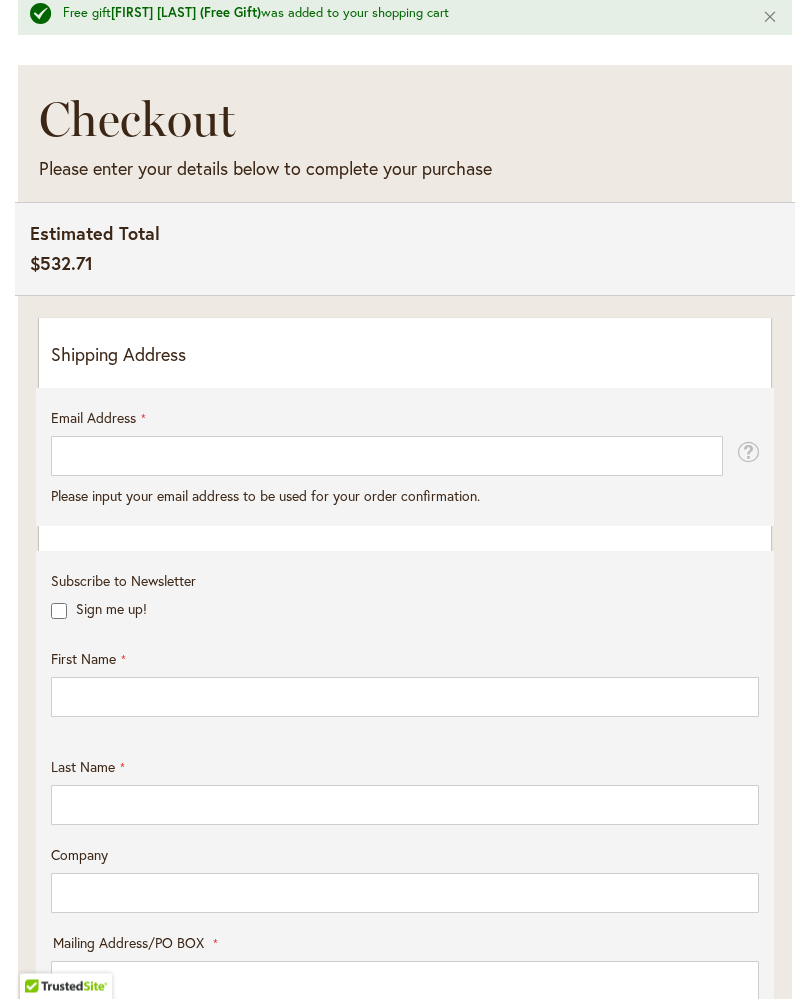 scroll, scrollTop: 547, scrollLeft: 0, axis: vertical 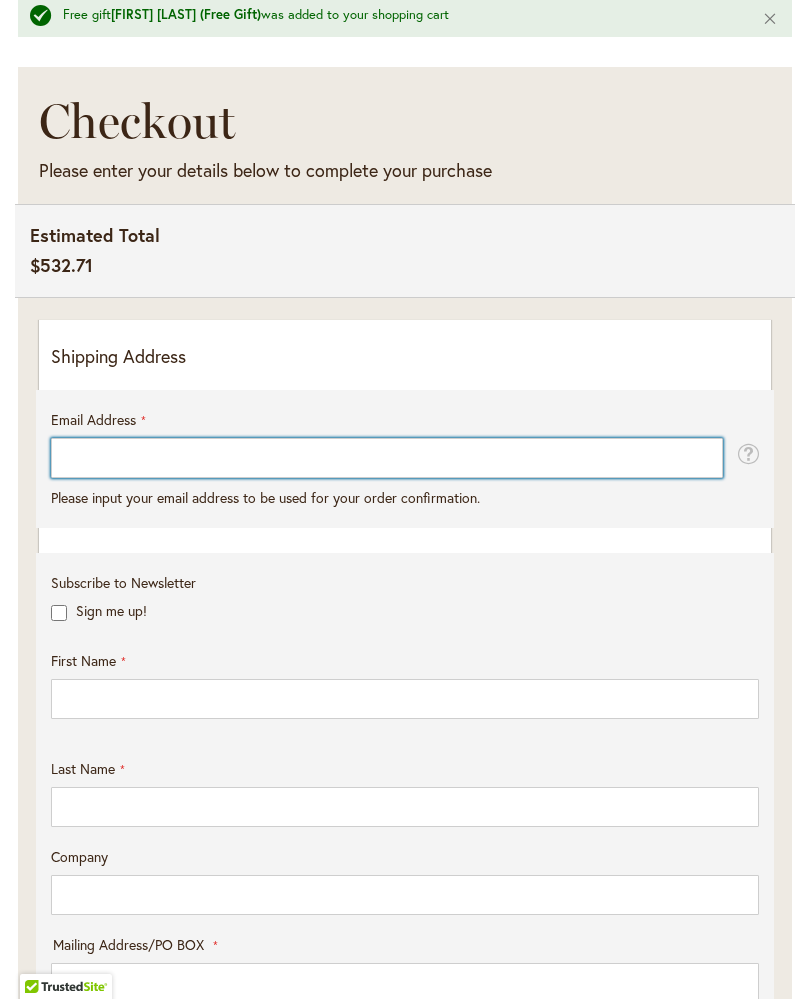 click on "Email Address" at bounding box center [387, 458] 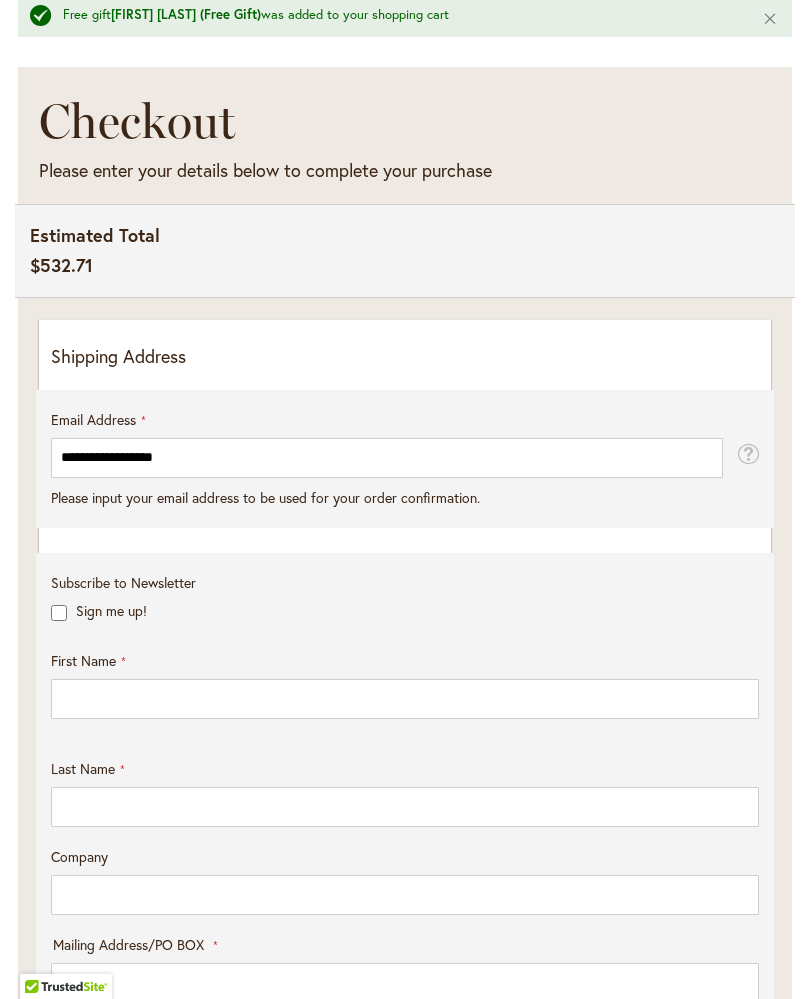 click on "Shipping Address" at bounding box center (405, 357) 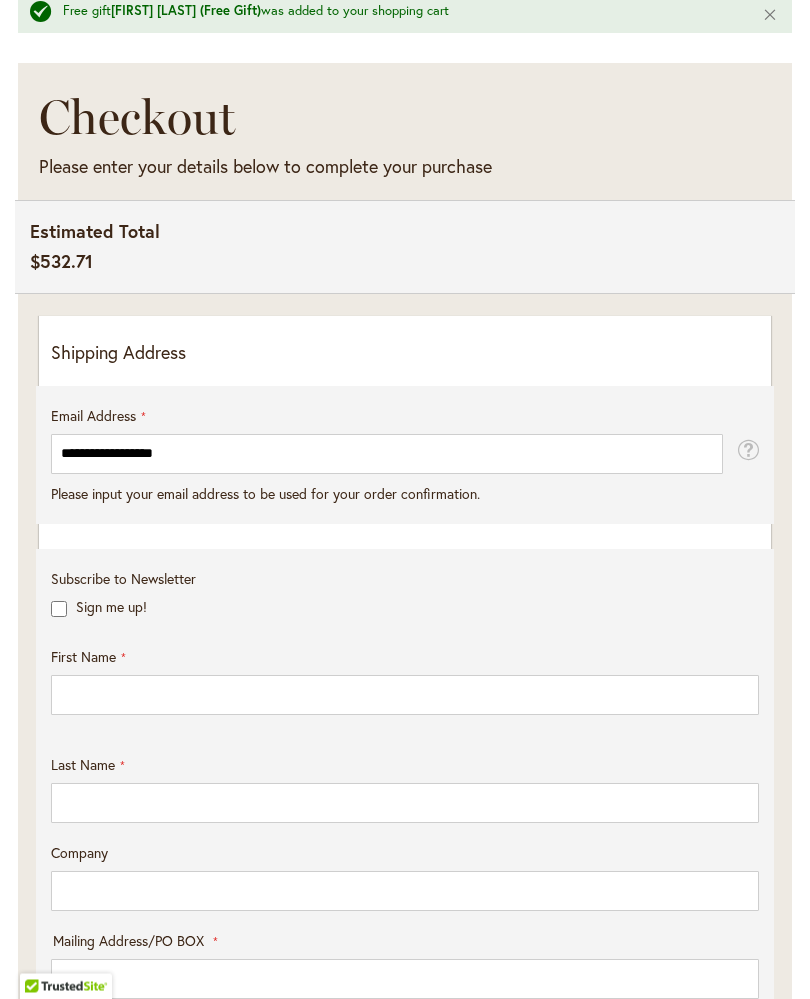 click on "**********" at bounding box center (405, 466) 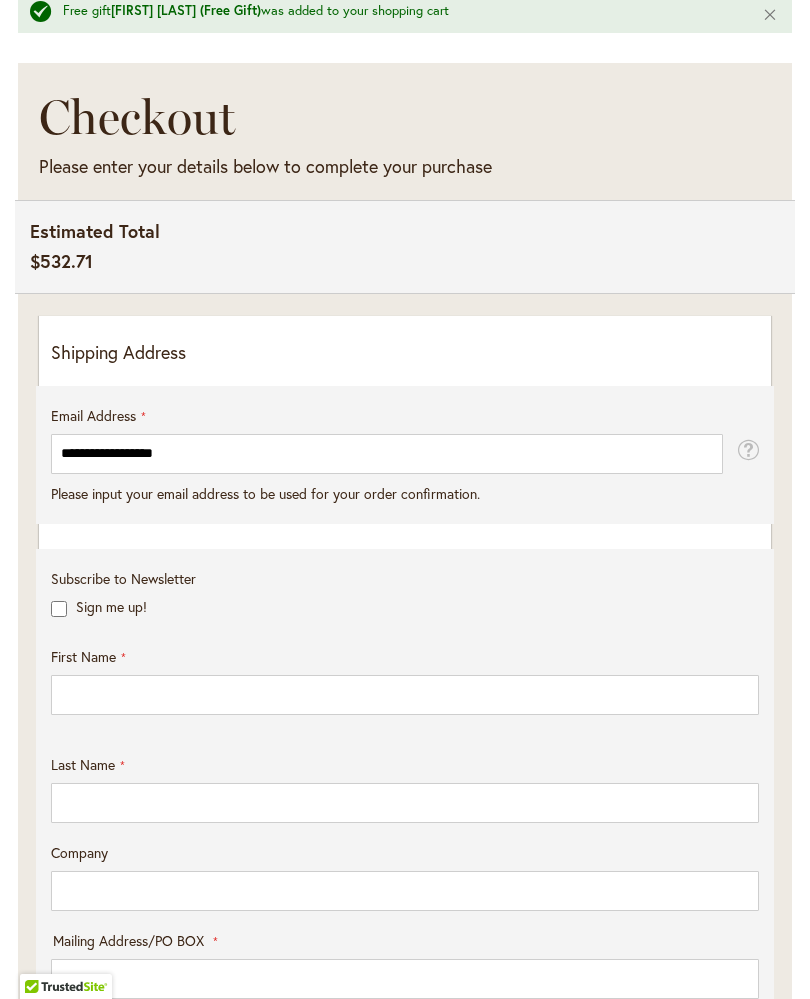 scroll, scrollTop: 570, scrollLeft: 0, axis: vertical 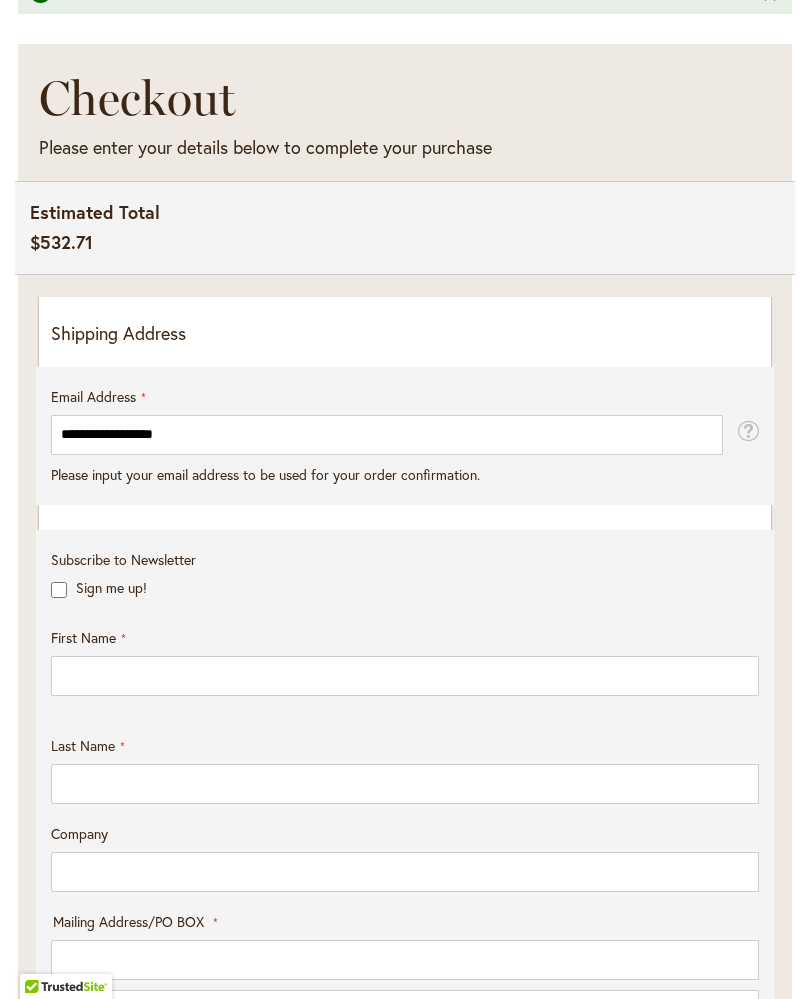 click on "**********" at bounding box center (405, 446) 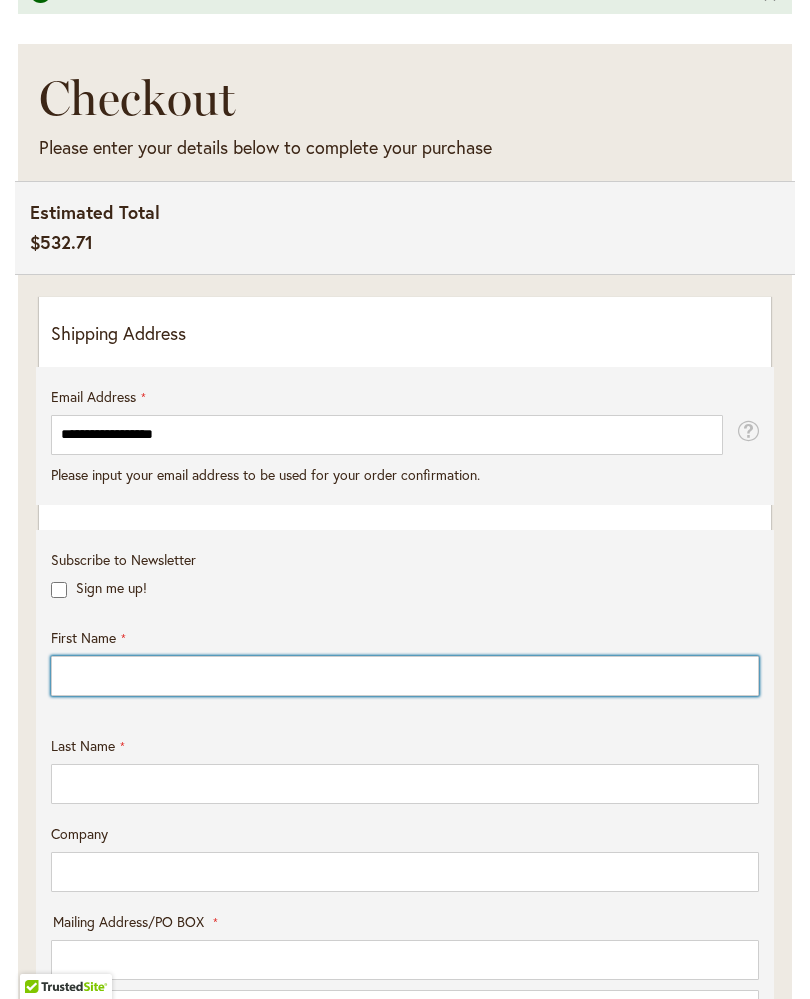 click on "First Name" at bounding box center [405, 676] 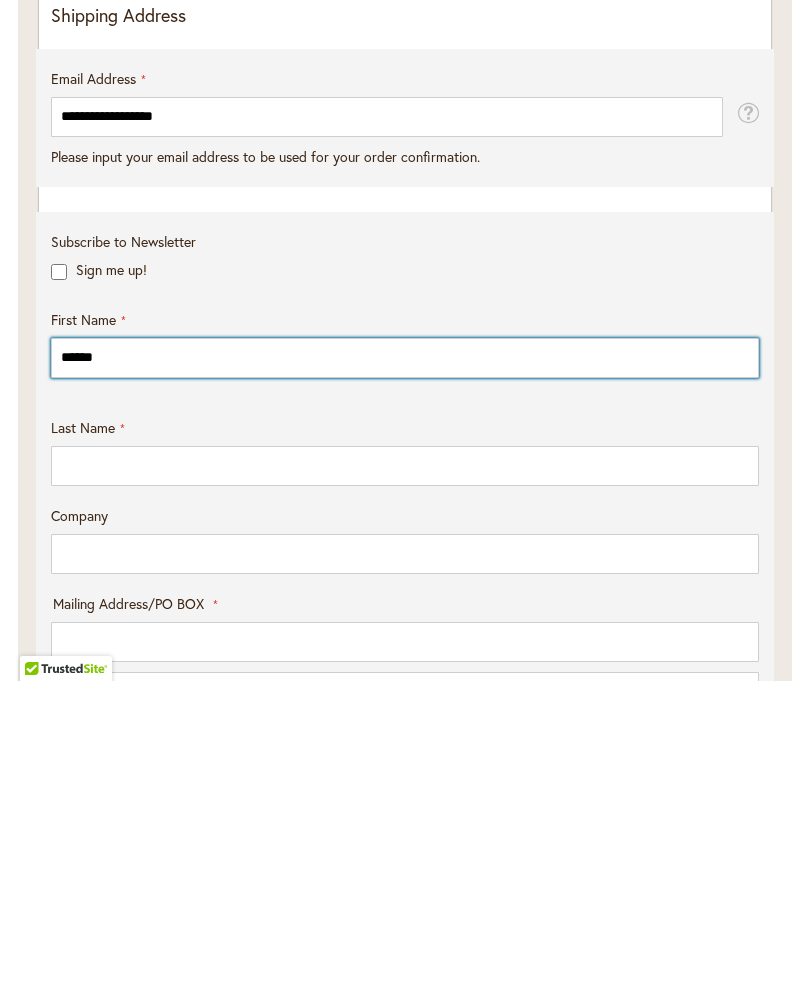 type on "******" 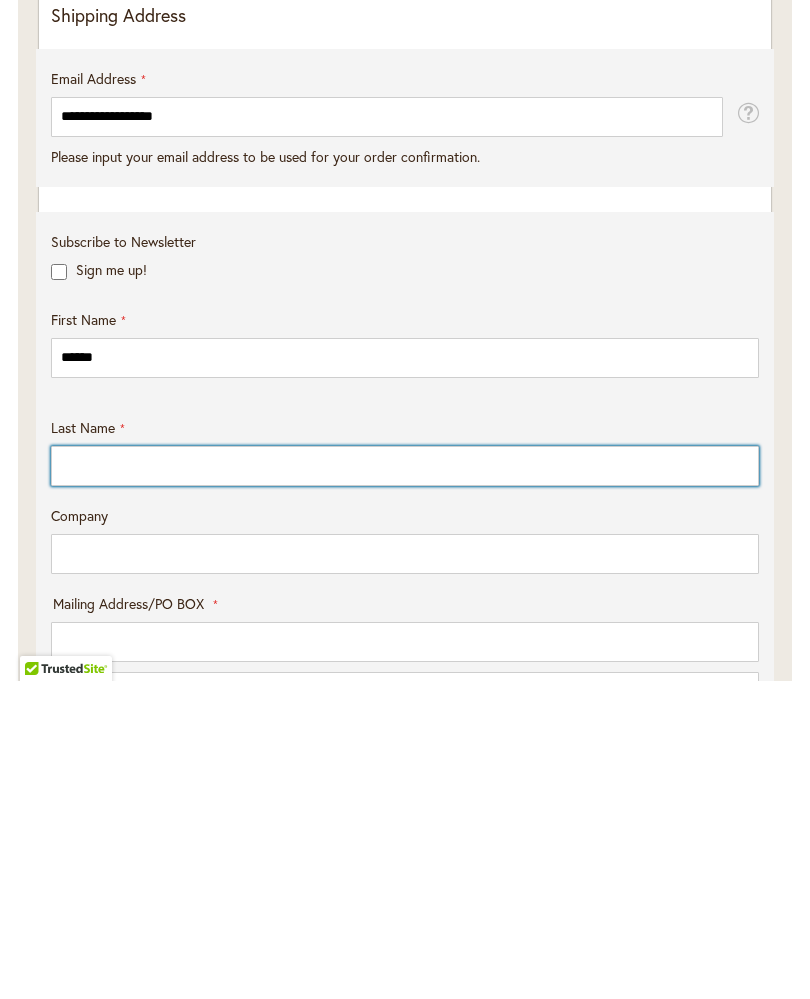 click on "Last Name" at bounding box center [405, 784] 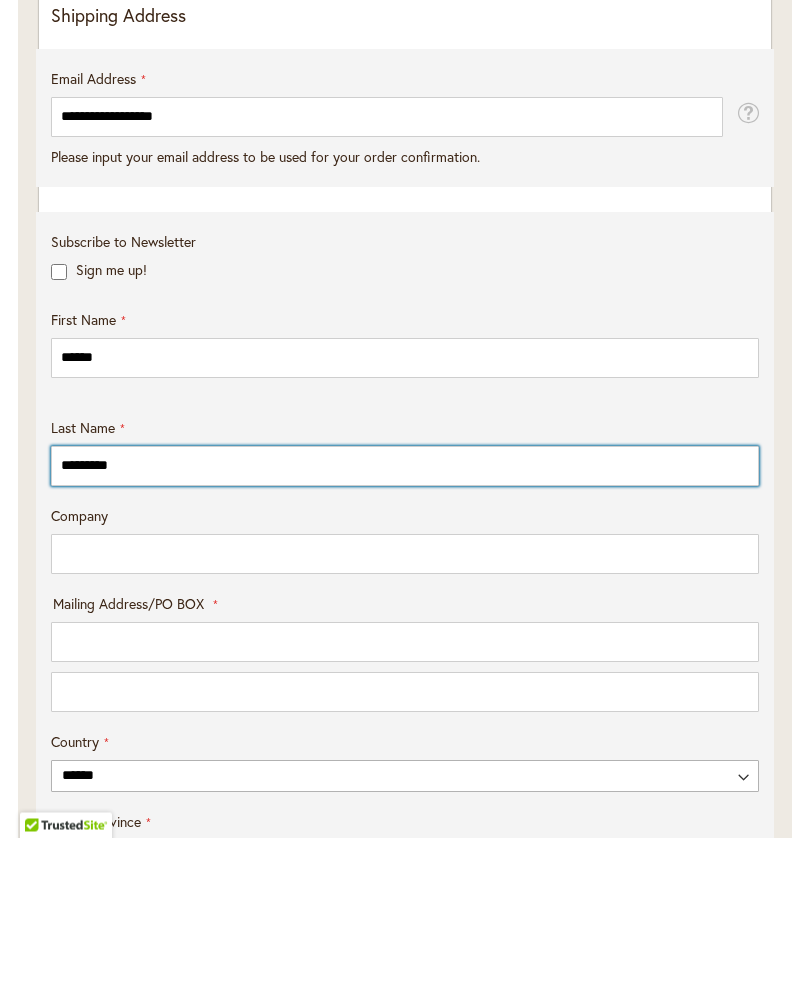 scroll, scrollTop: 727, scrollLeft: 0, axis: vertical 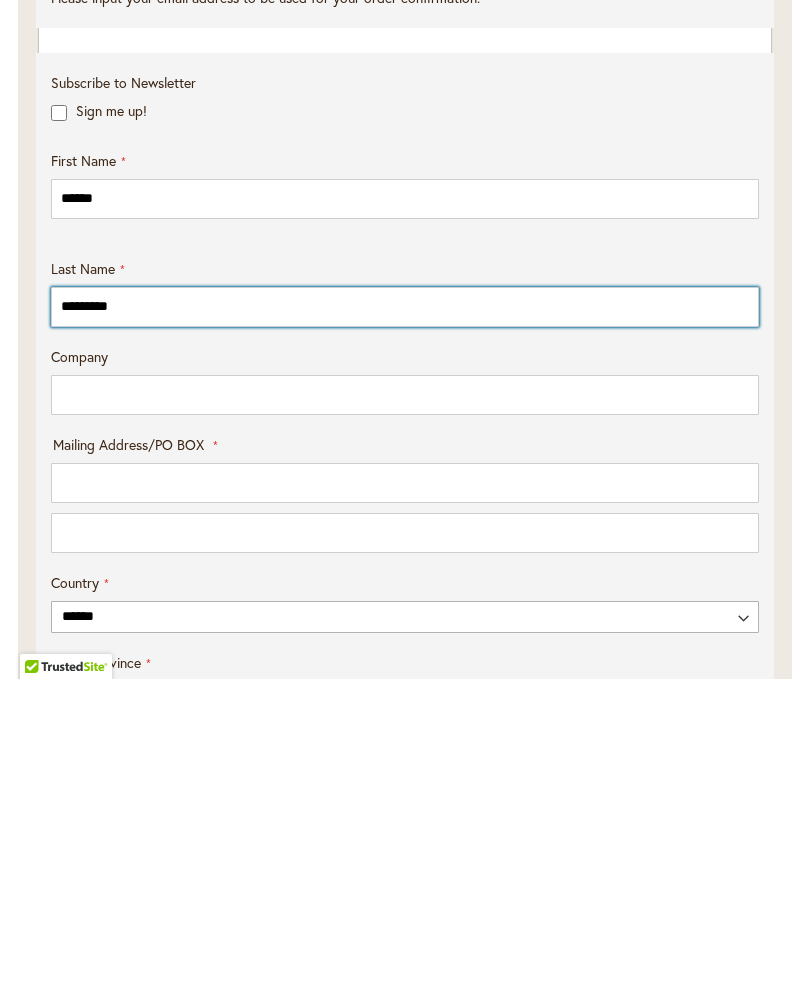 type on "********" 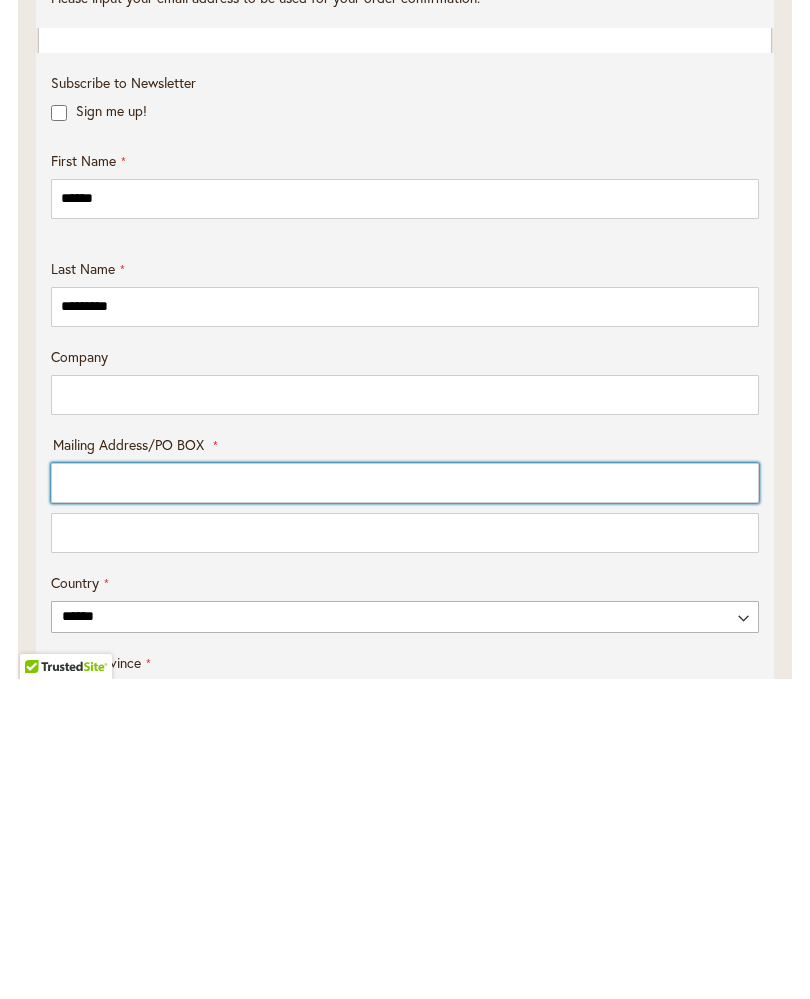 click on "Mailing Address/PO BOX: Line 1" at bounding box center (405, 803) 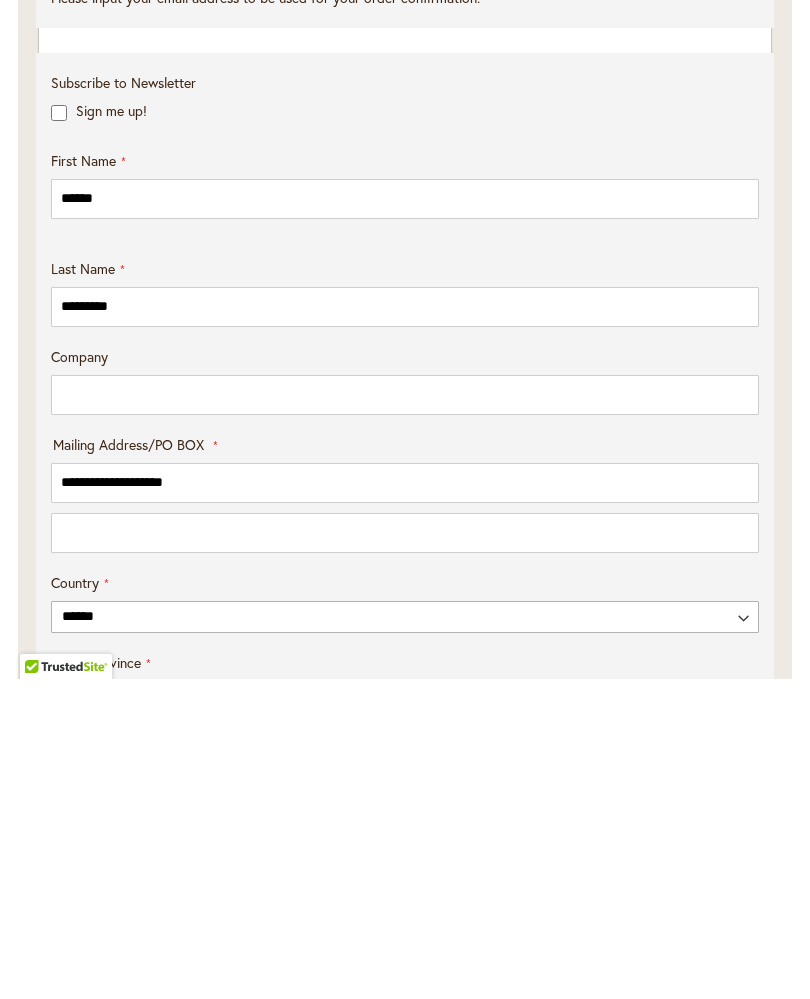 select on "**" 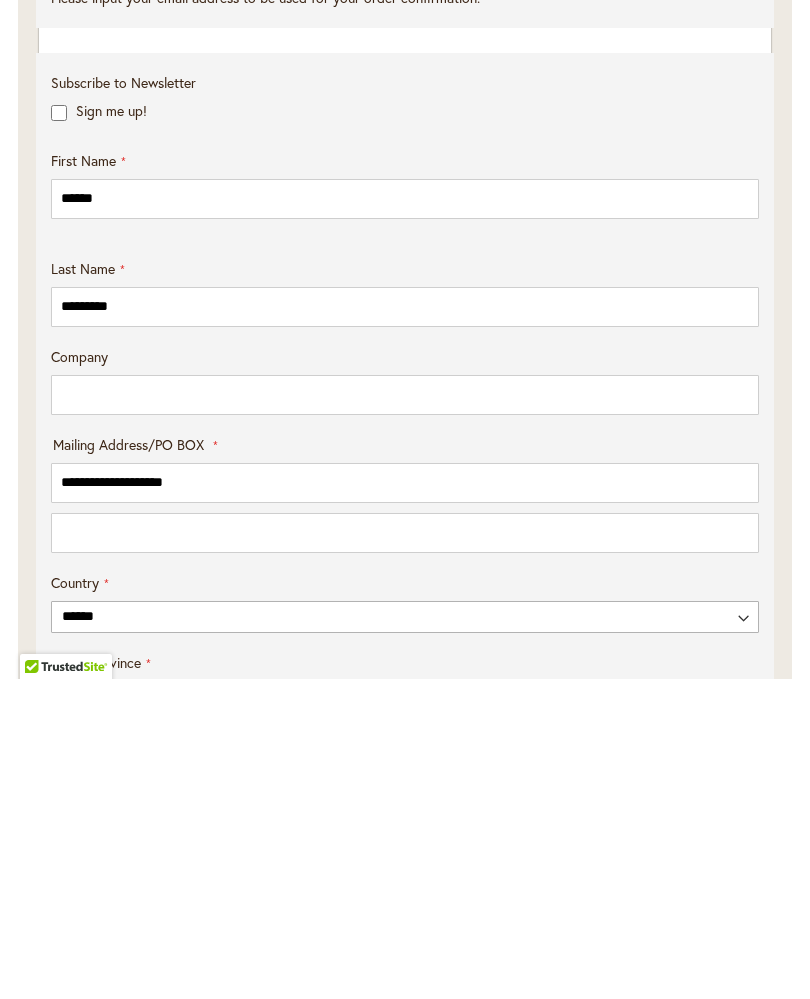 type on "*******" 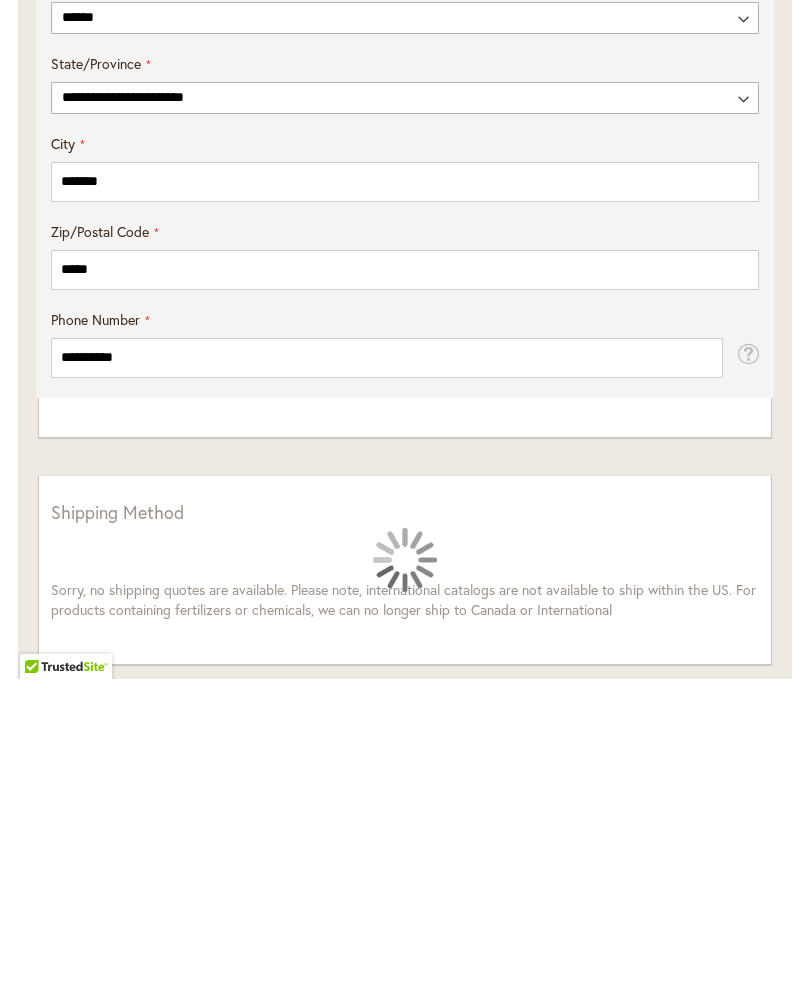 scroll, scrollTop: 1646, scrollLeft: 0, axis: vertical 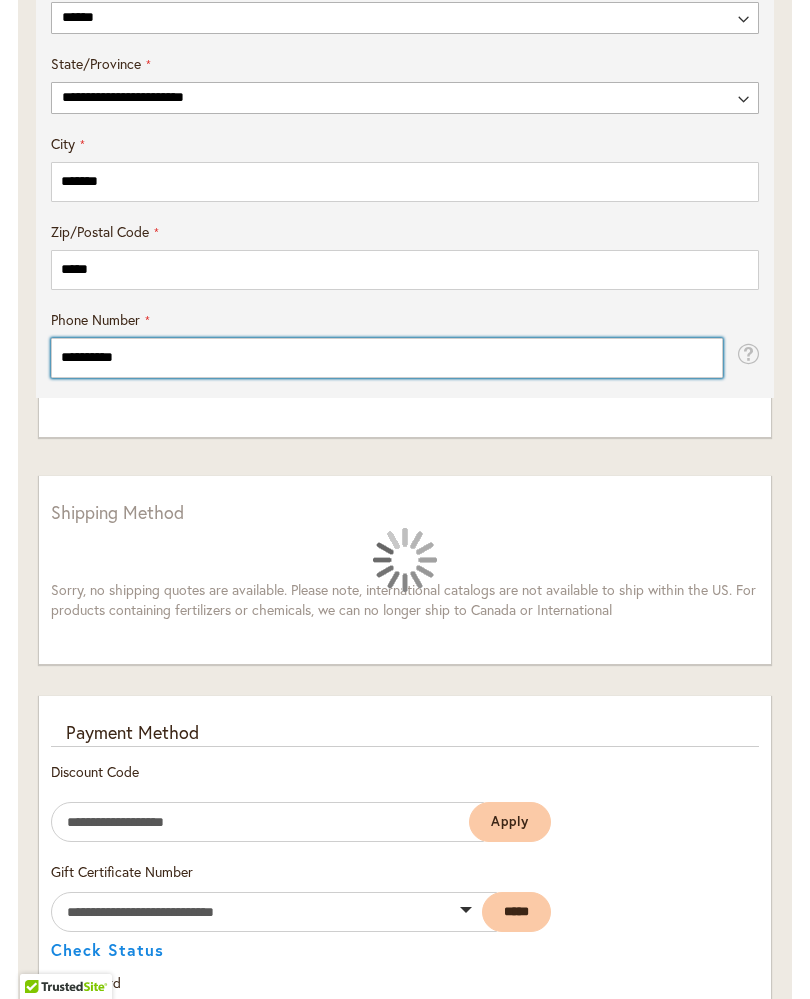 click on "**********" at bounding box center [387, 358] 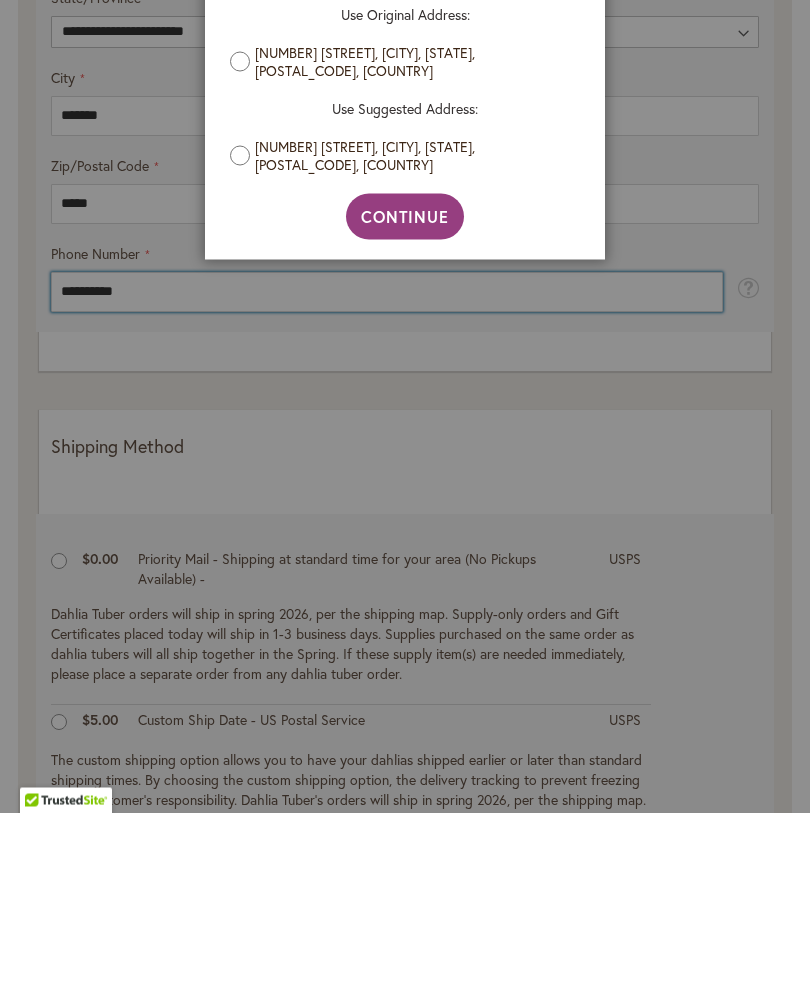 scroll, scrollTop: 1523, scrollLeft: 0, axis: vertical 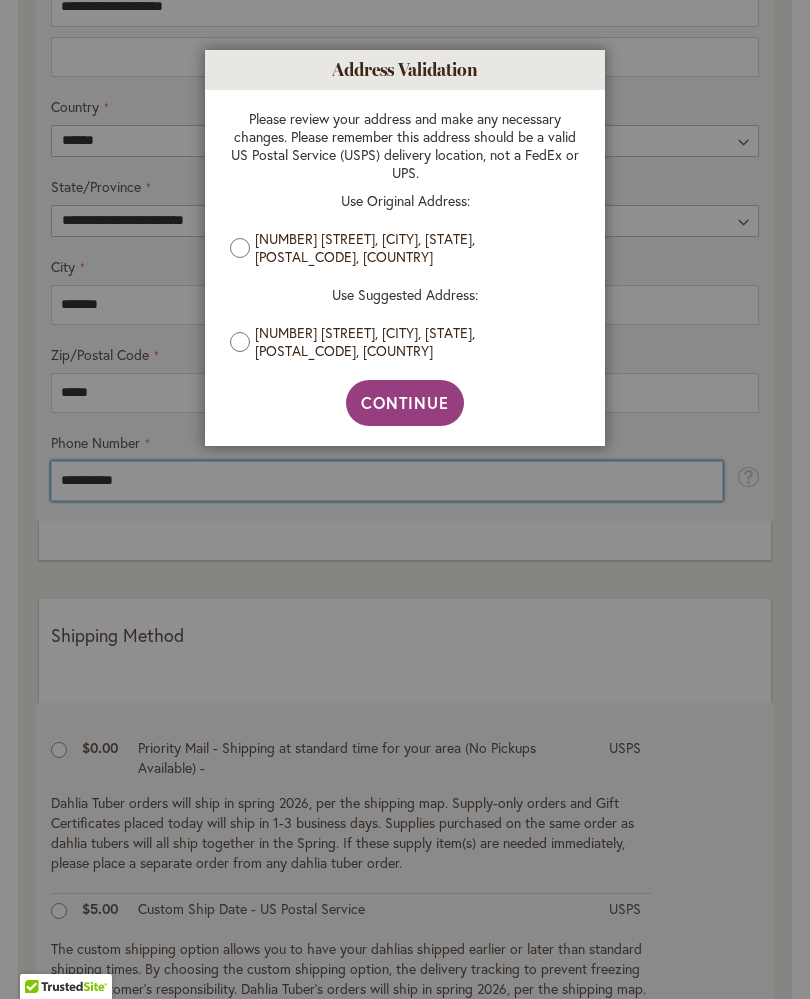 type on "**********" 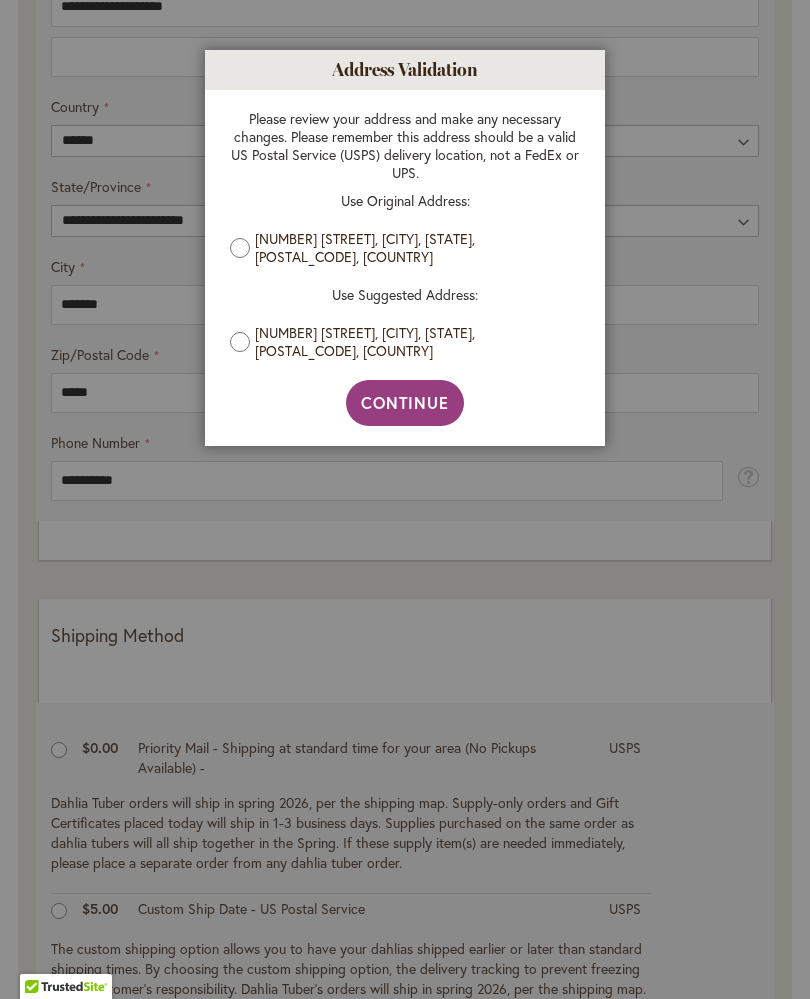 click on "Continue" at bounding box center (405, 402) 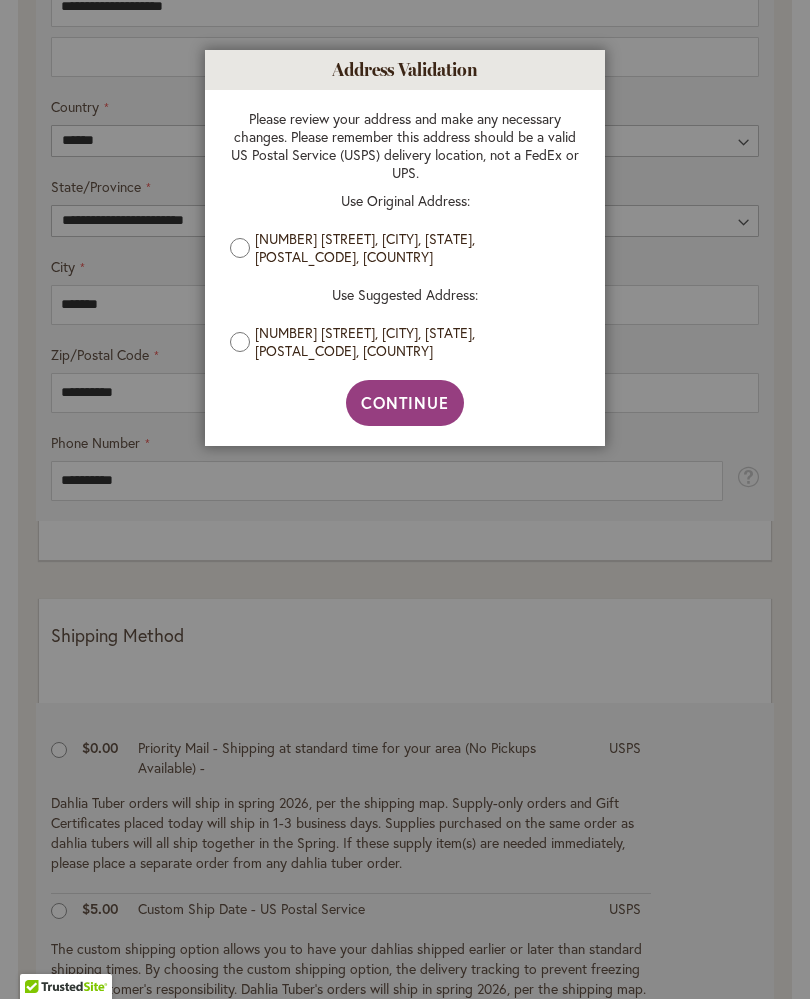 click on "Continue" at bounding box center (405, 402) 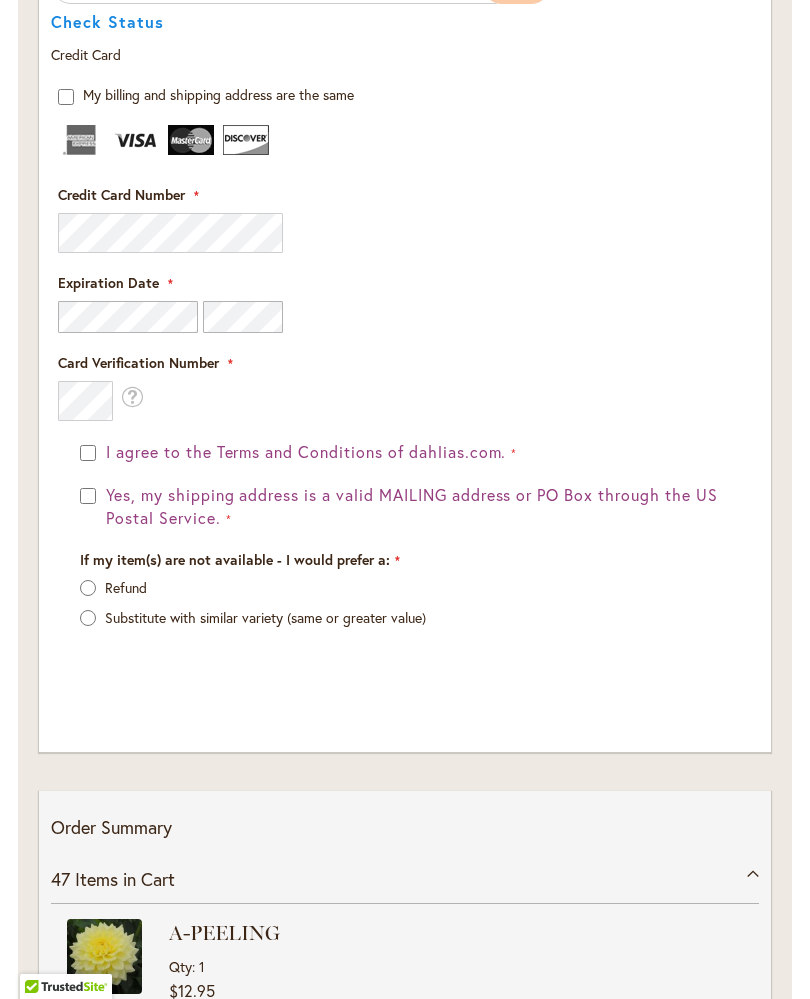 scroll, scrollTop: 2914, scrollLeft: 0, axis: vertical 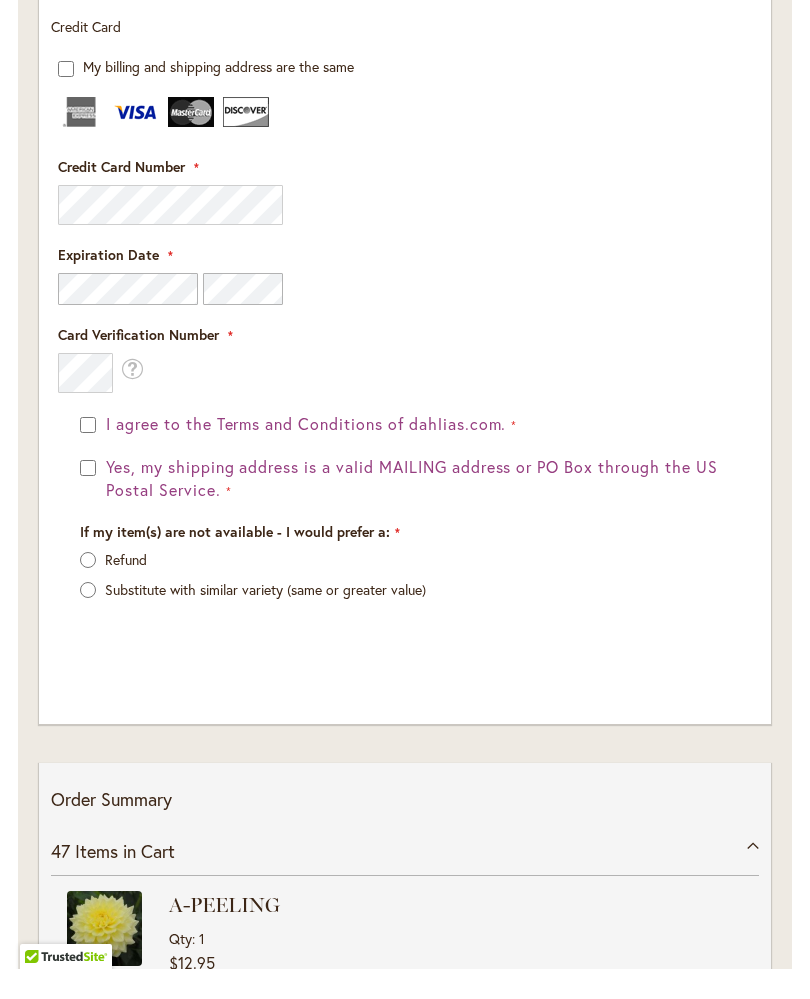 click on "I agree to the Terms and Conditions of dahlias.com.
Yes, my shipping address is a valid MAILING address or PO Box through the US Postal Service.
If my item(s) are not available - I would prefer a:
Refund
Substitute with similar variety (same or greater value)" at bounding box center [405, 566] 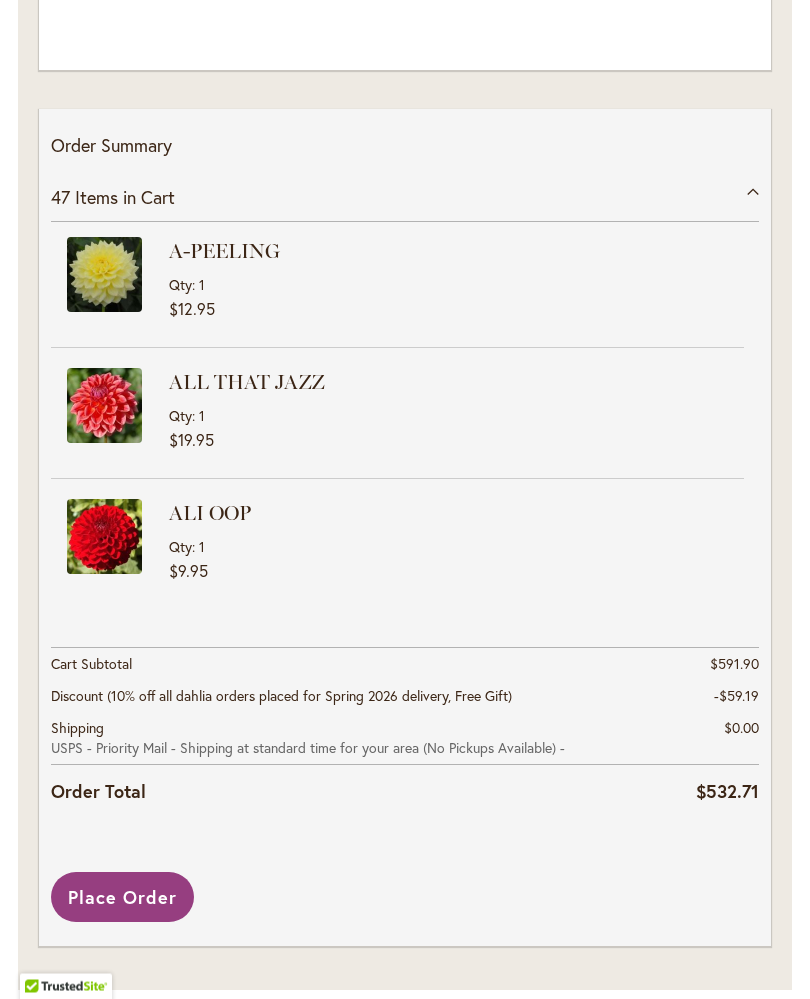 scroll, scrollTop: 3605, scrollLeft: 0, axis: vertical 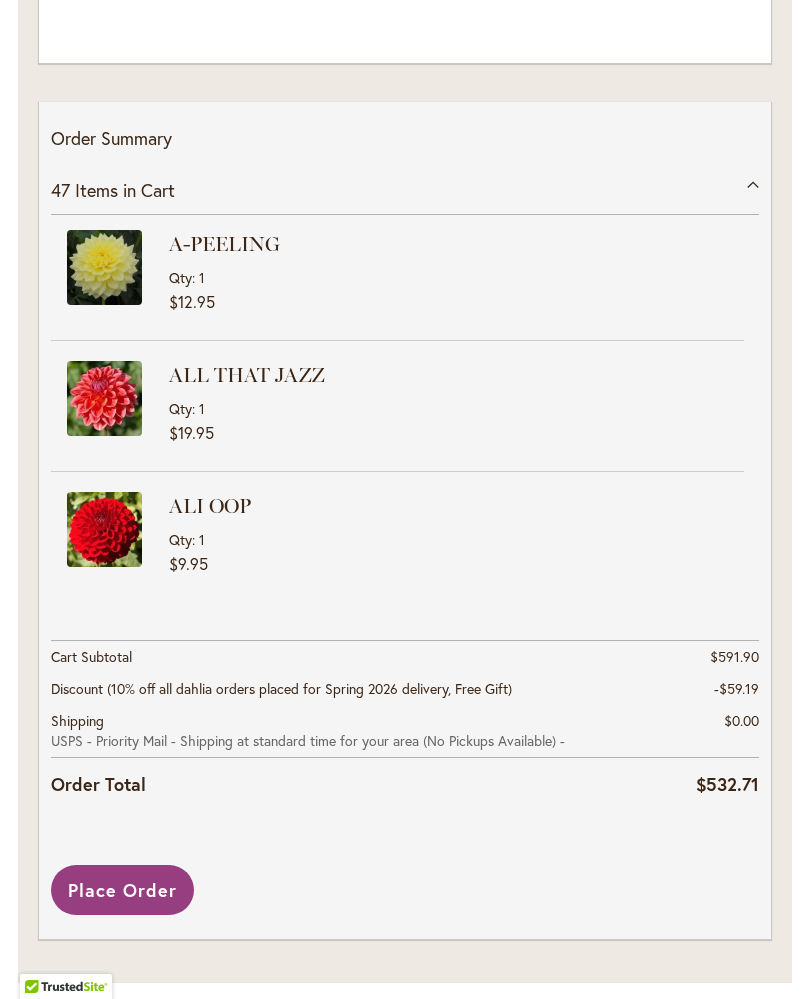 click on "Place Order" at bounding box center [122, 890] 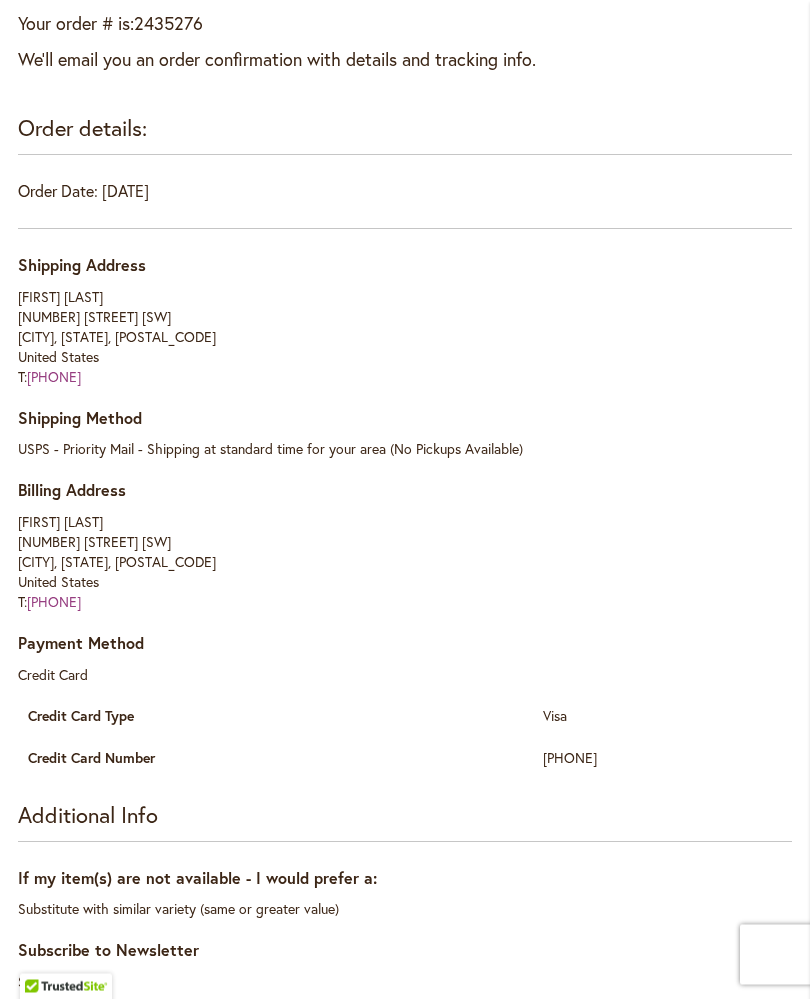 scroll, scrollTop: 0, scrollLeft: 0, axis: both 